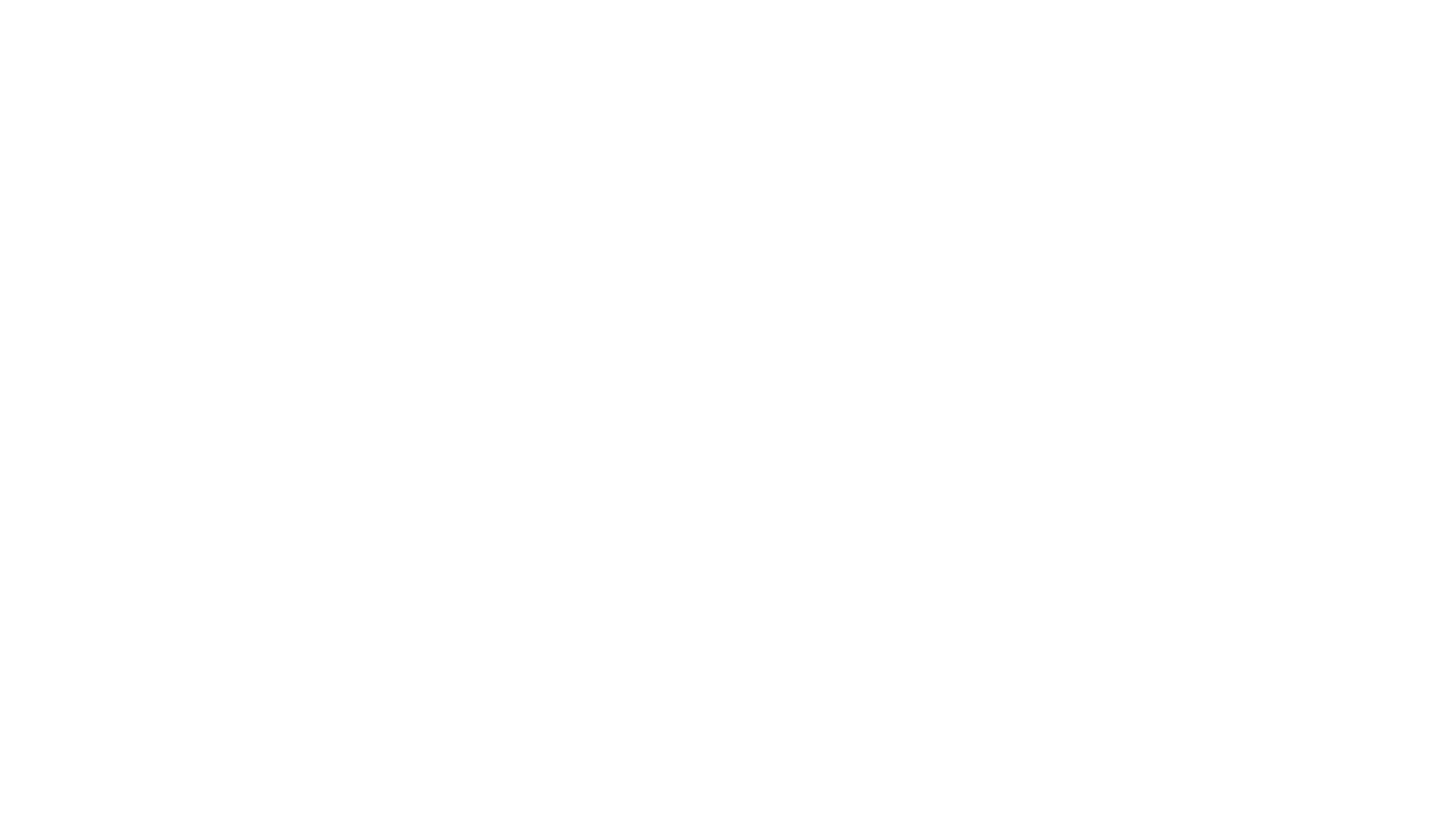 scroll, scrollTop: 0, scrollLeft: 0, axis: both 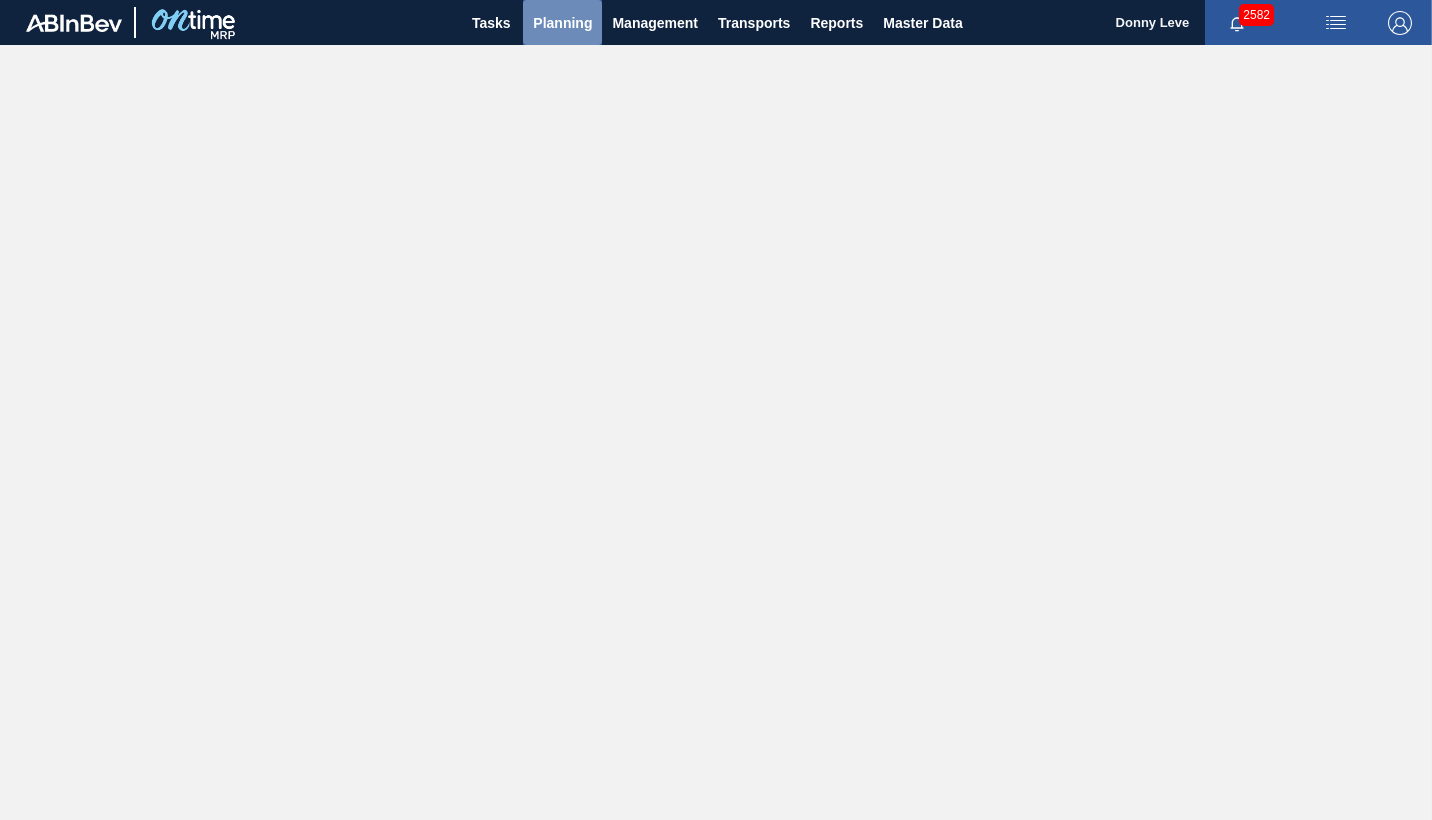click on "Planning" at bounding box center (562, 23) 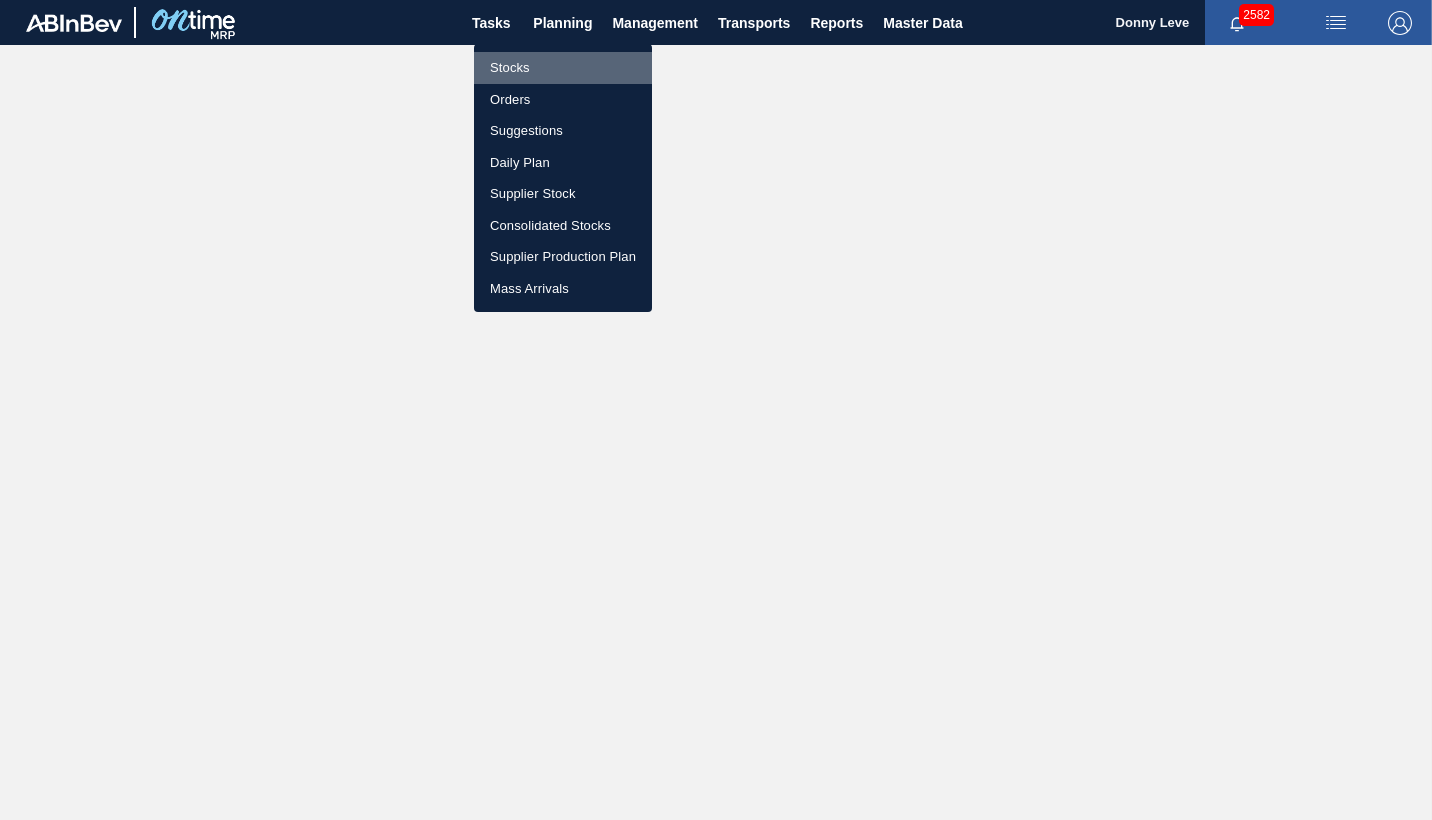click on "Stocks" at bounding box center [563, 68] 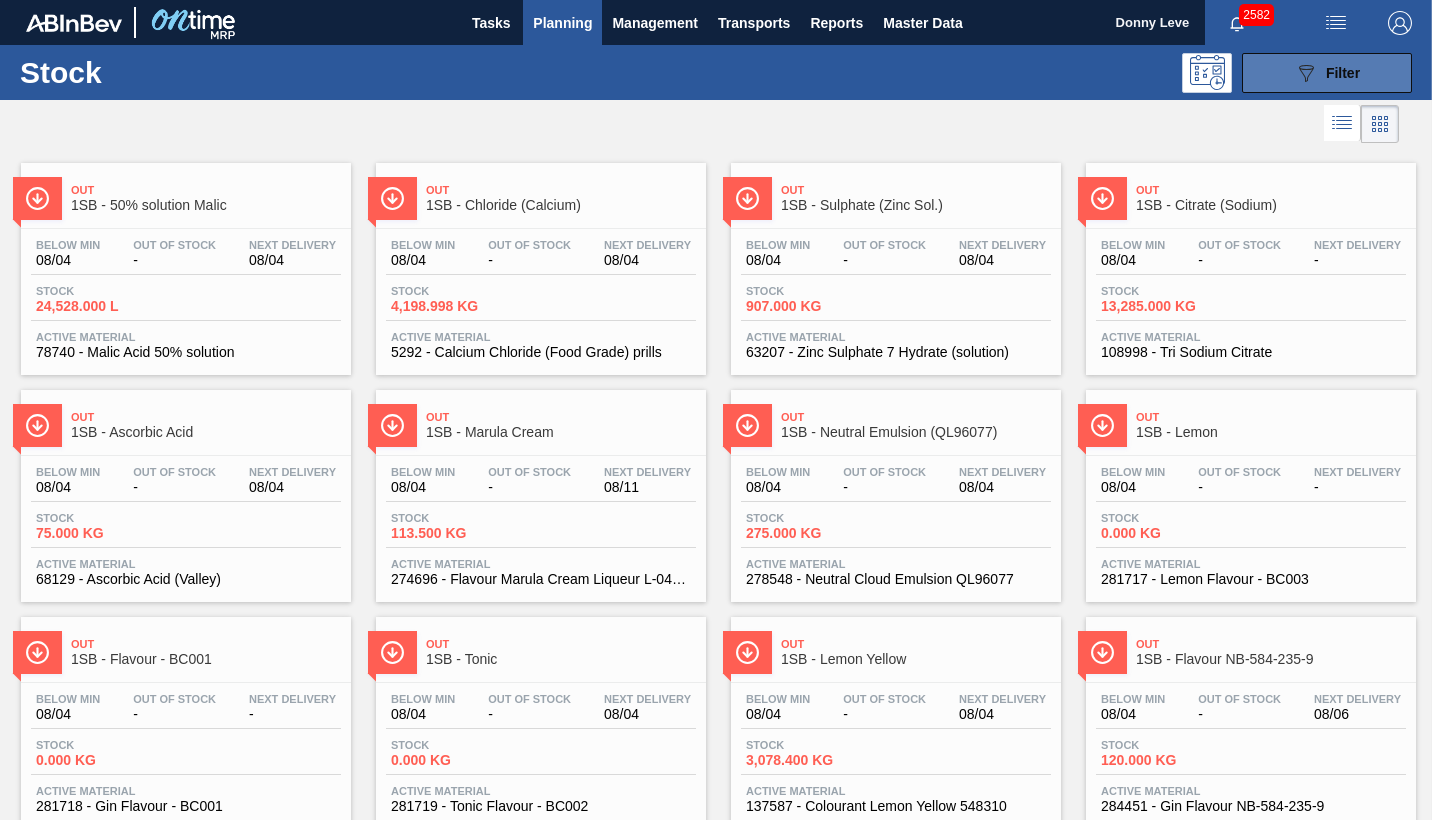 click on "Filter" at bounding box center [1343, 73] 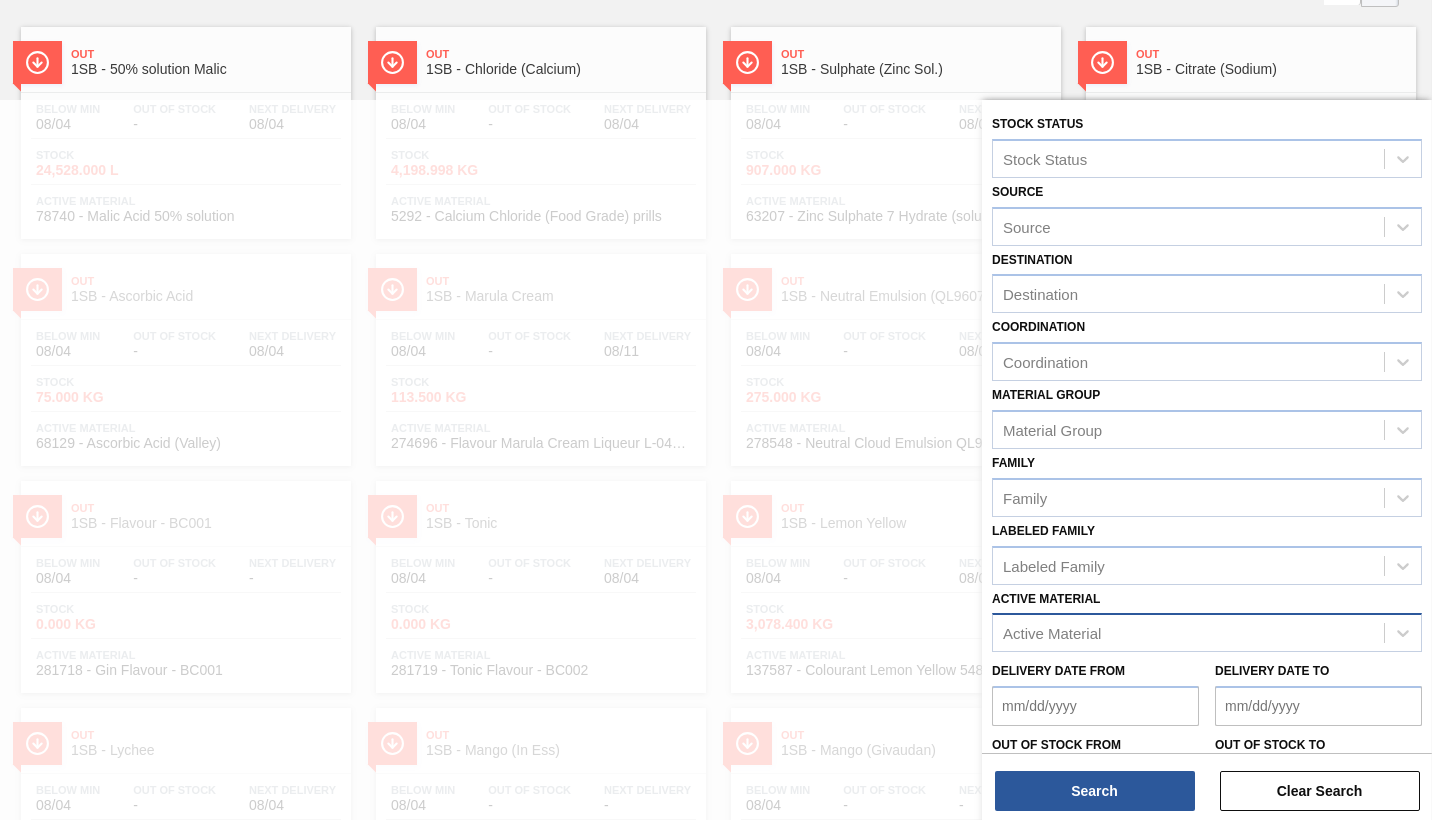 click on "Active Material" at bounding box center [1052, 633] 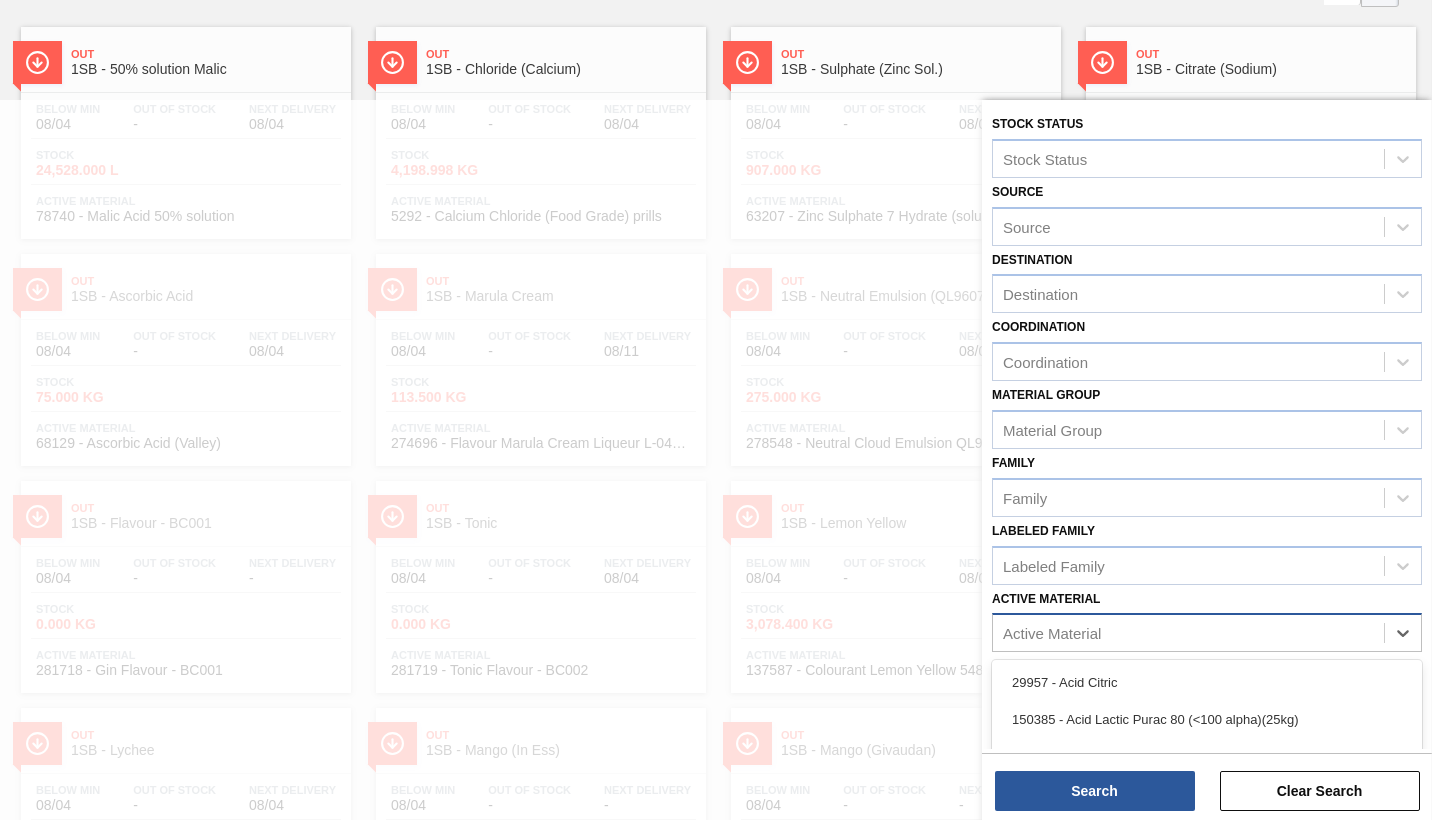 scroll, scrollTop: 148, scrollLeft: 0, axis: vertical 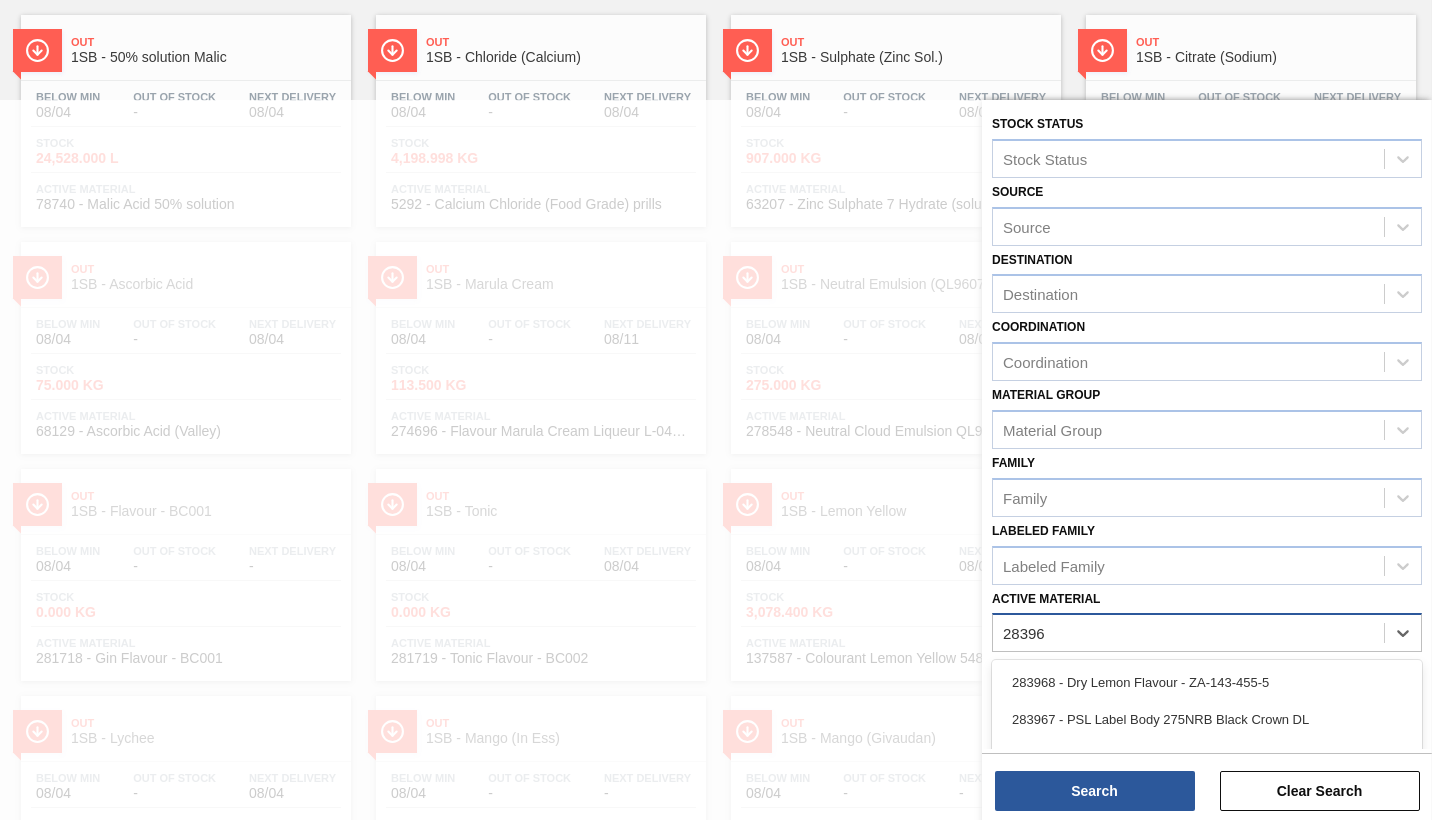 type on "283968" 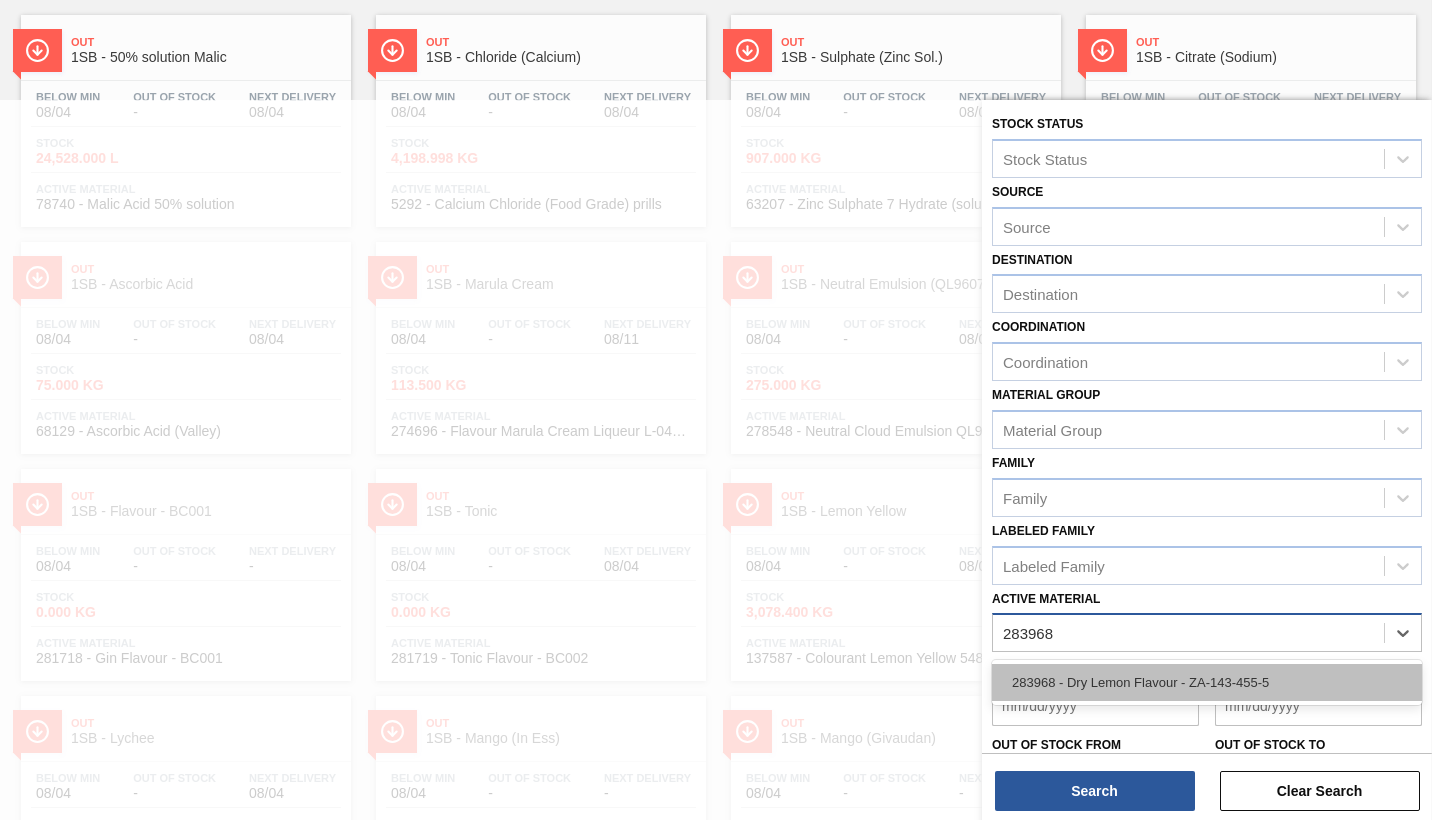 click on "[NUMBER] - [TEXT] [TEXT] - [CODE]" at bounding box center [1207, 682] 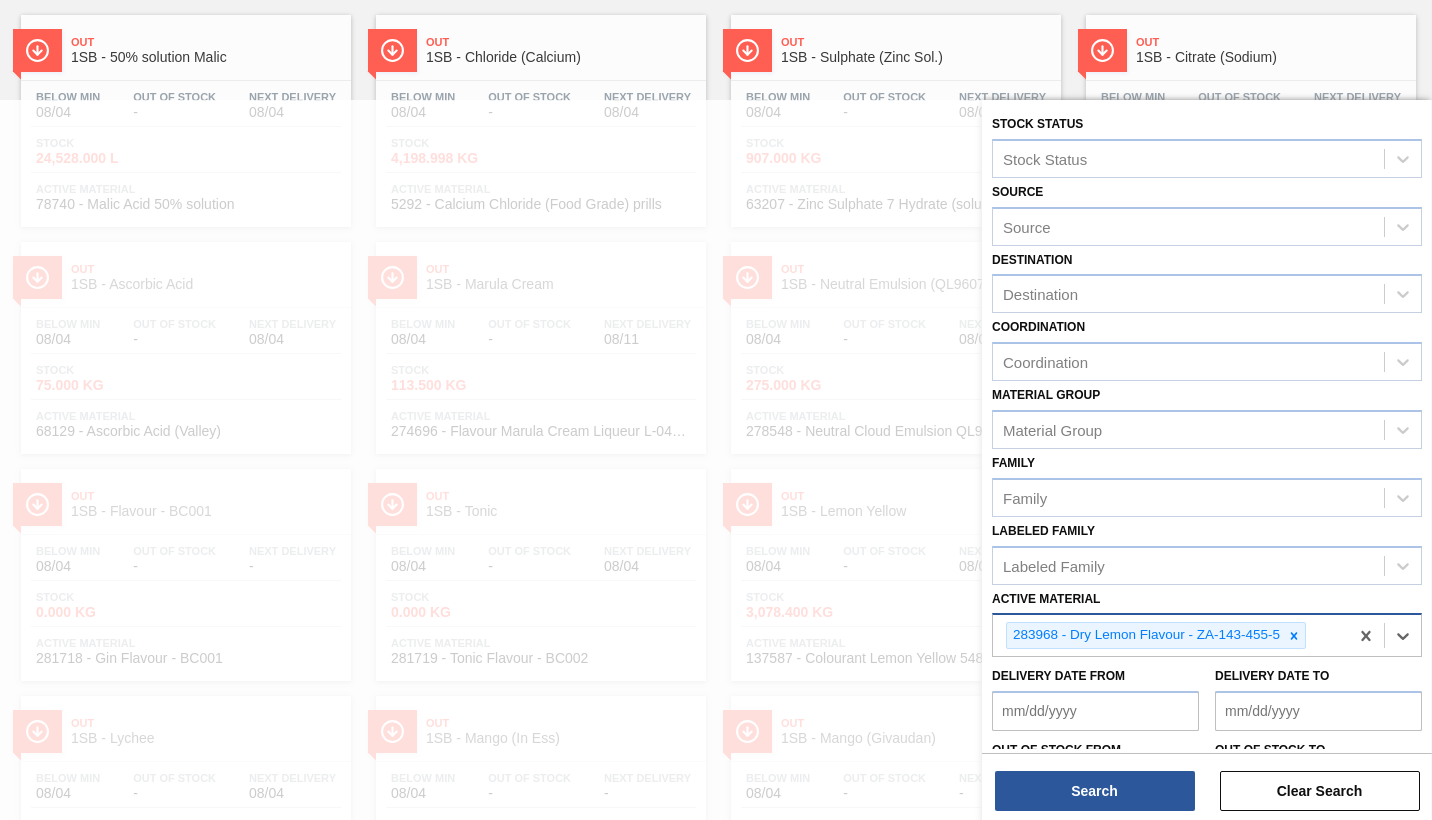 click on "Delivery Date to" at bounding box center [1318, 711] 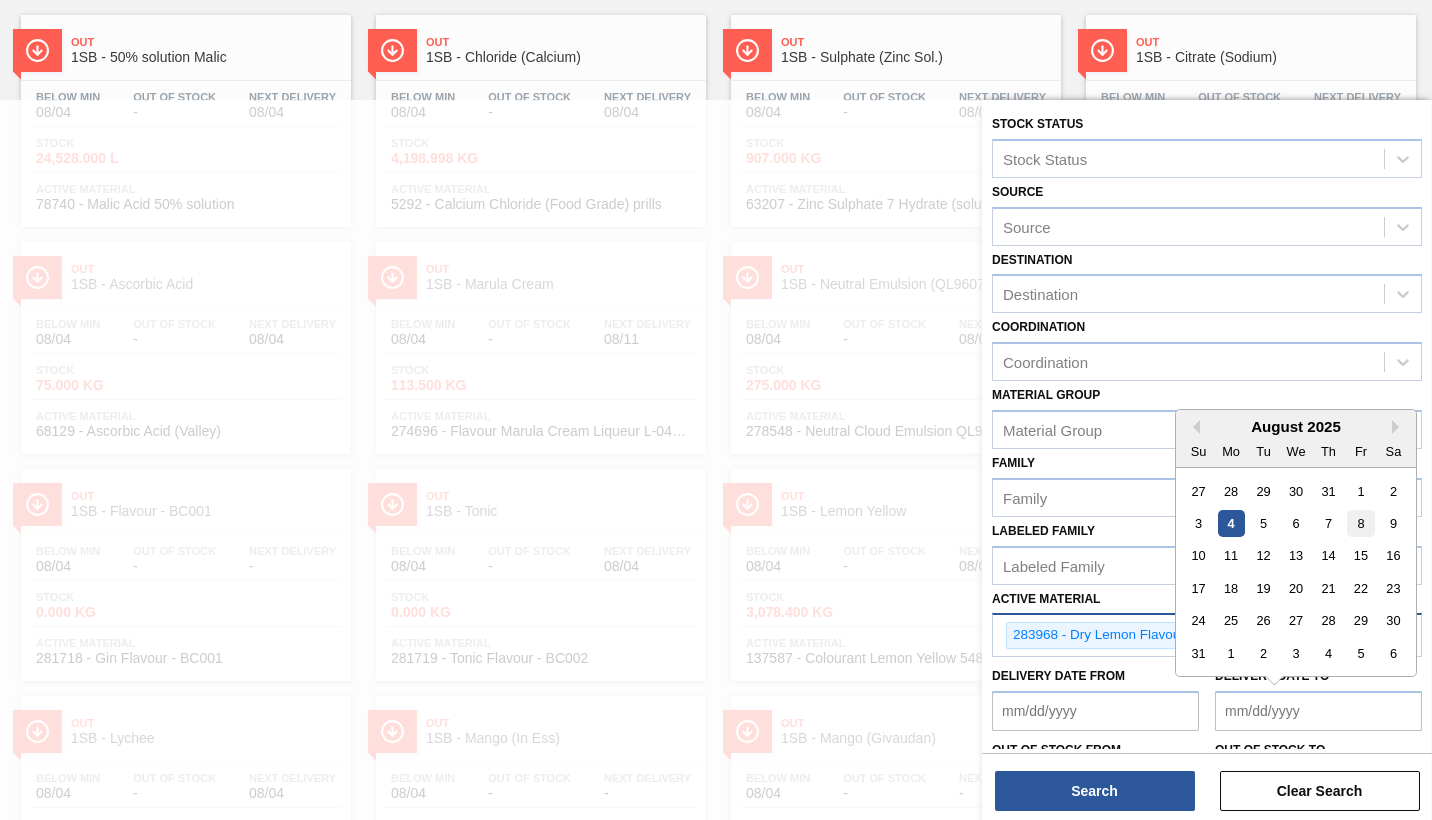 click on "8" at bounding box center [1360, 523] 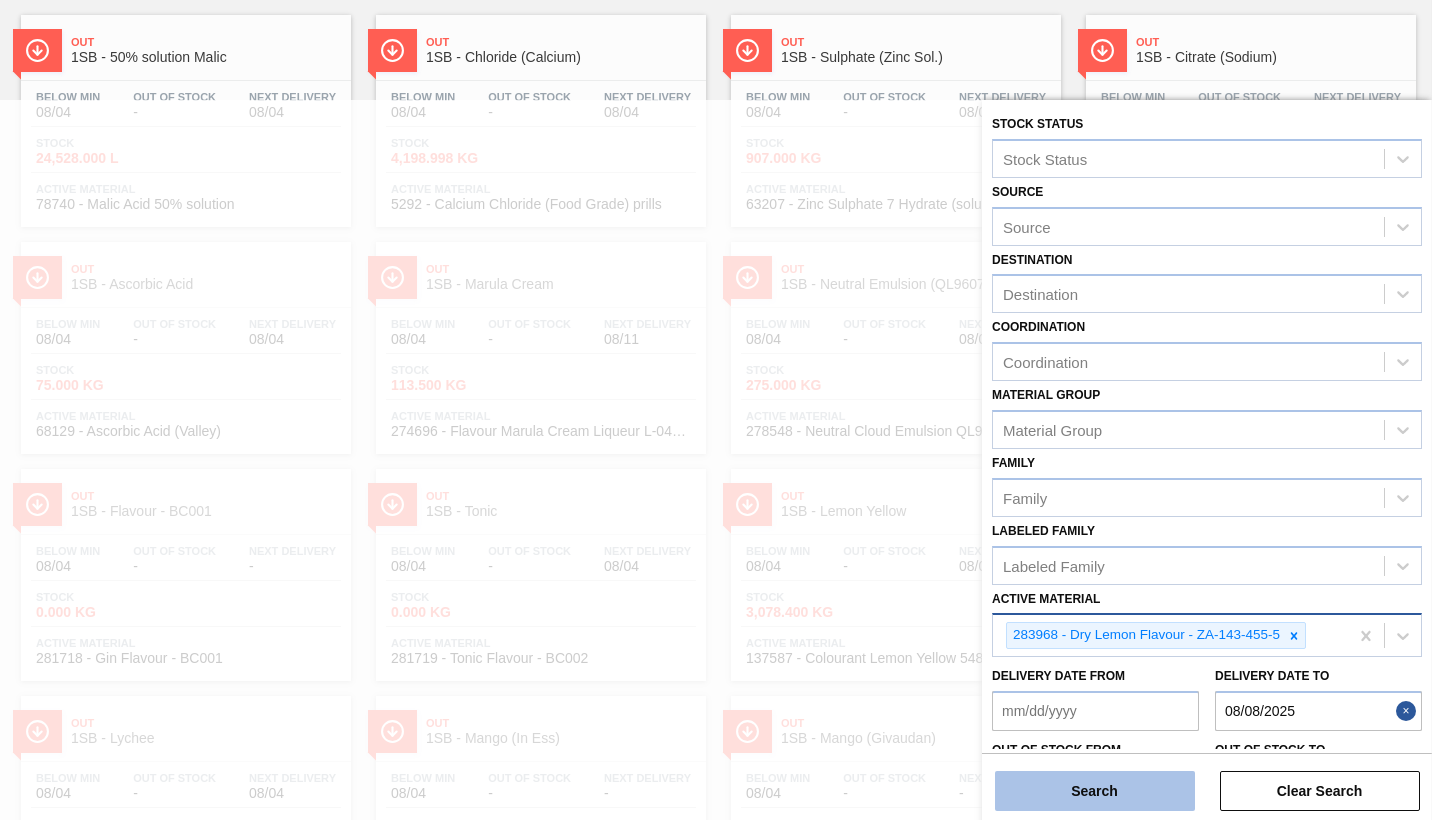 click on "Search" at bounding box center [1095, 791] 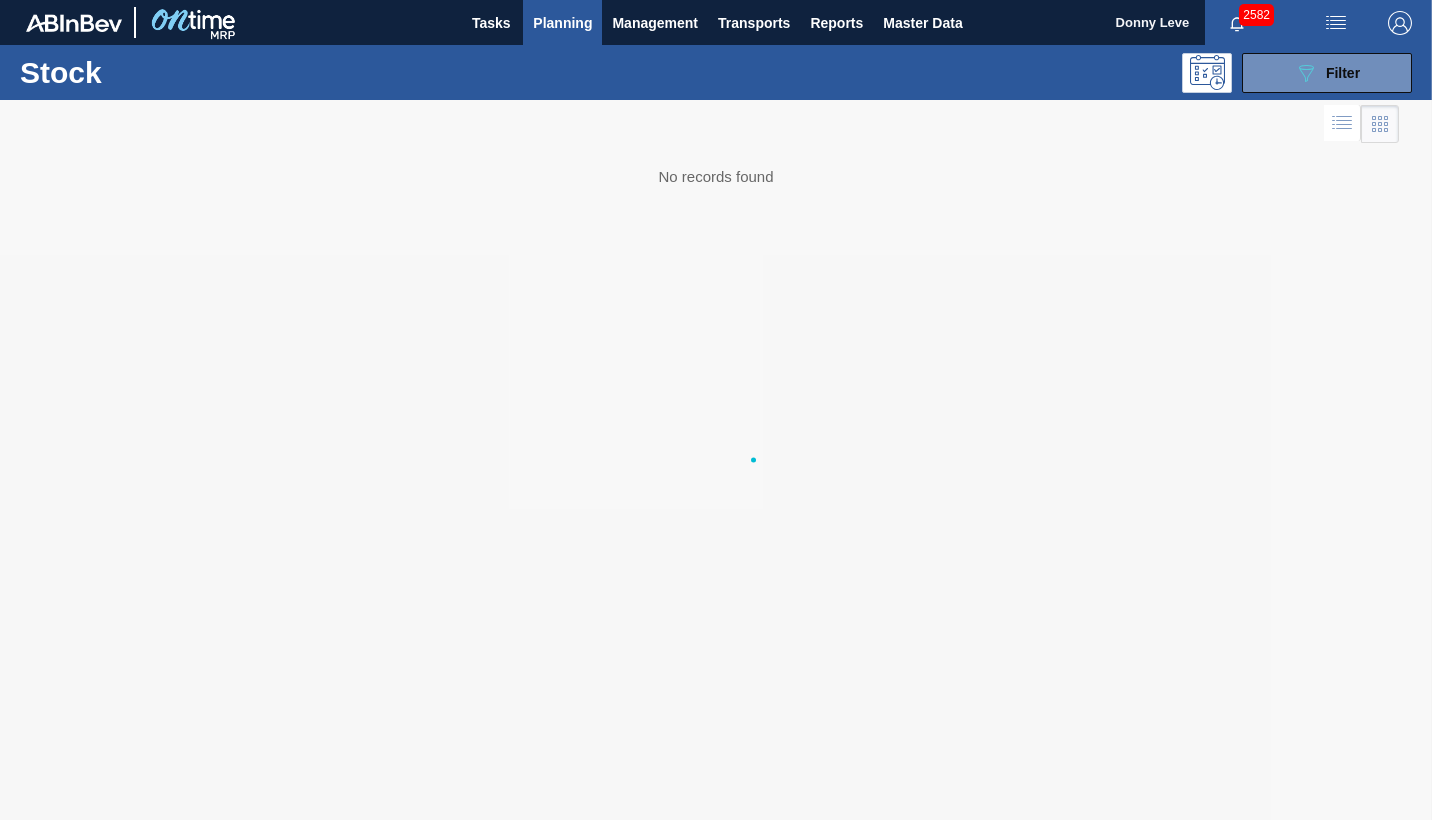 scroll, scrollTop: 0, scrollLeft: 0, axis: both 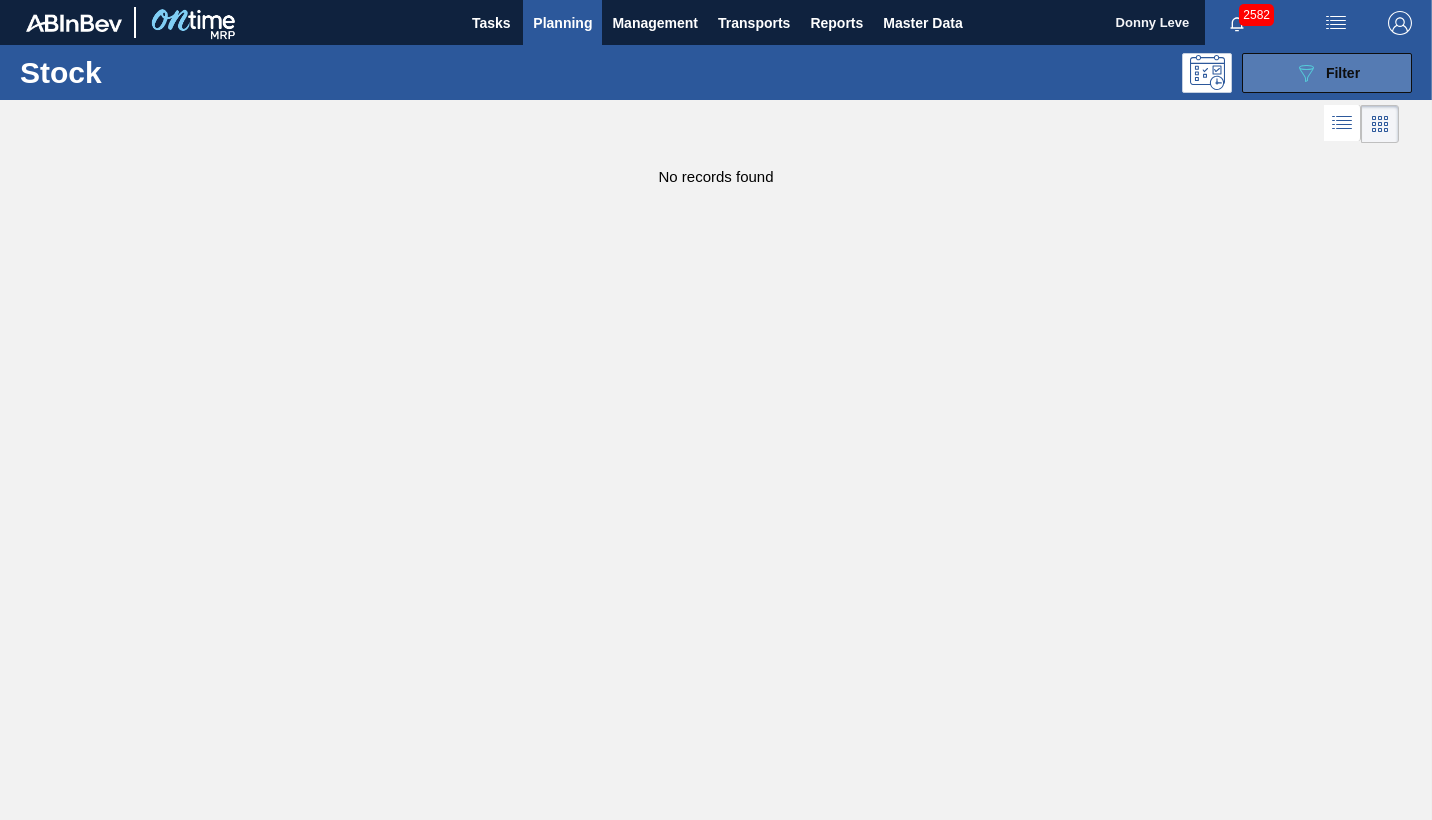 click on "Filter" at bounding box center (1343, 73) 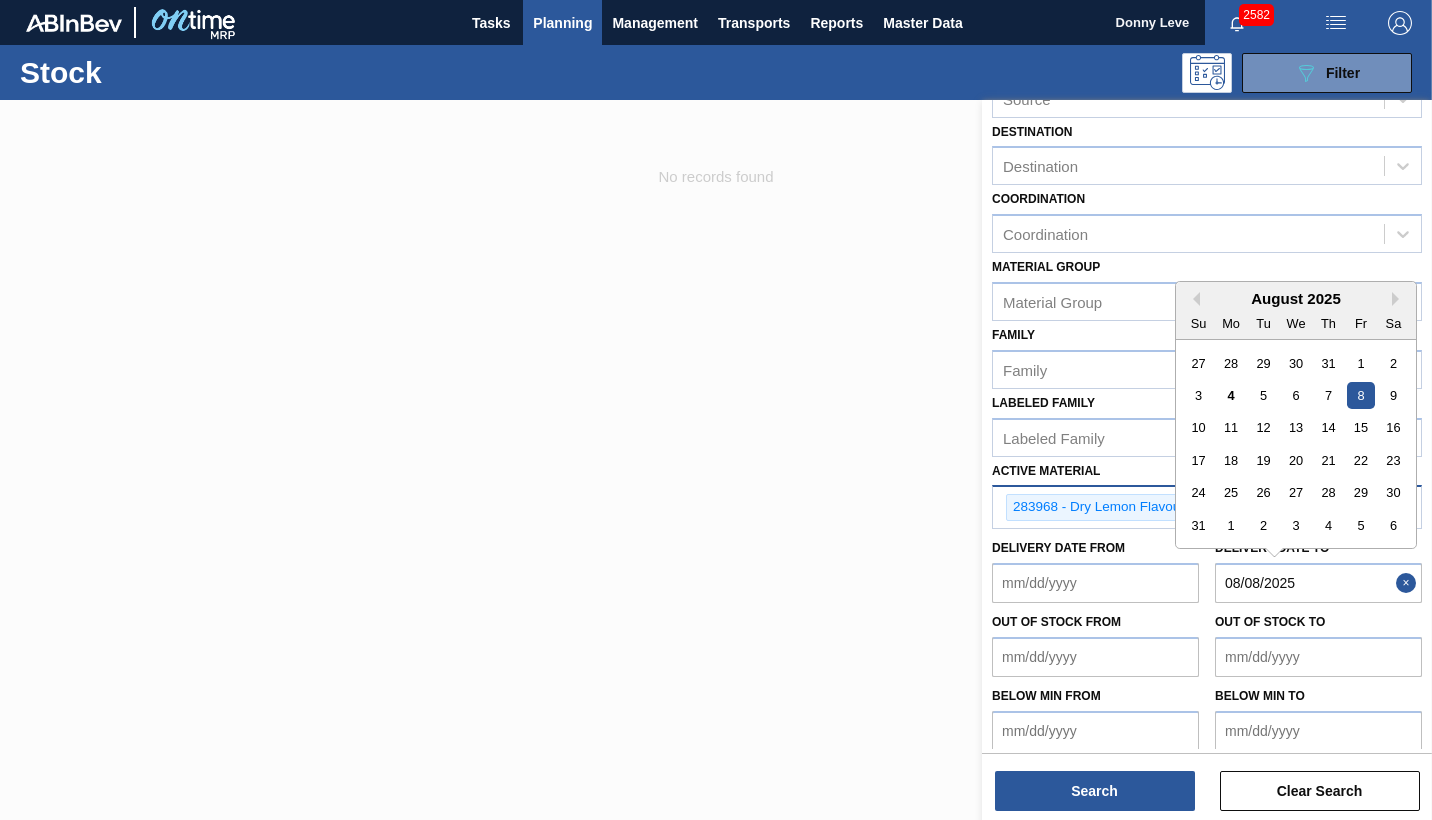 scroll, scrollTop: 140, scrollLeft: 0, axis: vertical 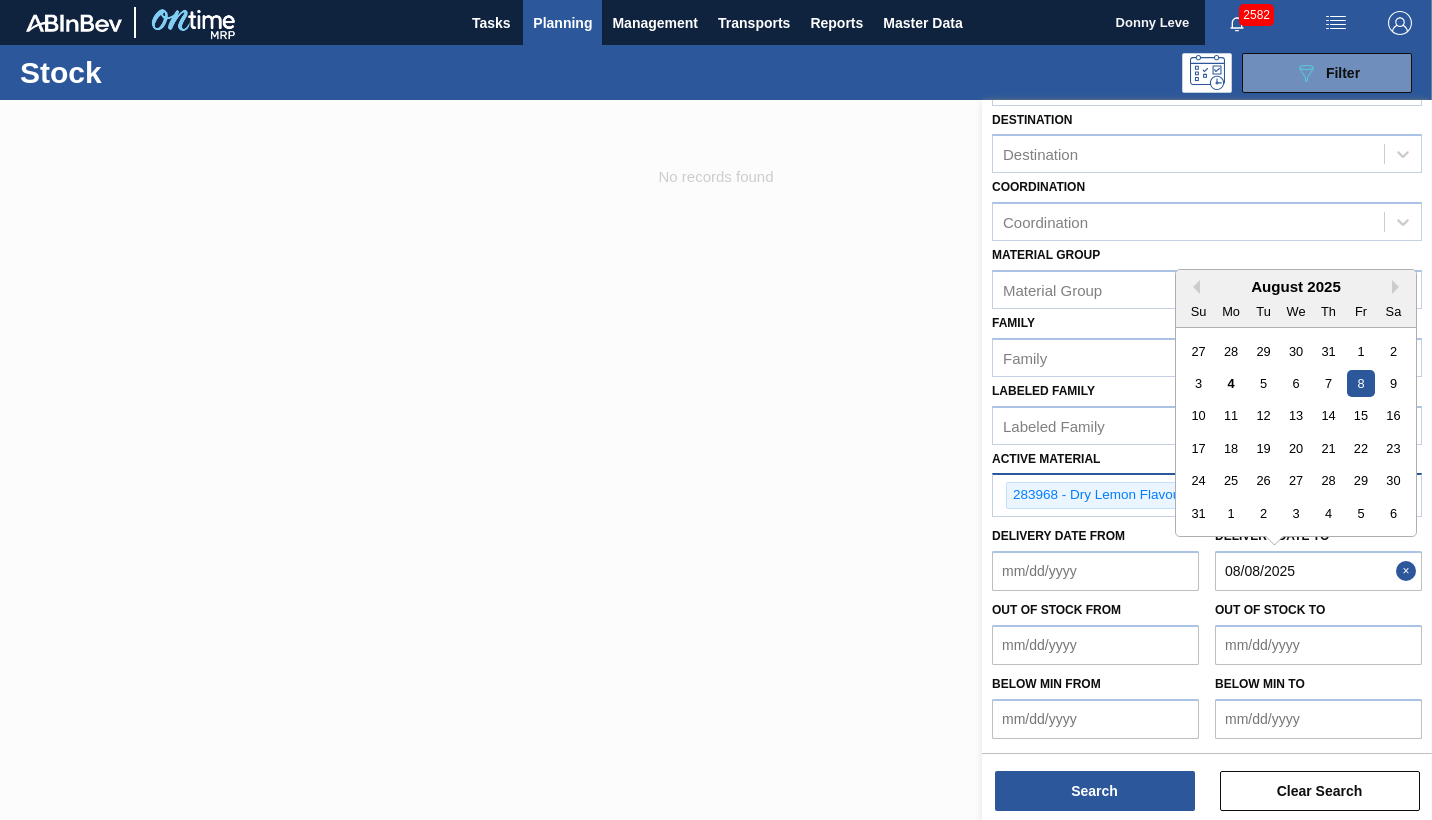 drag, startPoint x: 1304, startPoint y: 708, endPoint x: 1245, endPoint y: 735, distance: 64.884514 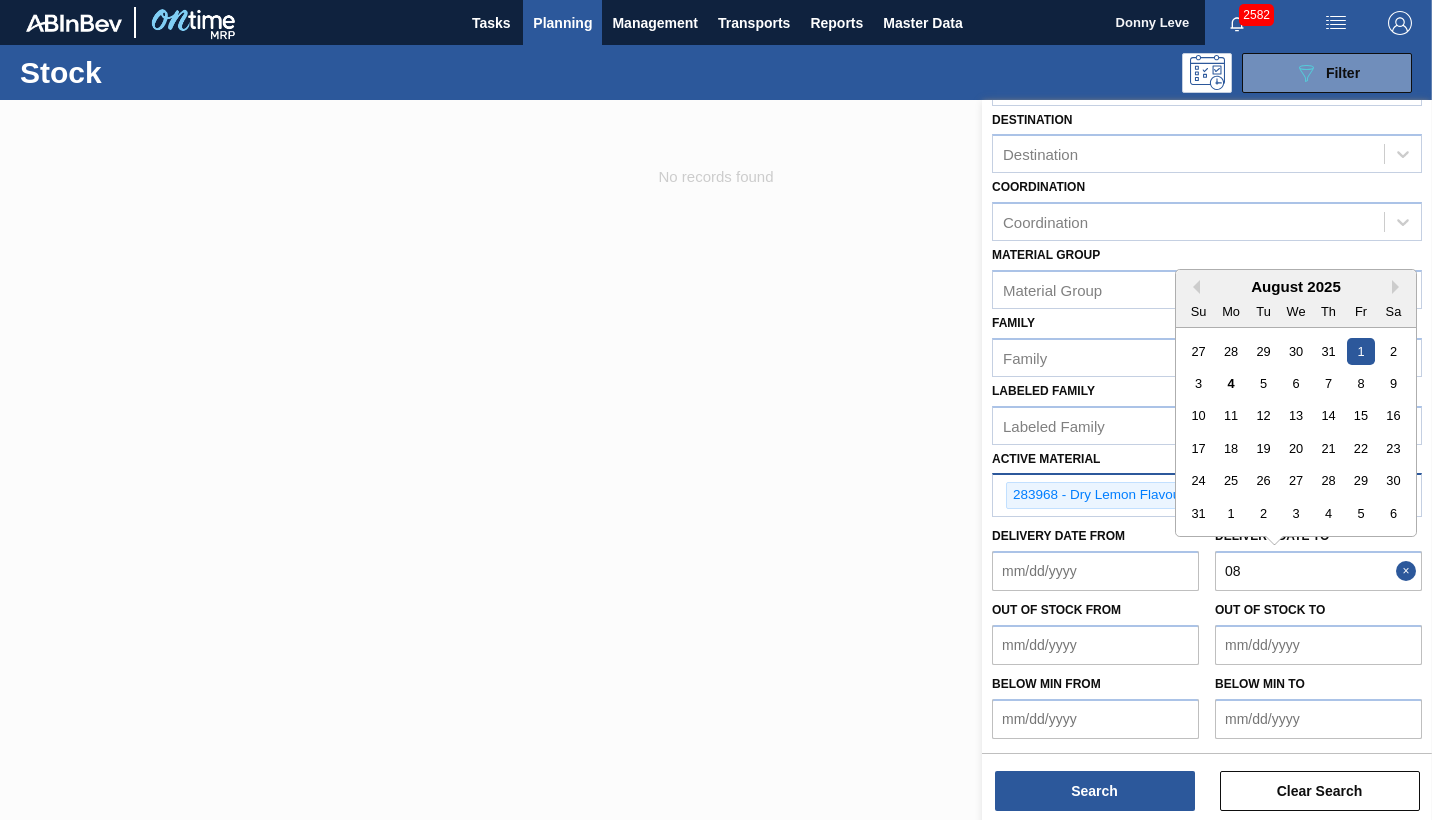 type on "0" 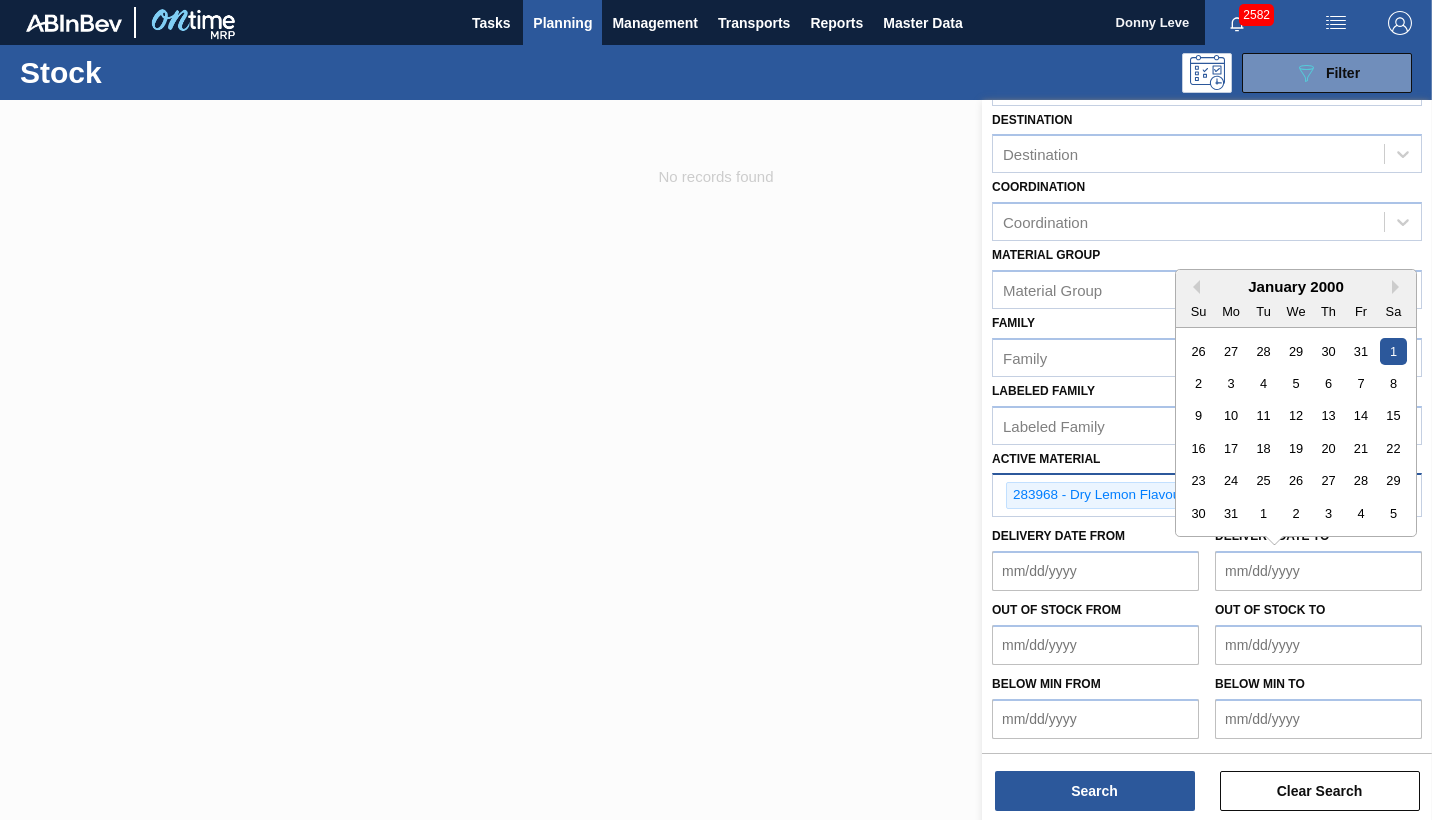type 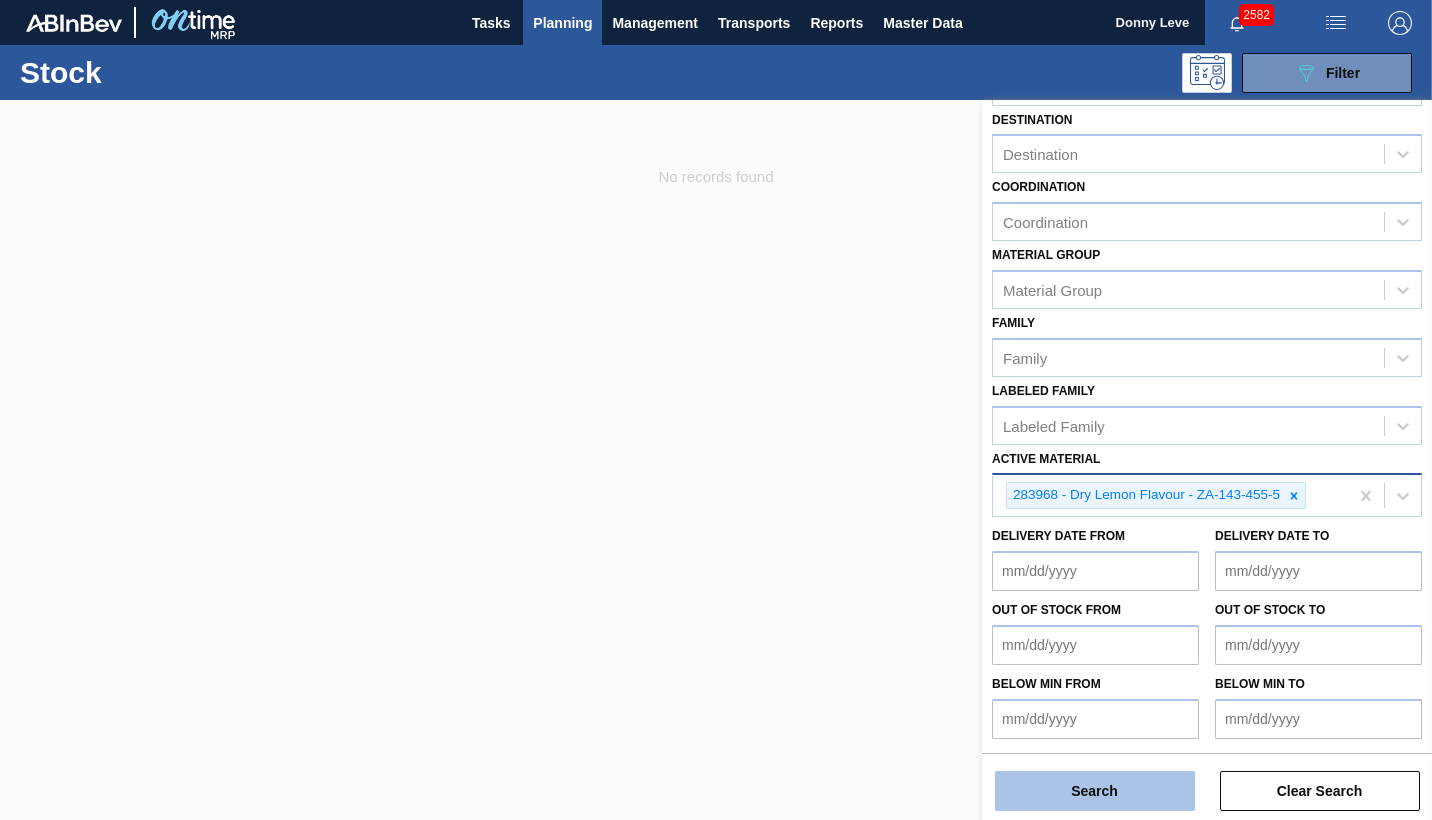 click on "Search" at bounding box center [1095, 791] 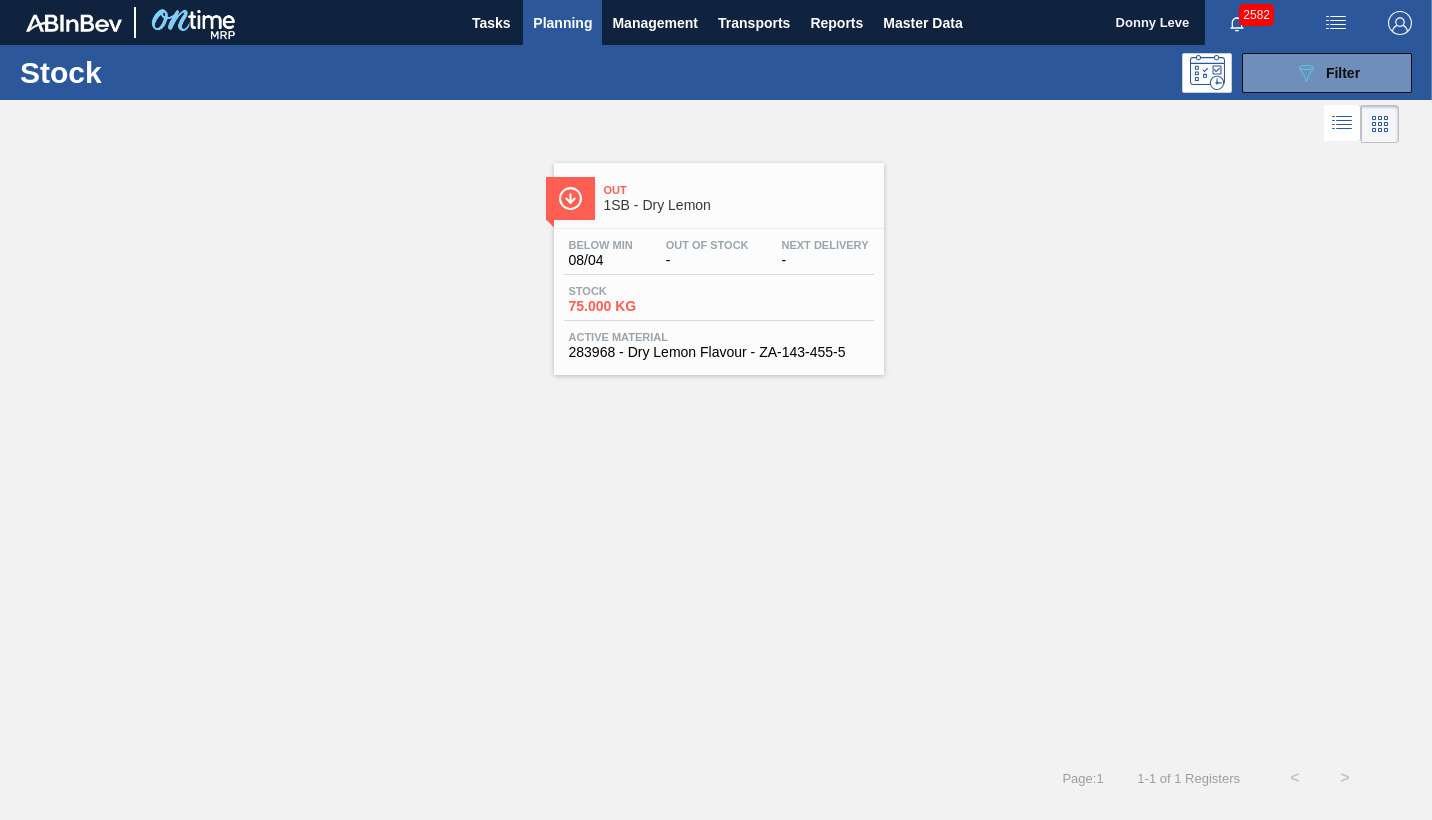 click on "75.000 KG" at bounding box center (639, 306) 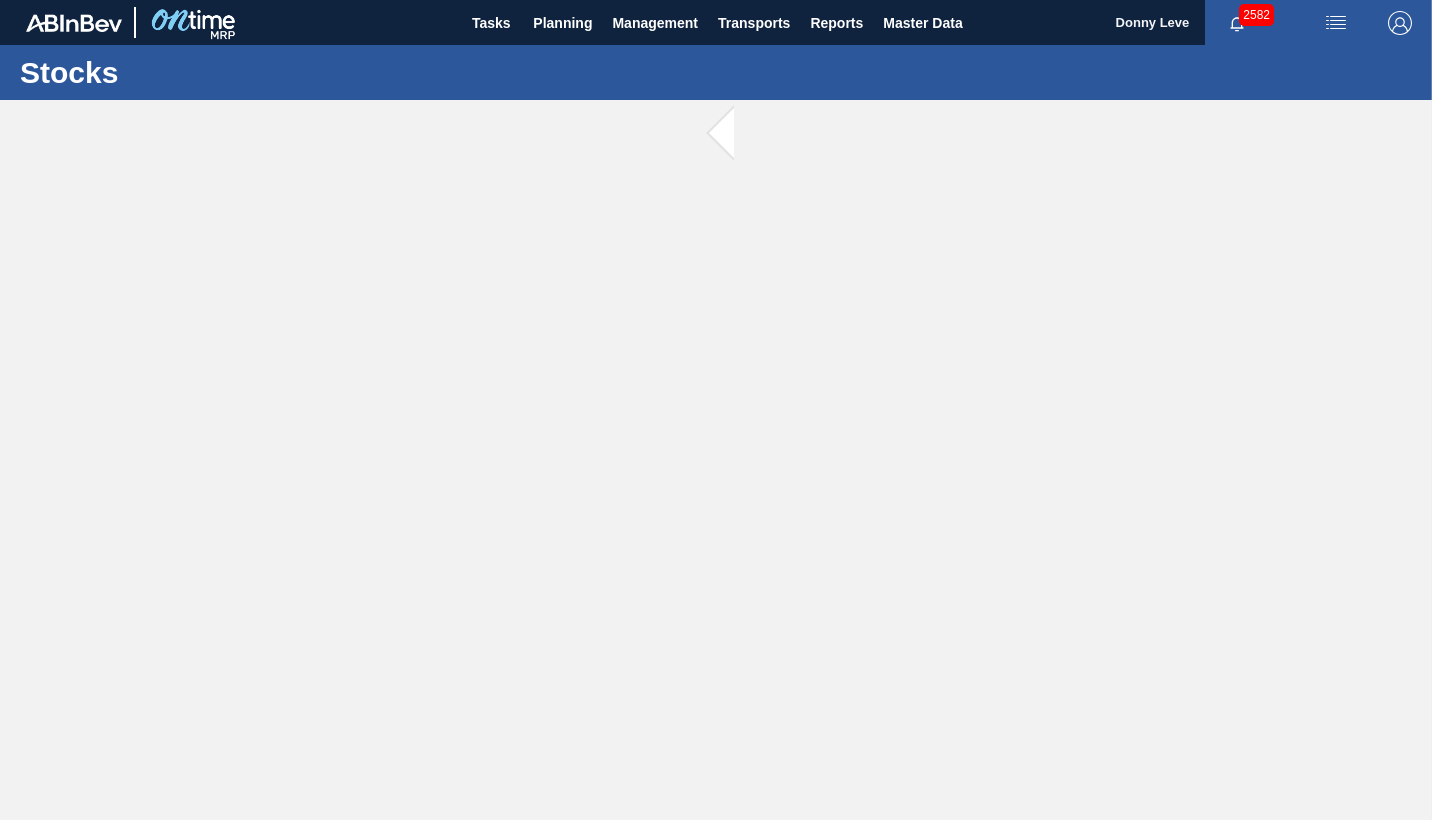click on "Tasks Planning Management Transports Reports Master Data Donny Leve 2582 Mark all as read Stocks" at bounding box center (716, 410) 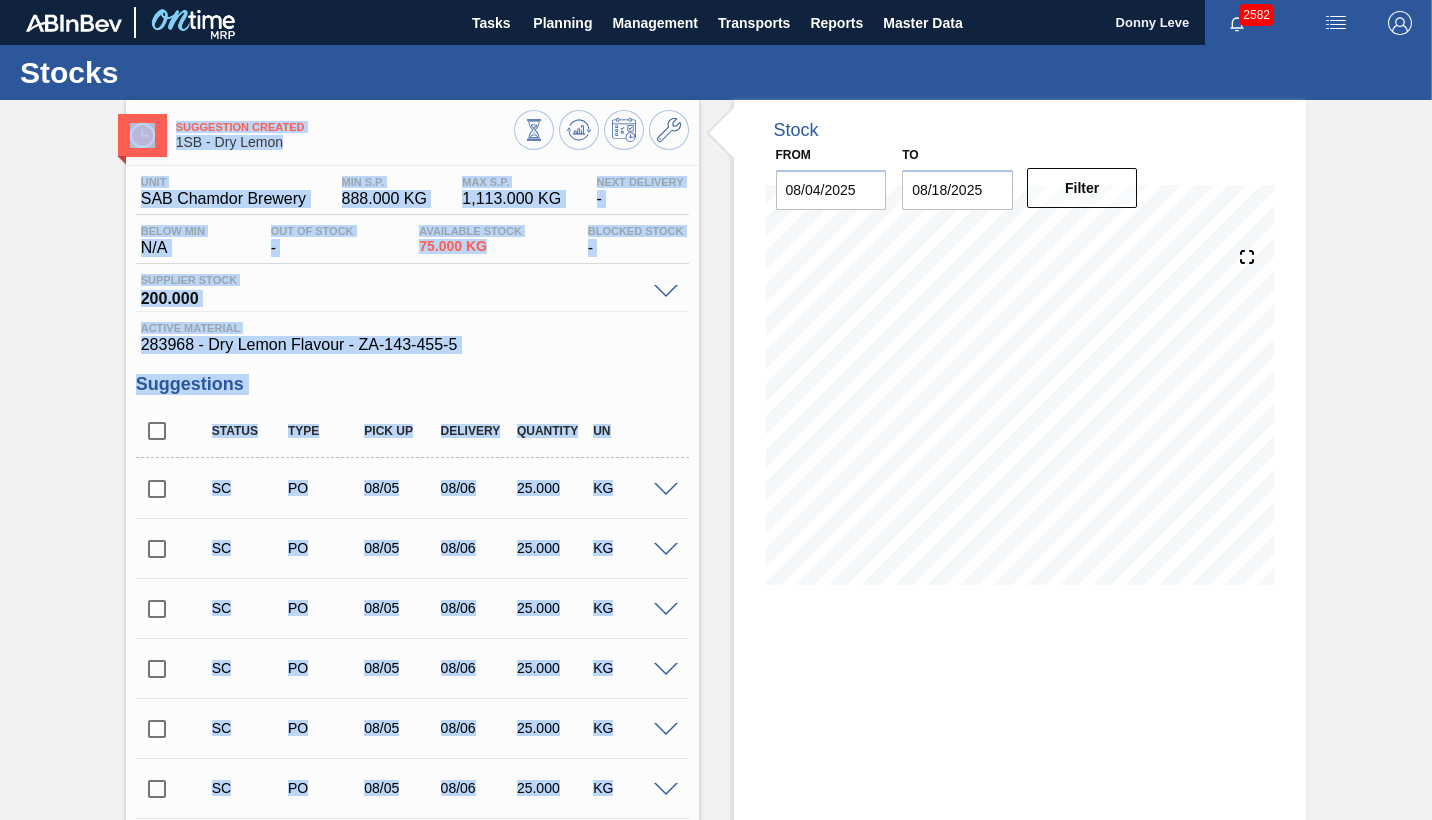 click on "Unit SAB Chamdor Brewery MIN S.P. 888.000   KG MAX S.P. 1,113.000   KG Next Delivery - Below Min N/A Out Of Stock - Available Stock 75.000 KG Blocked Stock - Supplier Stock 200.000 Givaudan Last update :  01/06  at  15:33 Stock 200.000   KG Active Material 283968 - Dry Lemon Flavour - ZA-143-455-5   Suggestions   Status Type Pick up Delivery Quantity UN SC PO 08/05 08/06 25.000 KG Material 283968 - Dry Lemon Flavour - ZA-143-455-5 Origin Purchase Order Stock Transfer Order Supplier A - 1000040 - Givaudan Pick up 08/05/2025 Delivery 08/06/2025 Delivery Time Incoterm FOB Lot size 1.000 Quantity 25 Trucks 1 Total 25 Door N/A Production Line Comments Observation SC PO 08/05 08/06 25.000 KG Material 283968 - Dry Lemon Flavour - ZA-143-455-5 Origin Purchase Order Stock Transfer Order Supplier A - 1000040 - Givaudan Pick up 08/05/2025 Delivery 08/06/2025 Delivery Time Incoterm FOB Lot size 1.000 Quantity 25 Trucks 1 Total 25 Door N/A Production Line Comments Observation SC PO 08/05 08/06 25.000 KG Material Origin 25" at bounding box center (412, 1721) 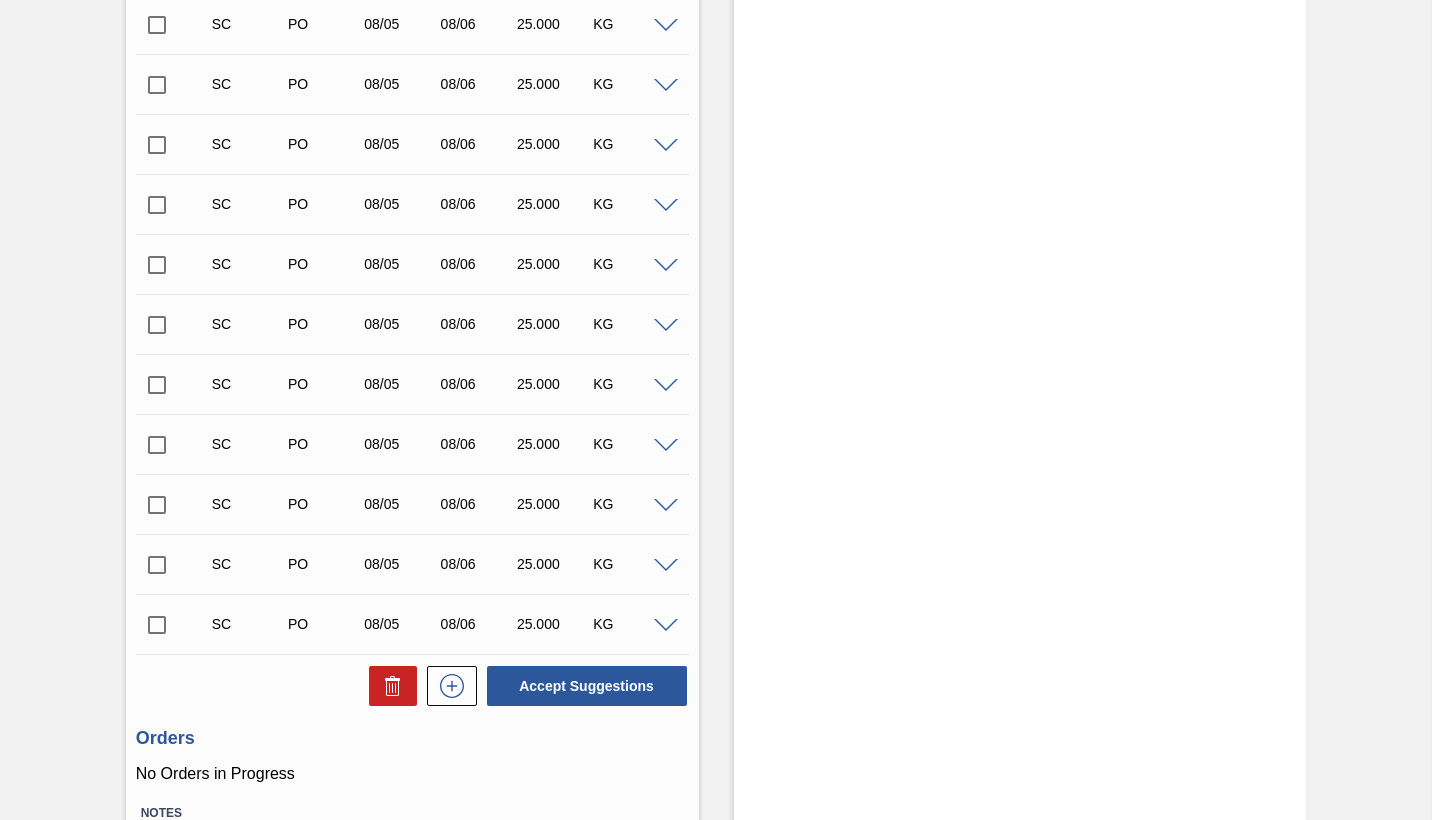 scroll, scrollTop: 2467, scrollLeft: 0, axis: vertical 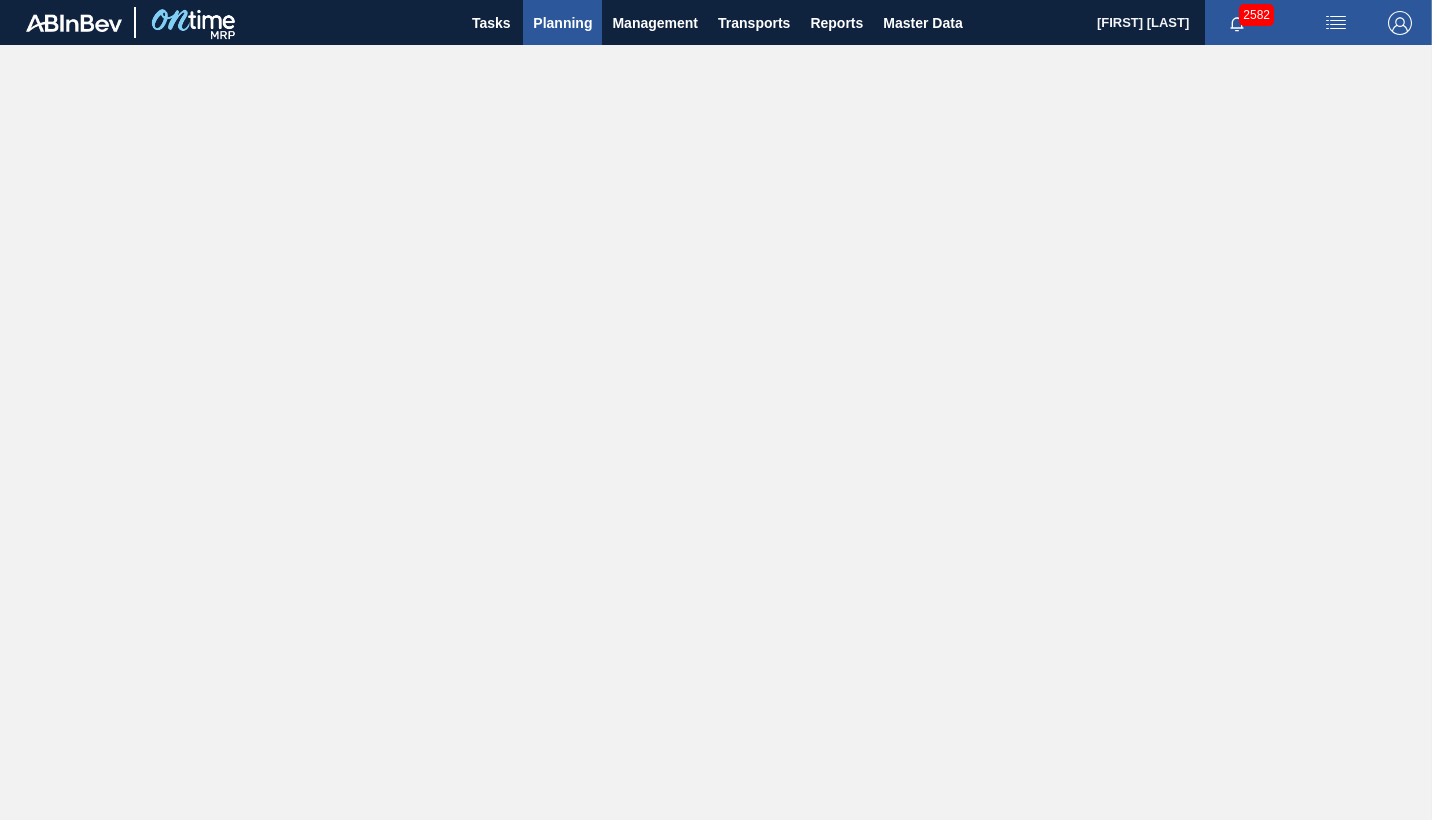 click on "Planning" at bounding box center [562, 23] 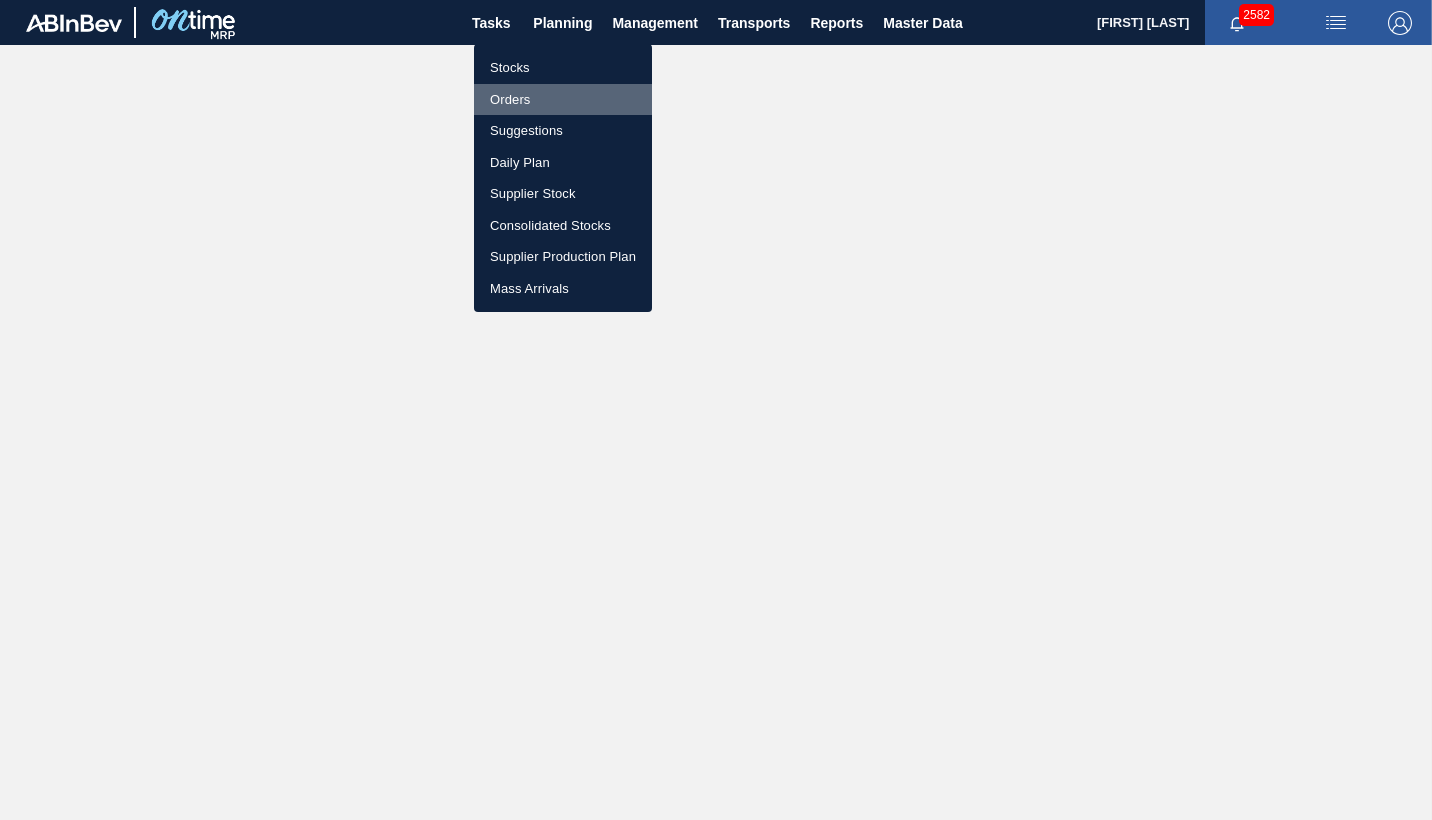 click on "Orders" at bounding box center [563, 100] 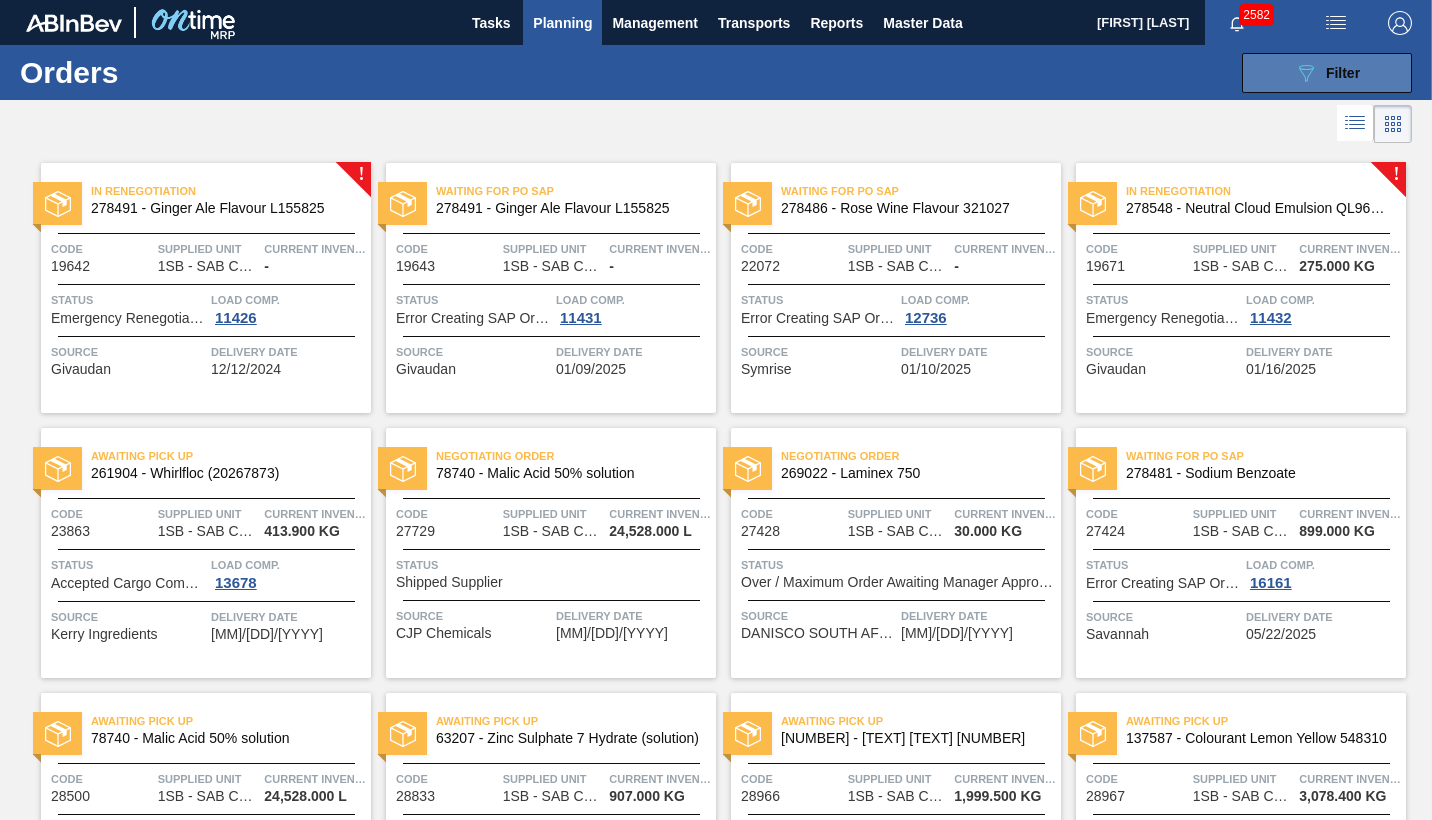 click on "Filter" at bounding box center (1343, 73) 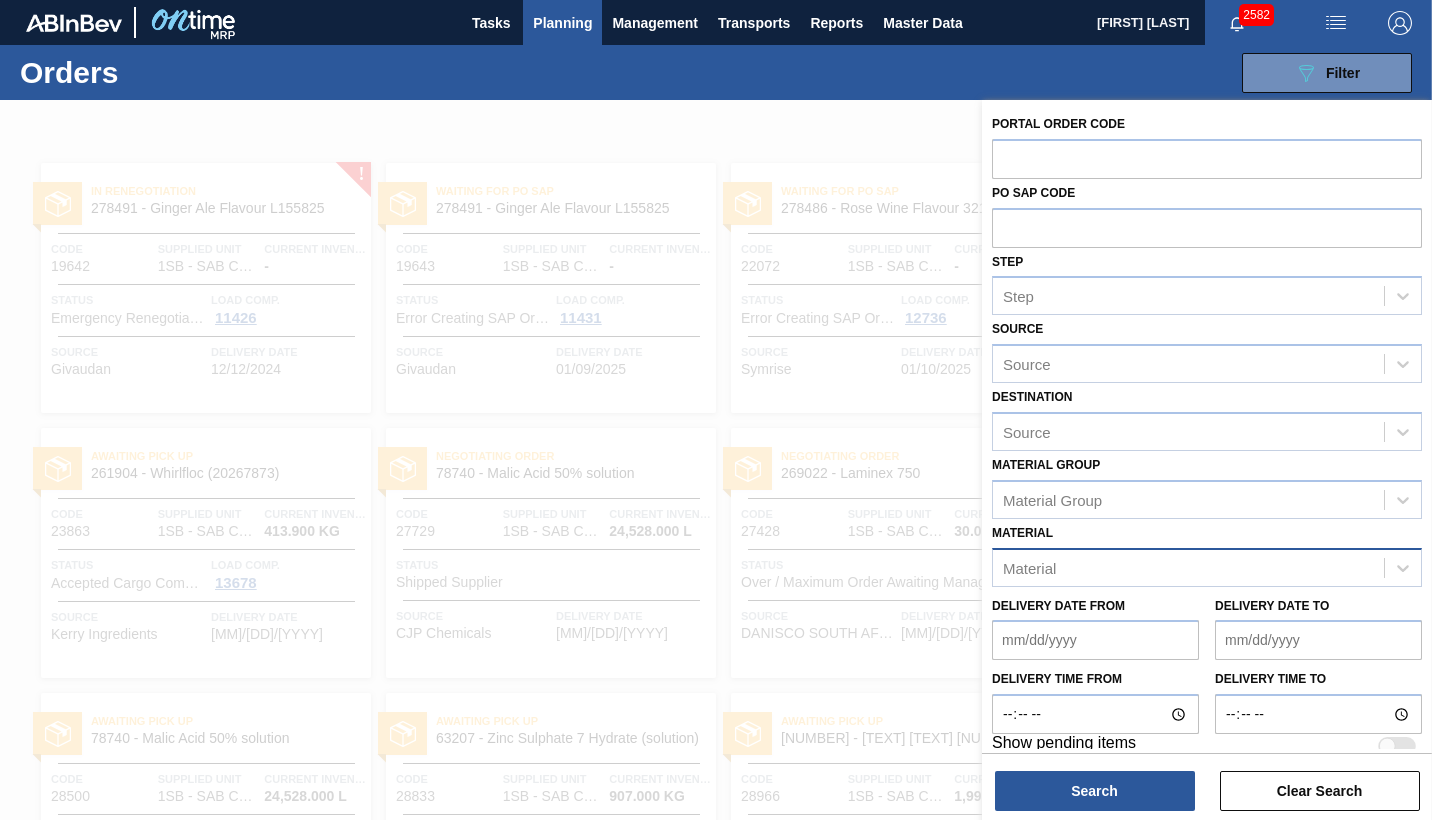 click on "Material" at bounding box center [1188, 567] 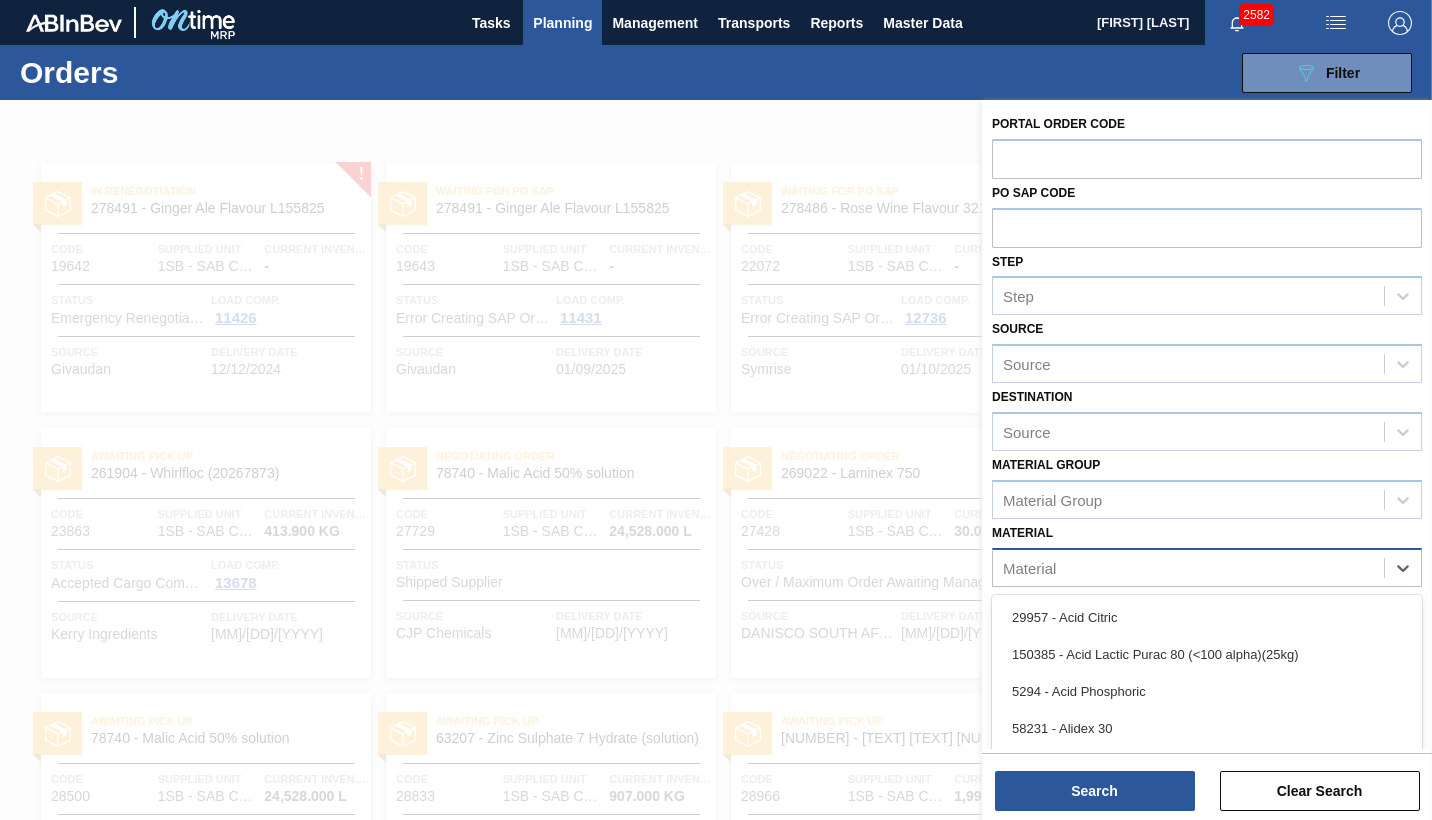 scroll, scrollTop: 83, scrollLeft: 0, axis: vertical 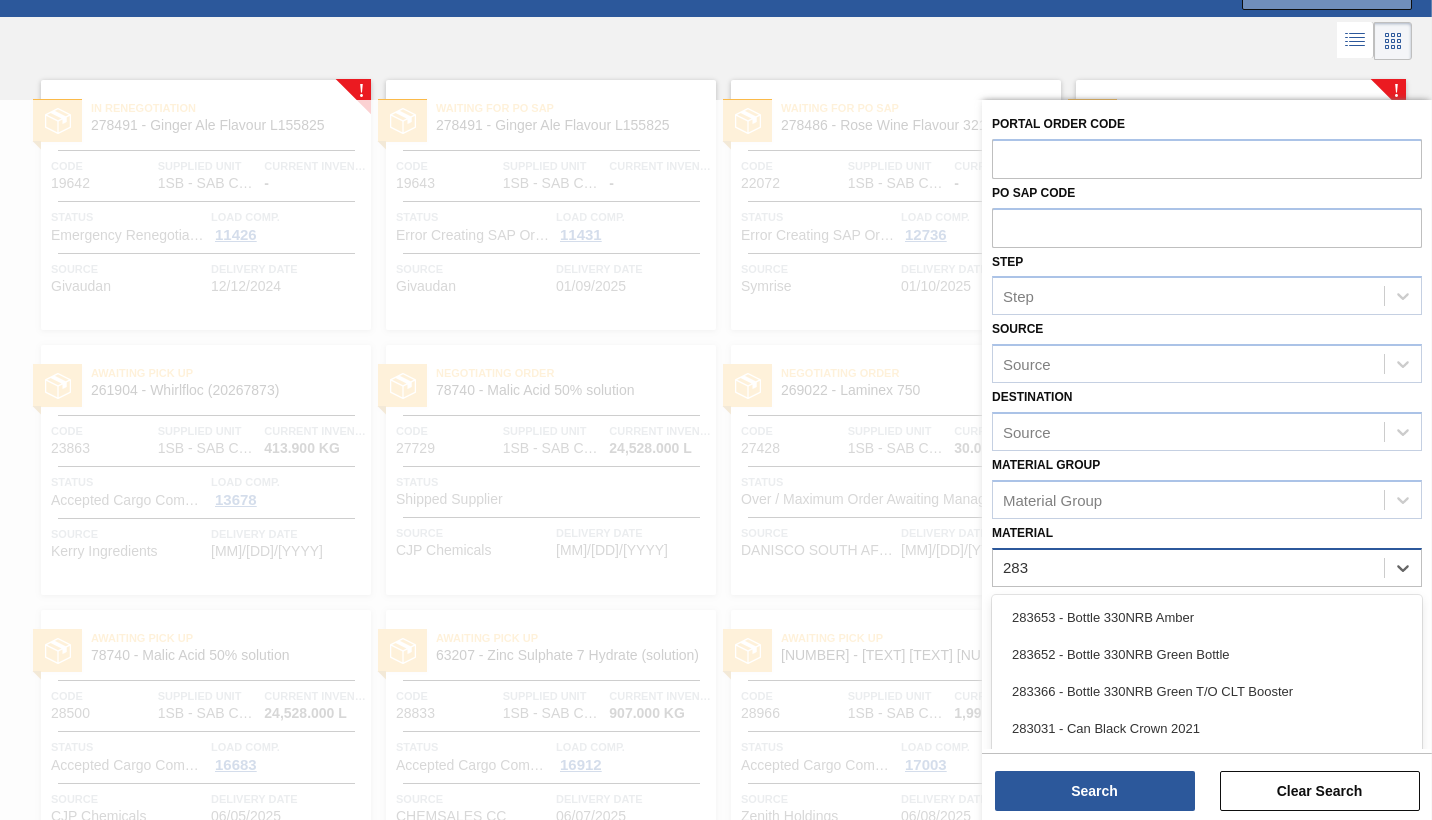 type on "[NUMBER]" 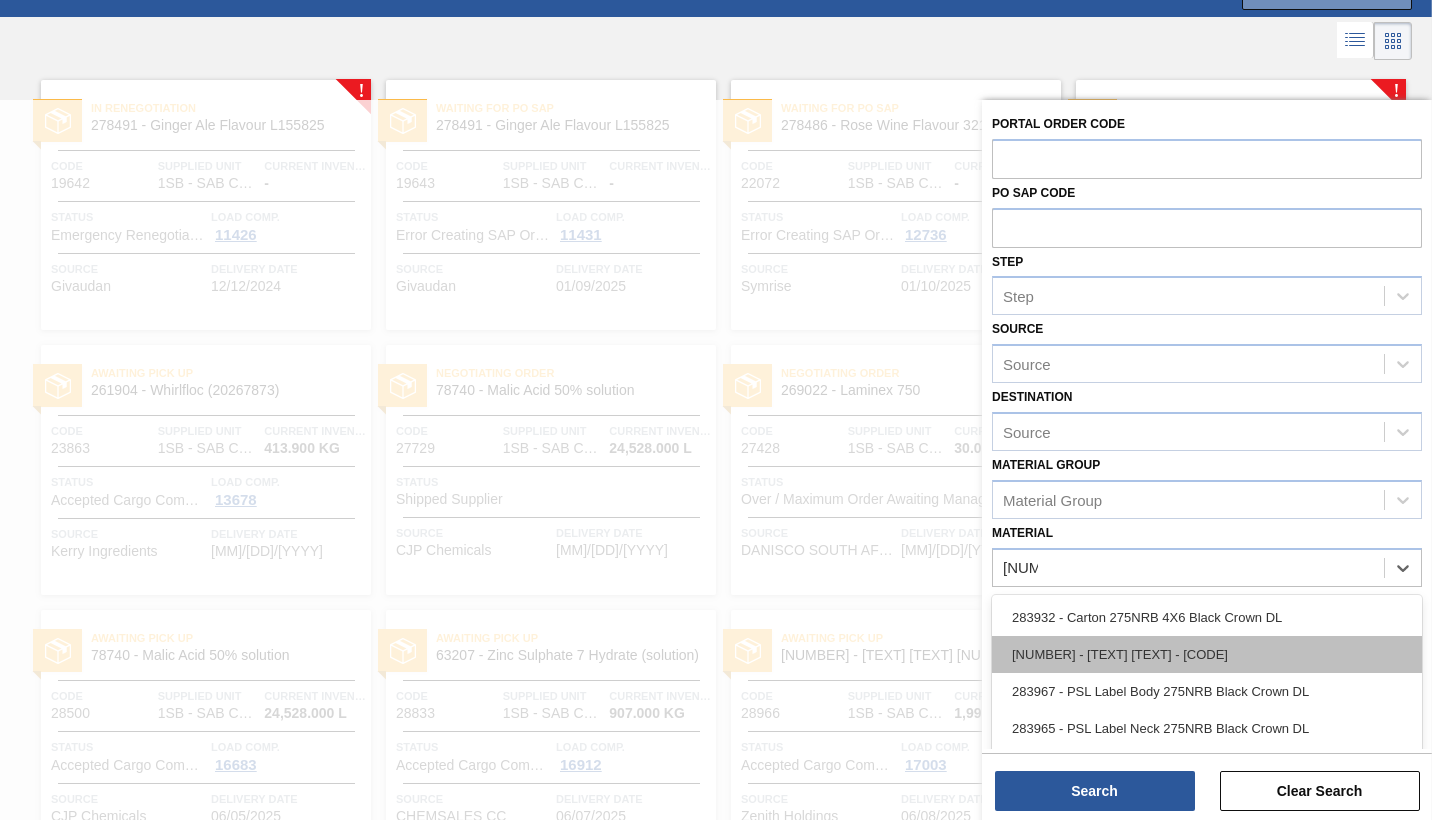 click on "[NUMBER] - [TEXT] [TEXT] - [CODE]" at bounding box center (1207, 654) 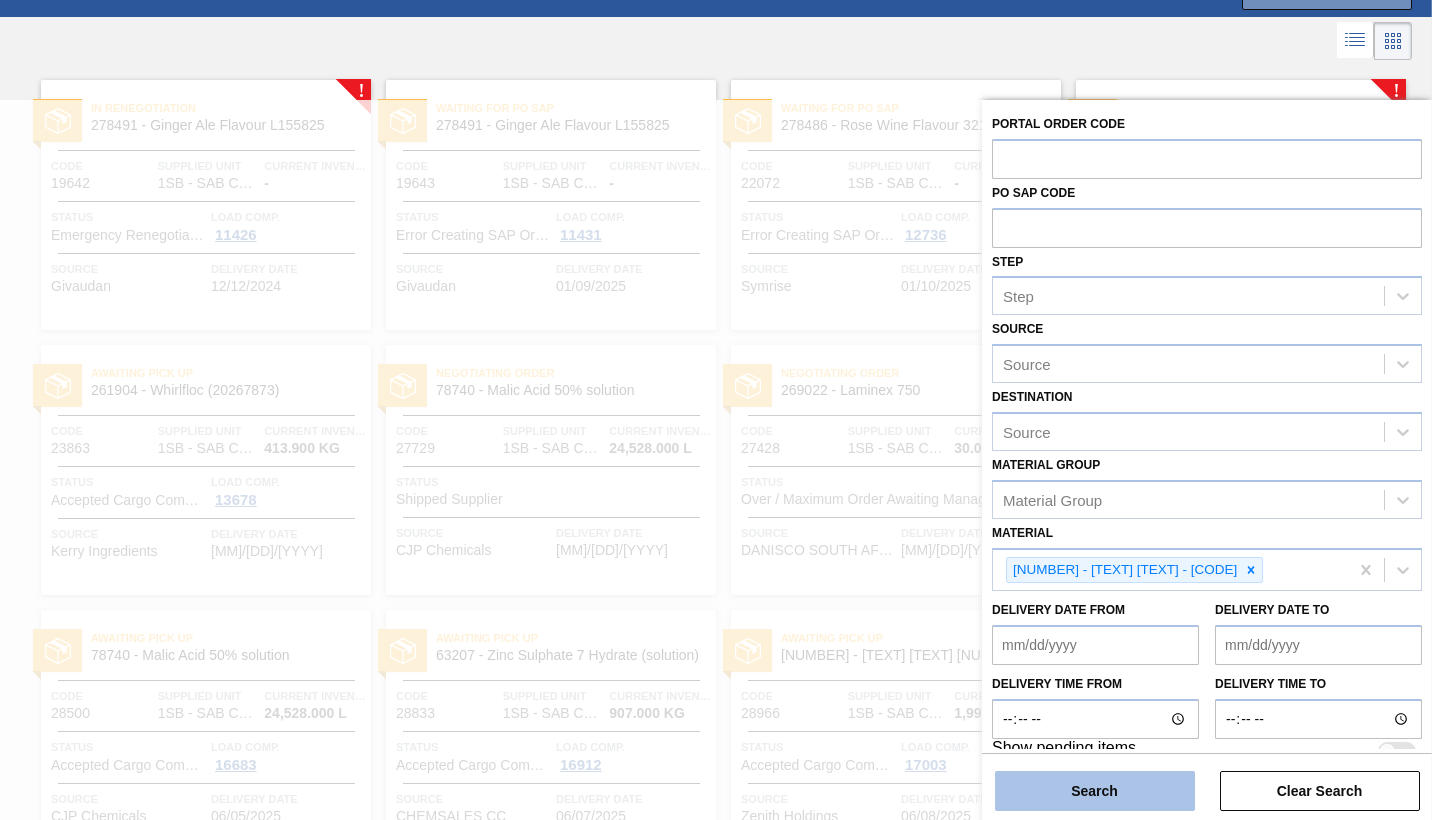 click on "Search" at bounding box center (1095, 791) 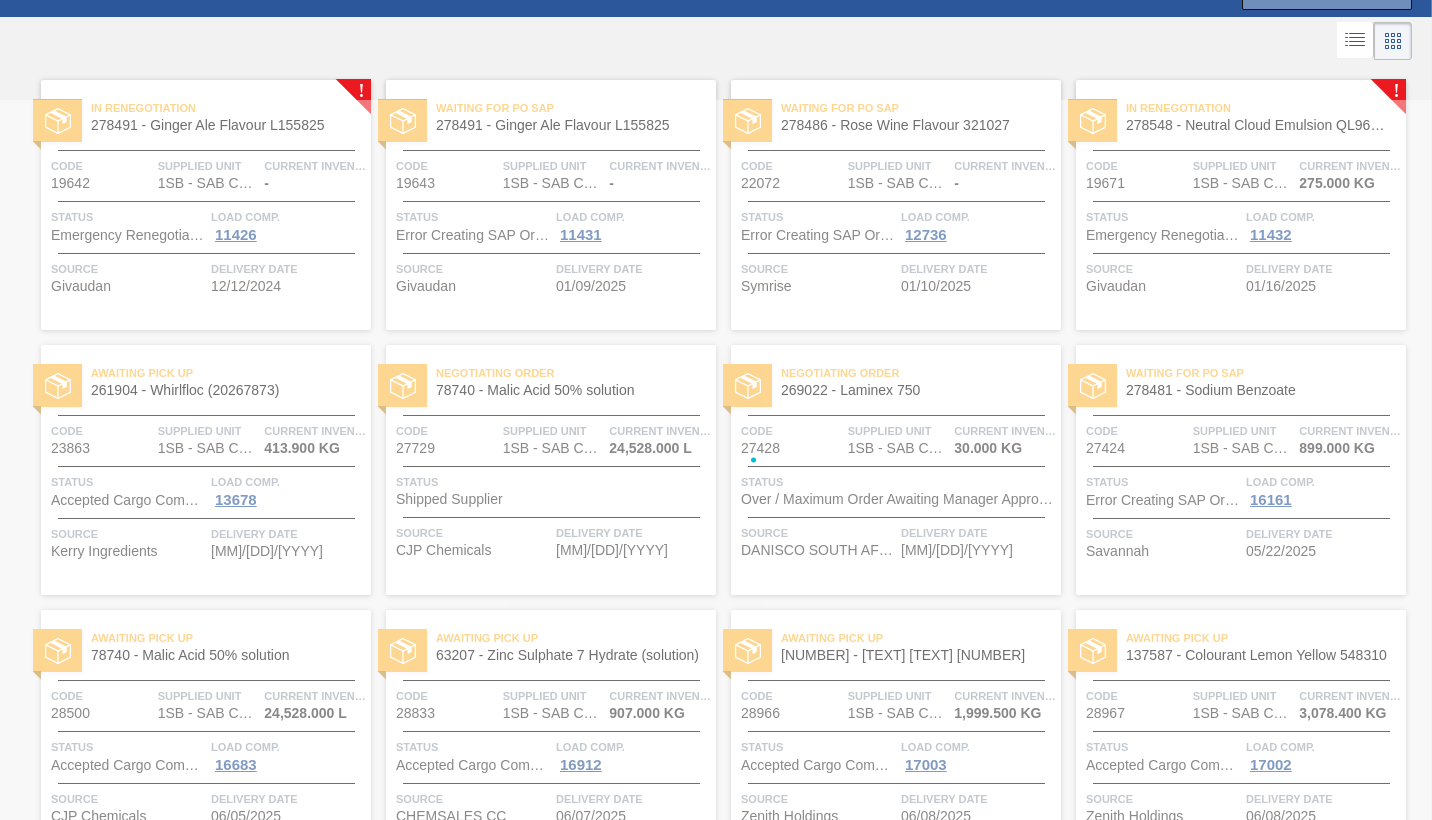 scroll, scrollTop: 0, scrollLeft: 0, axis: both 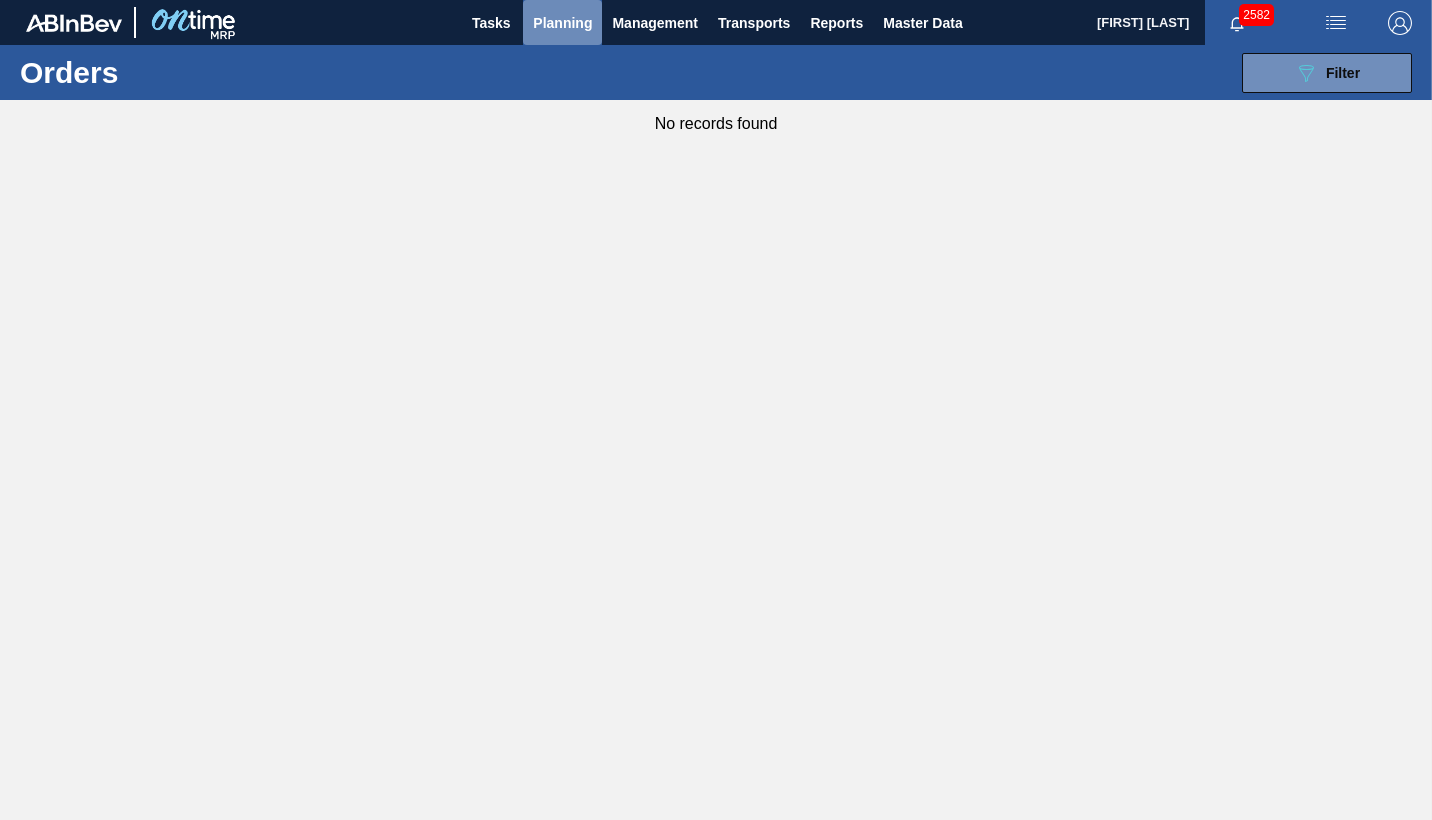 click on "Planning" at bounding box center [562, 23] 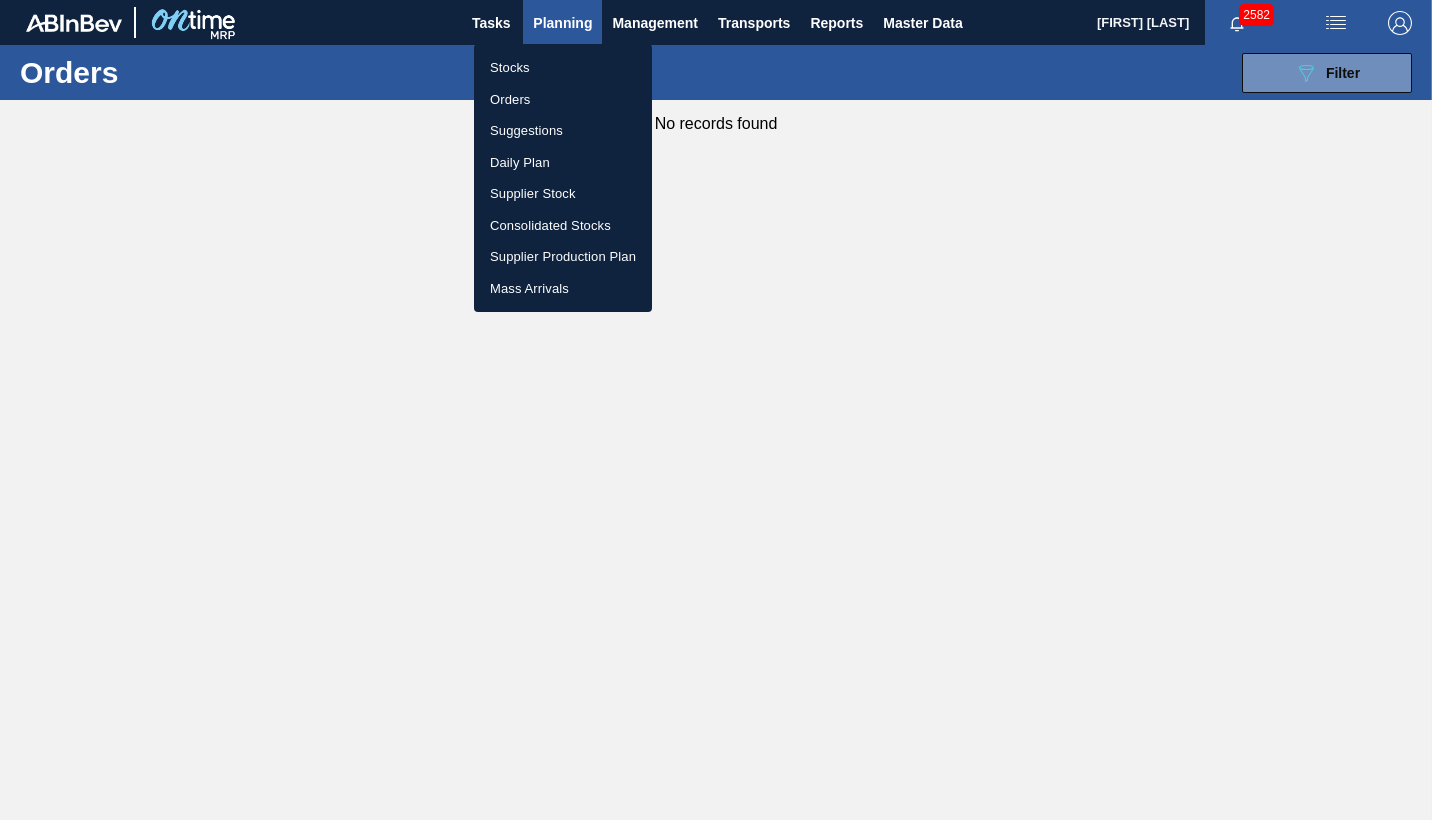 click on "Stocks" at bounding box center [563, 68] 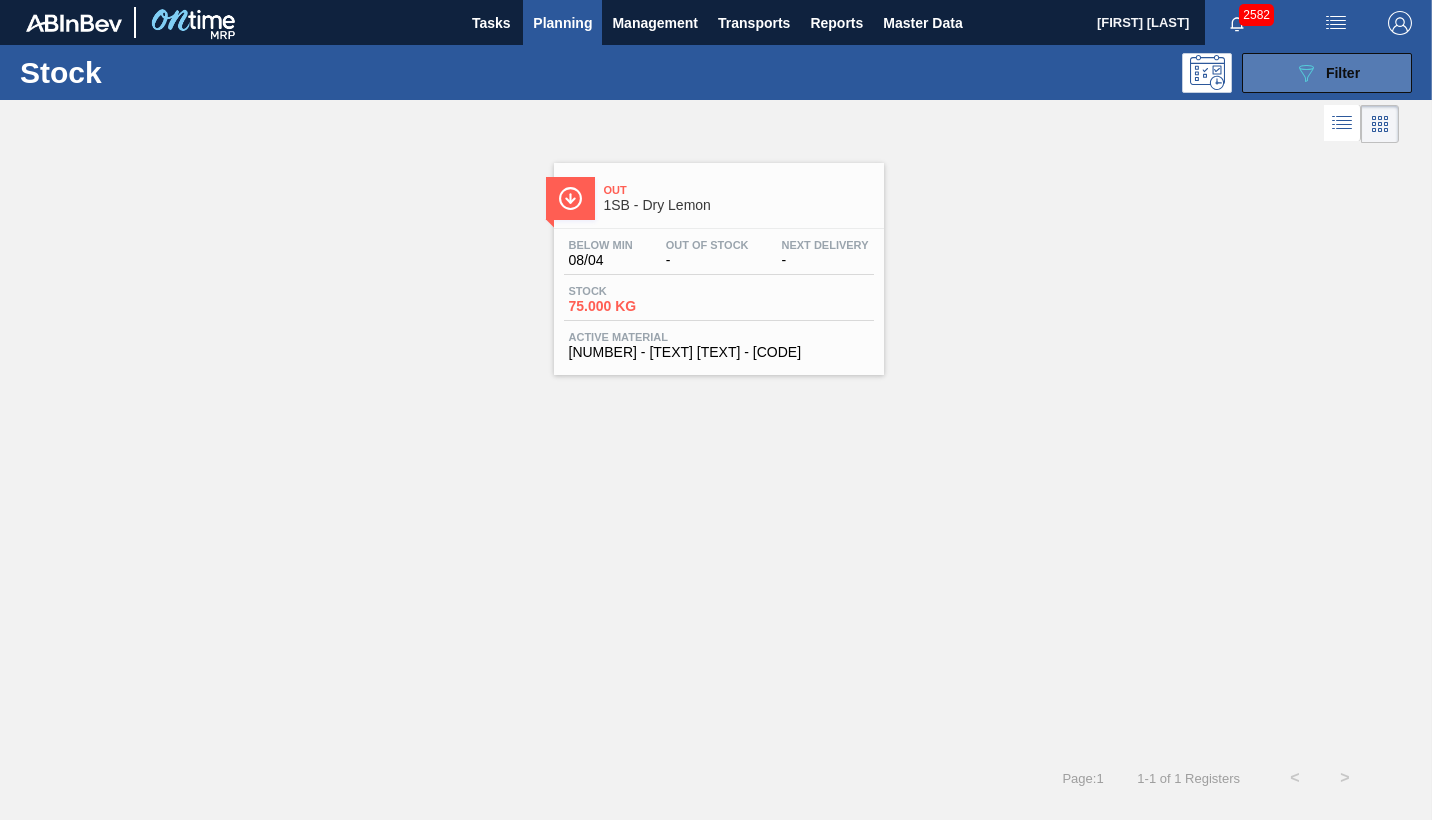 click on "Filter" at bounding box center [1343, 73] 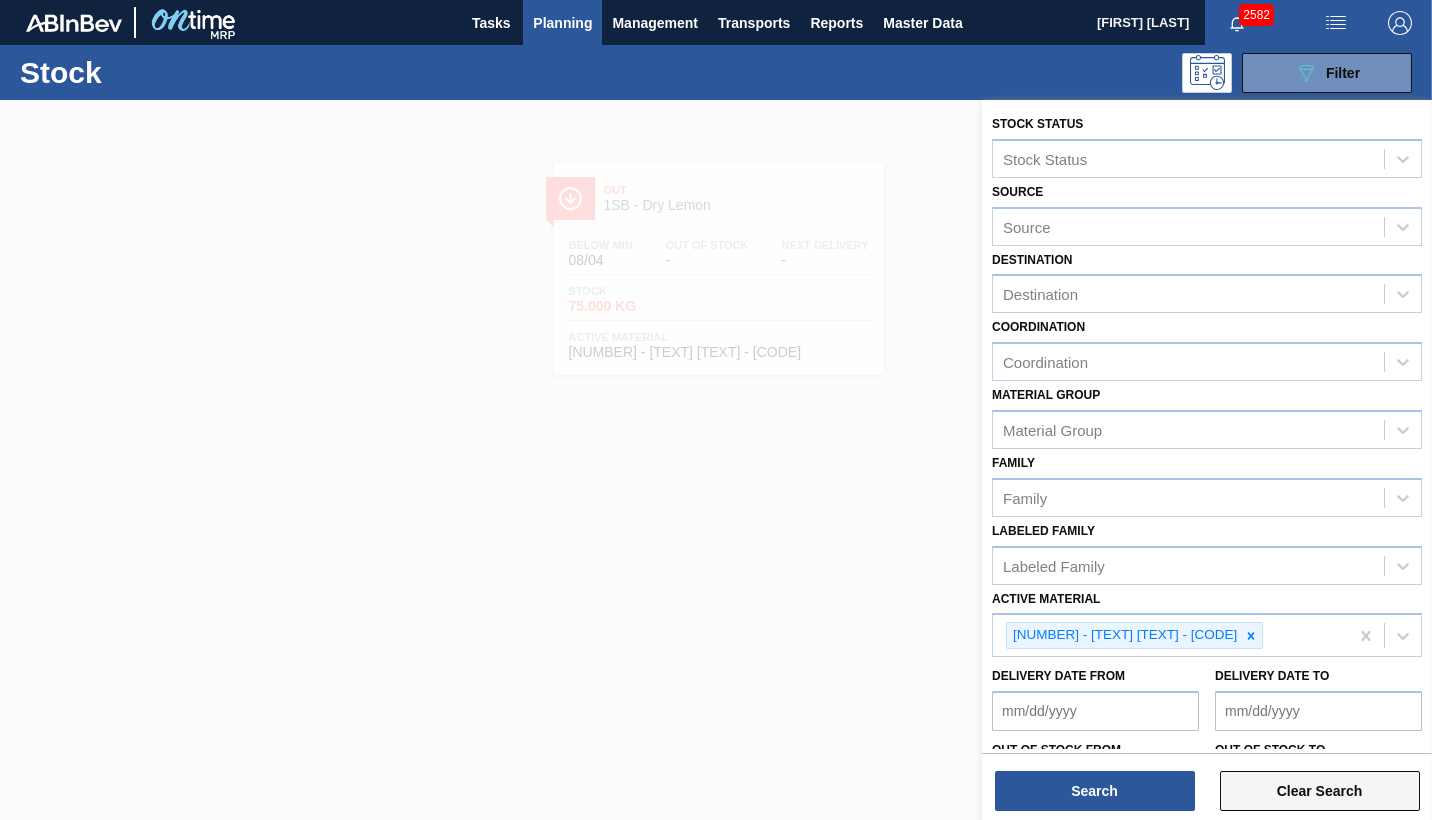 click on "Clear Search" at bounding box center [1320, 791] 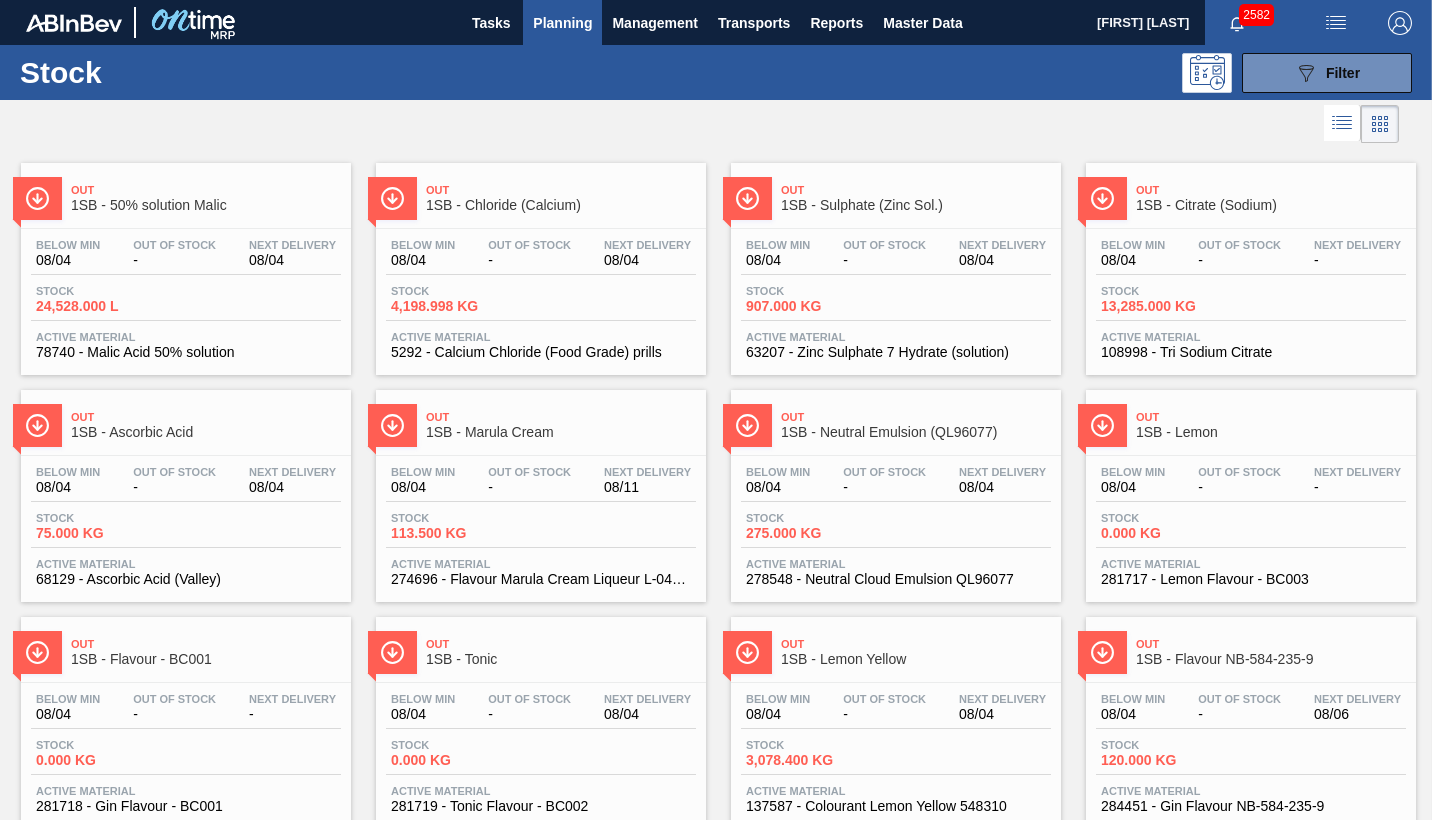 click on "Planning" at bounding box center (562, 23) 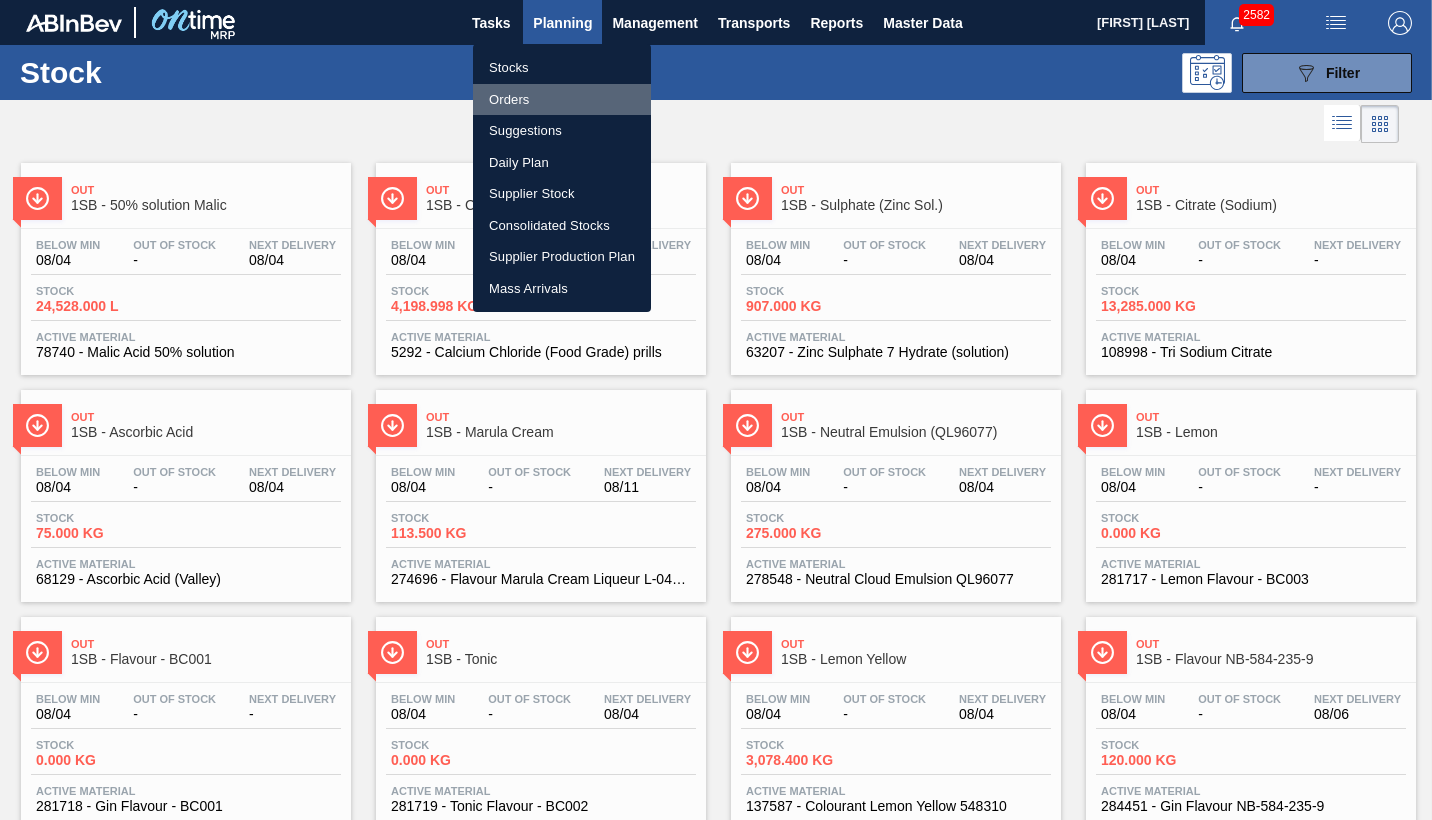 click on "Orders" at bounding box center [562, 100] 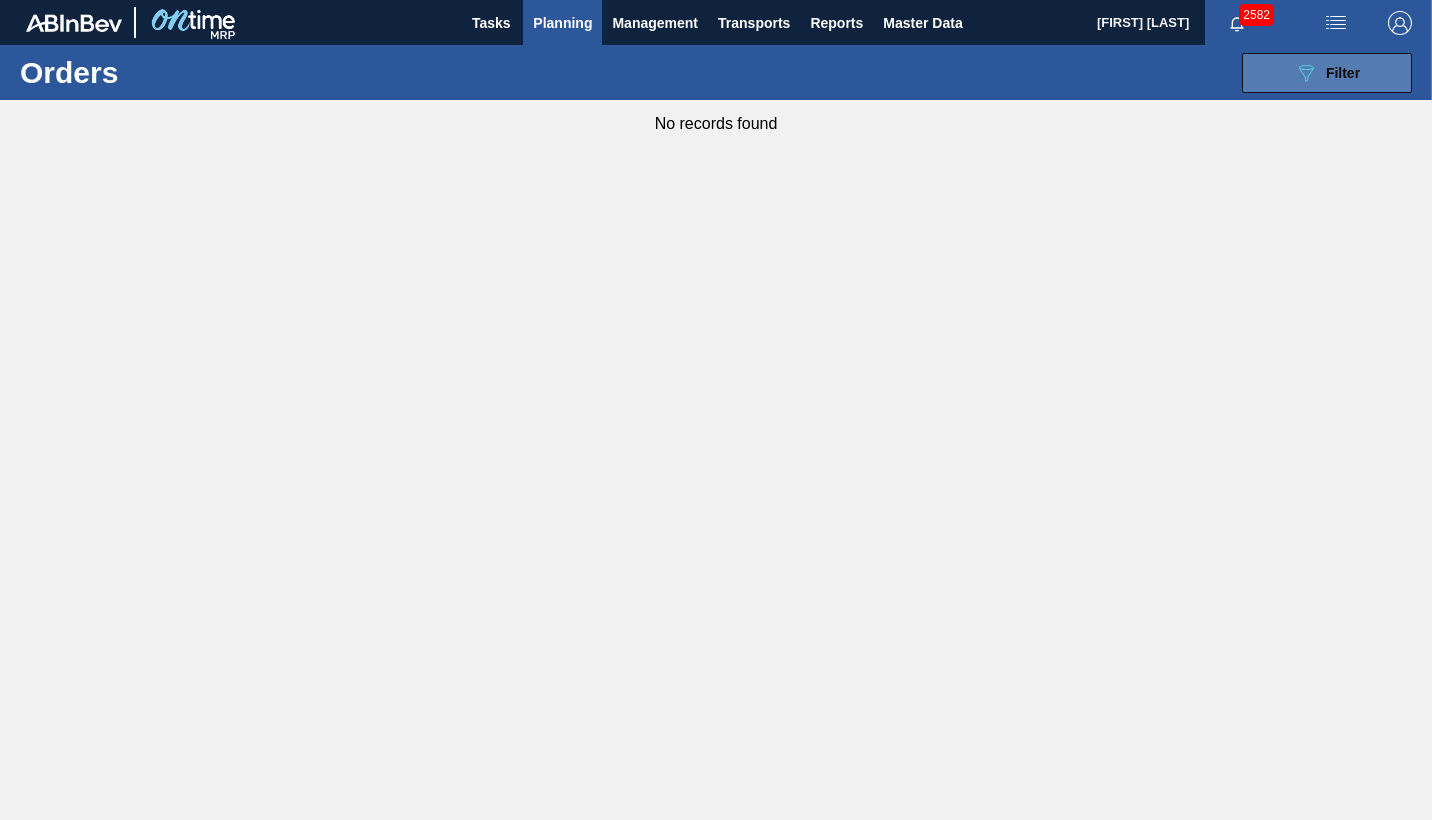 click on "Filter" at bounding box center (1343, 73) 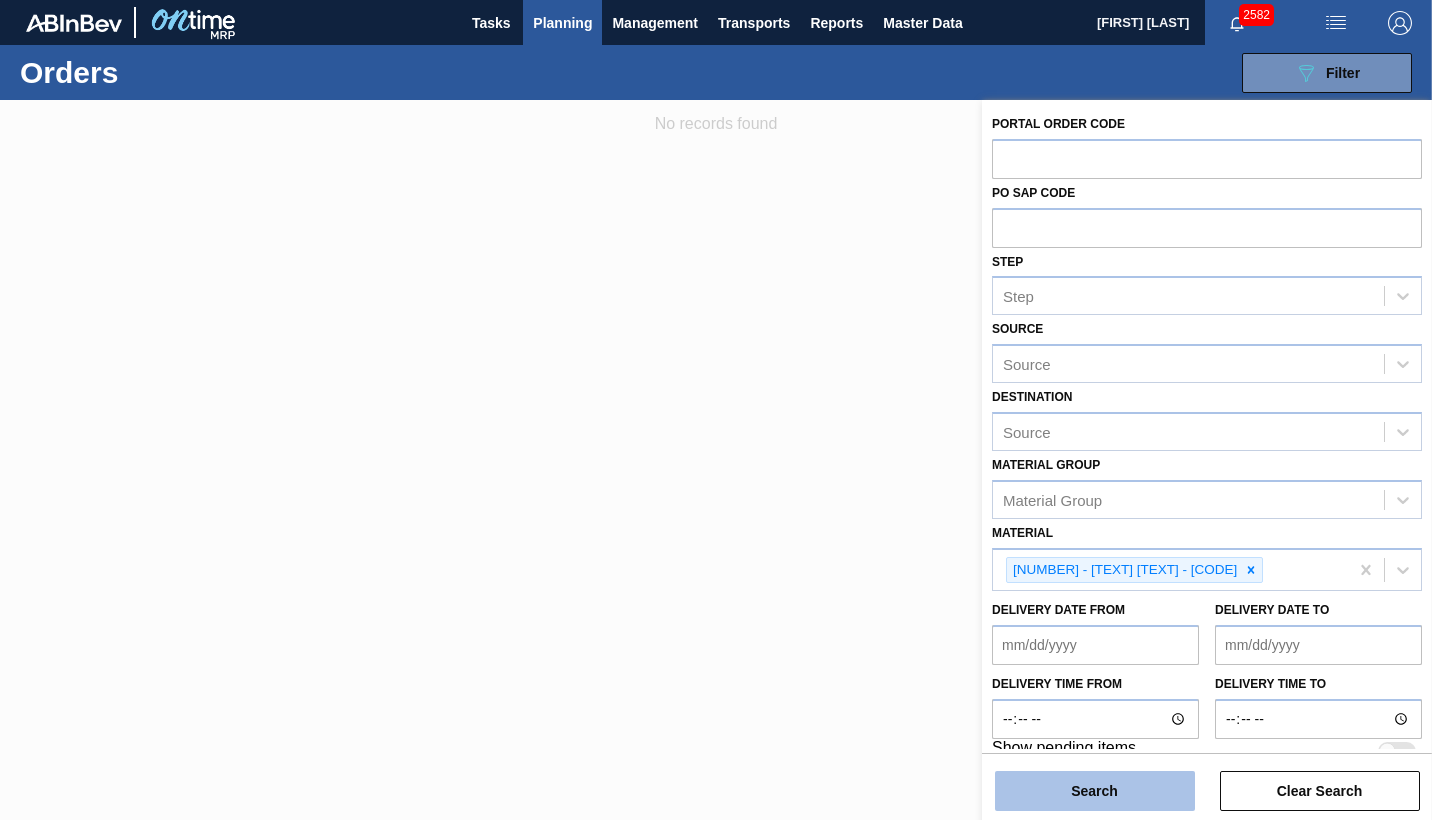 click on "Search" at bounding box center [1095, 791] 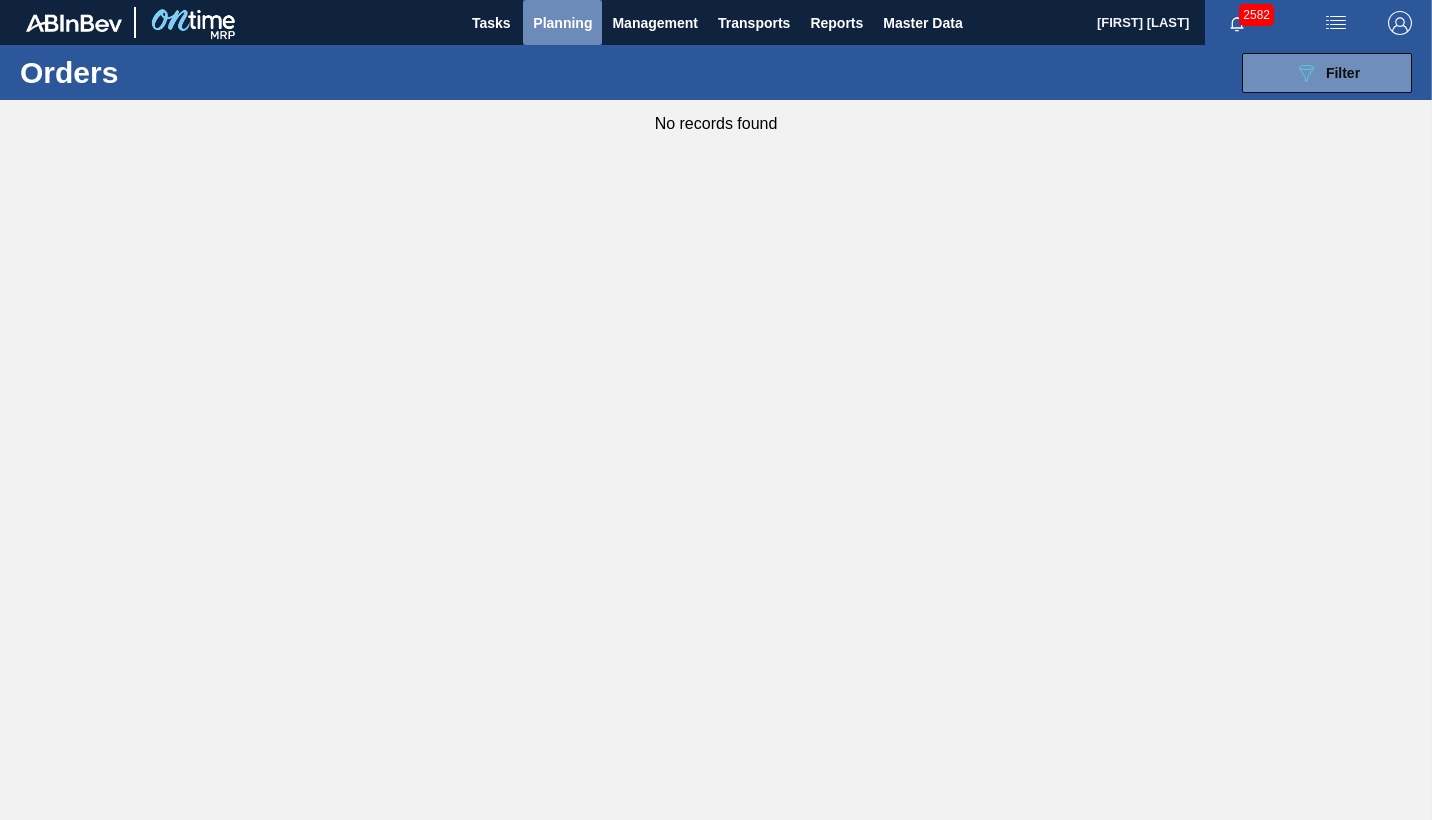 click on "Planning" at bounding box center [562, 23] 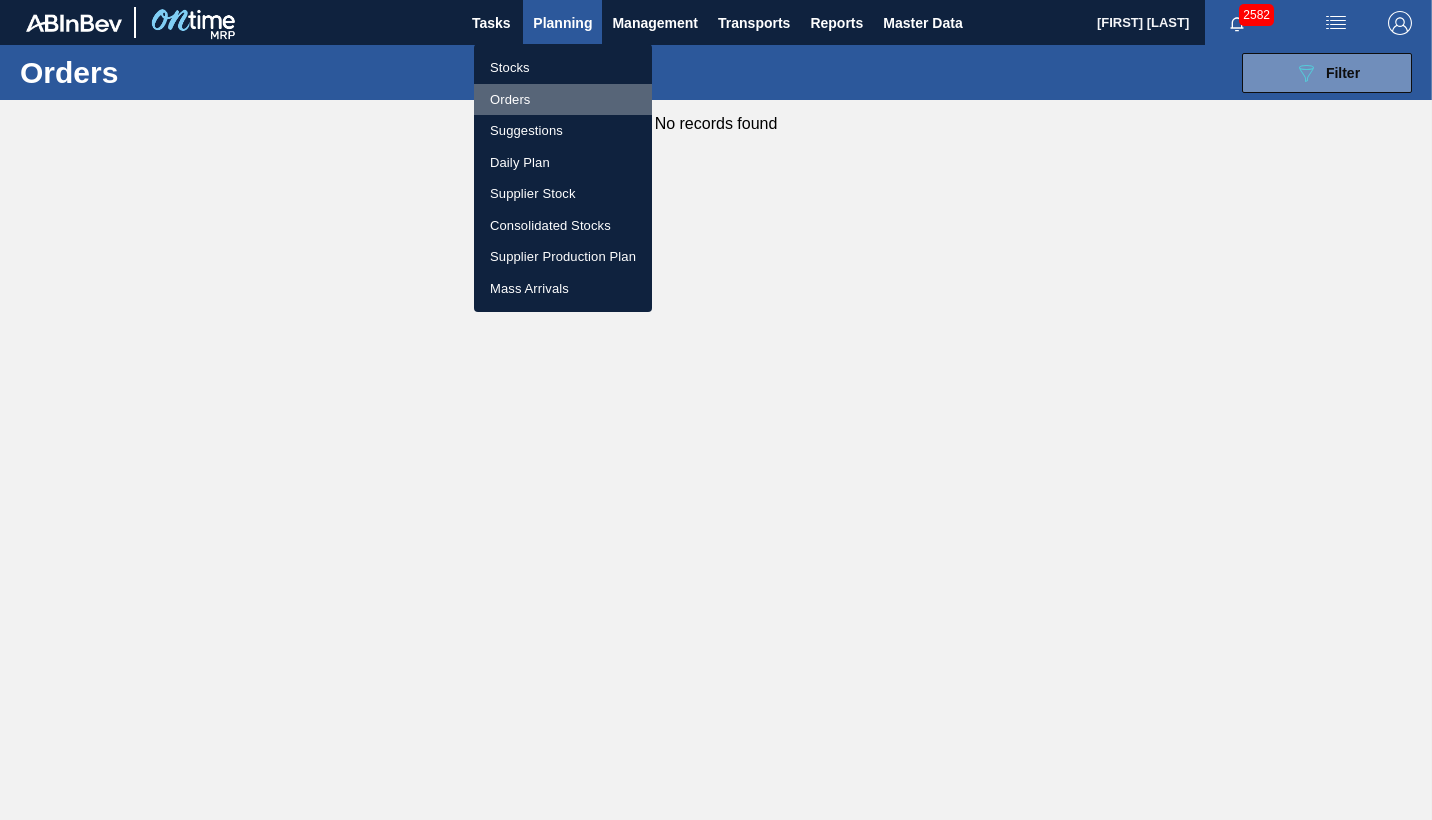 click on "Orders" at bounding box center (563, 100) 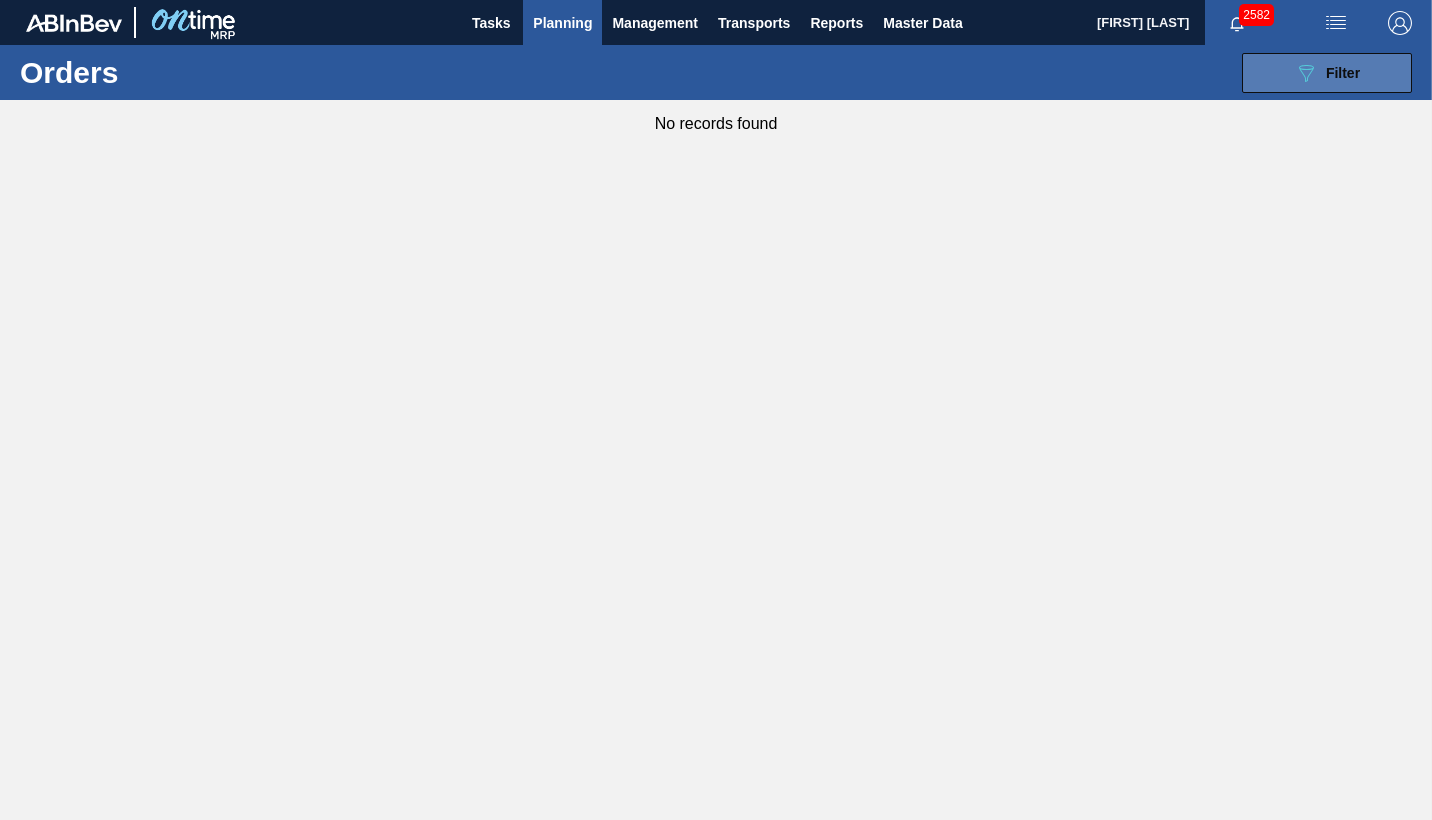 click on "Filter" at bounding box center [1343, 73] 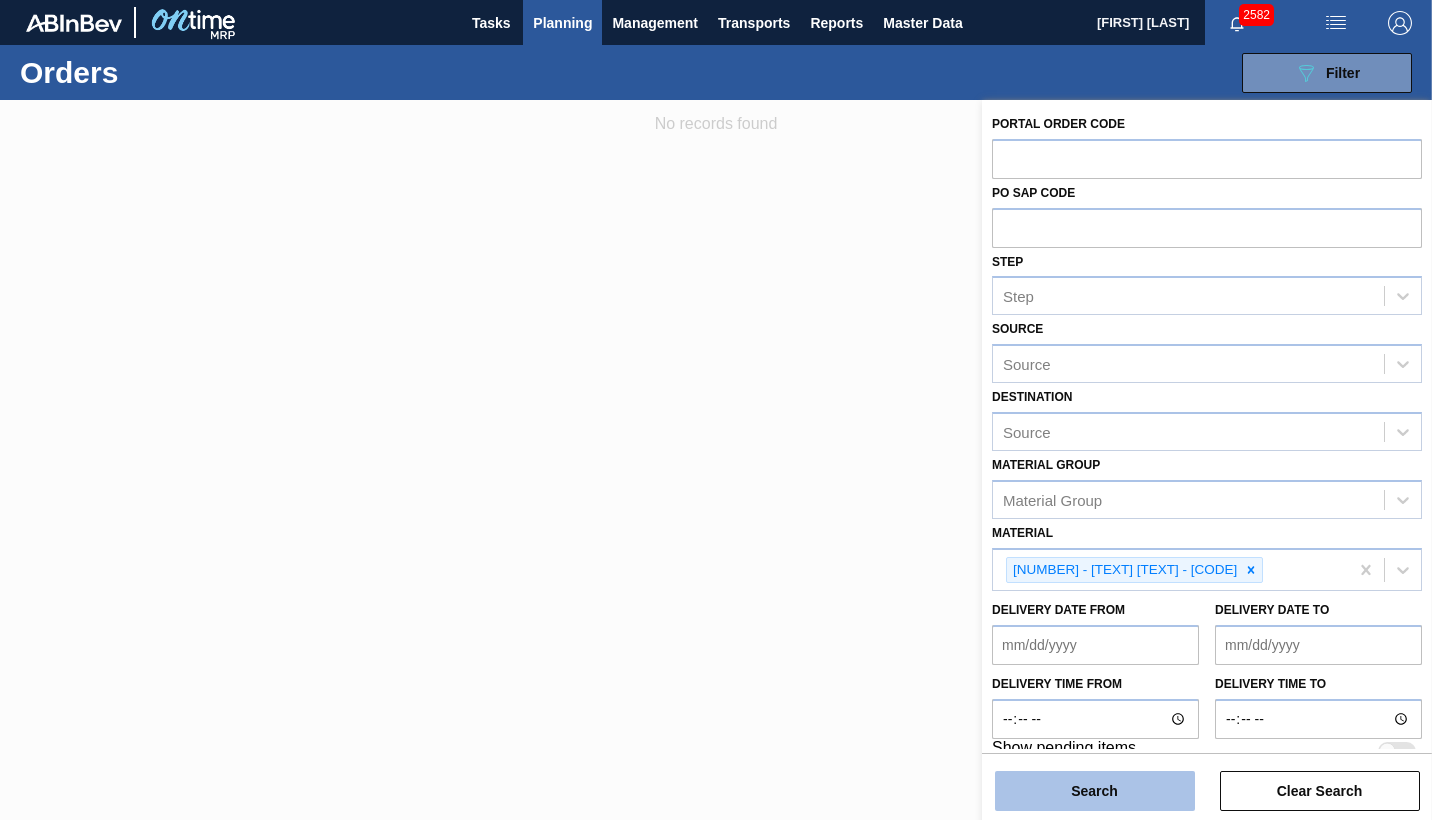 click on "Search" at bounding box center (1095, 791) 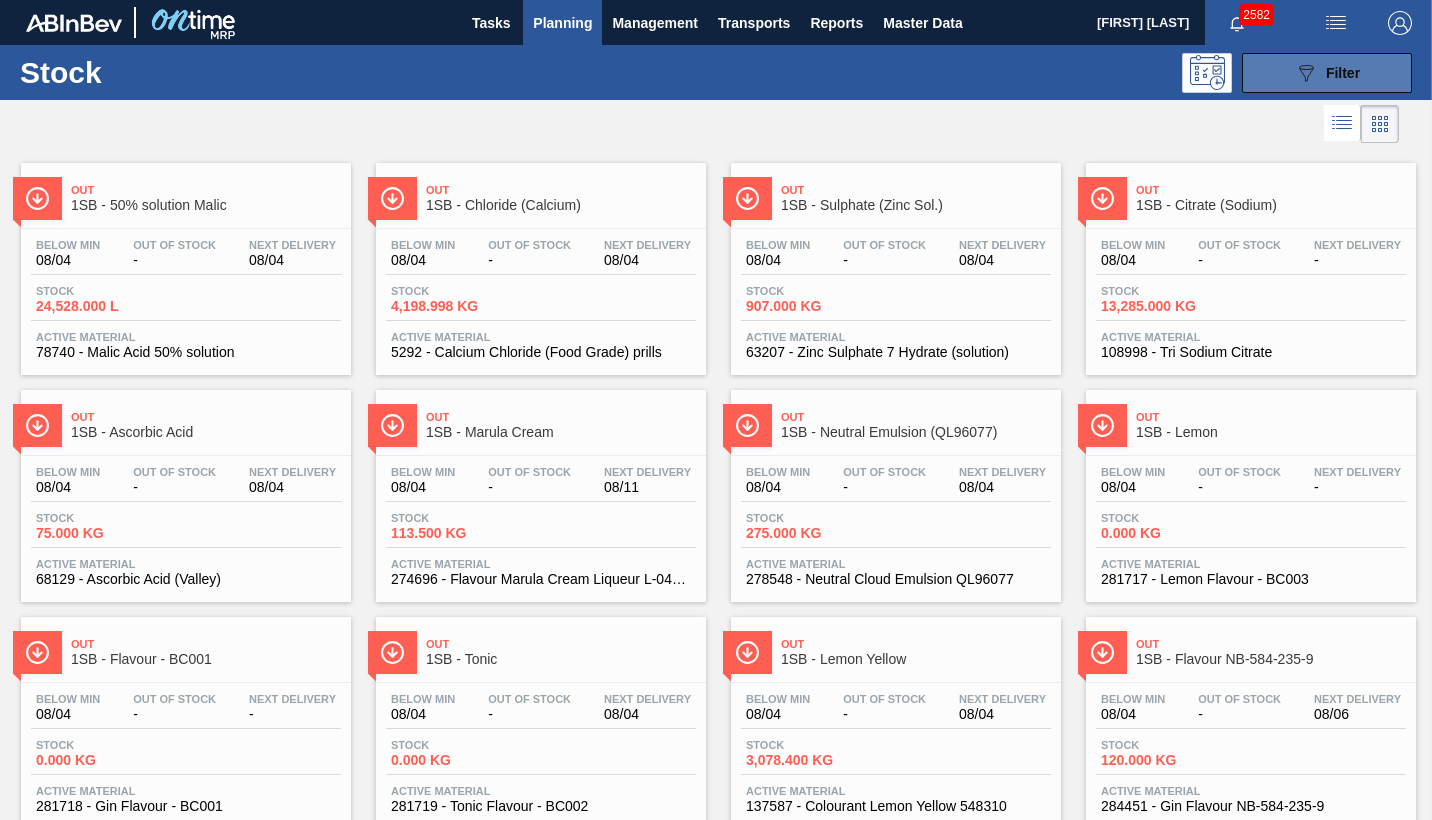 click on "Filter" at bounding box center (1343, 73) 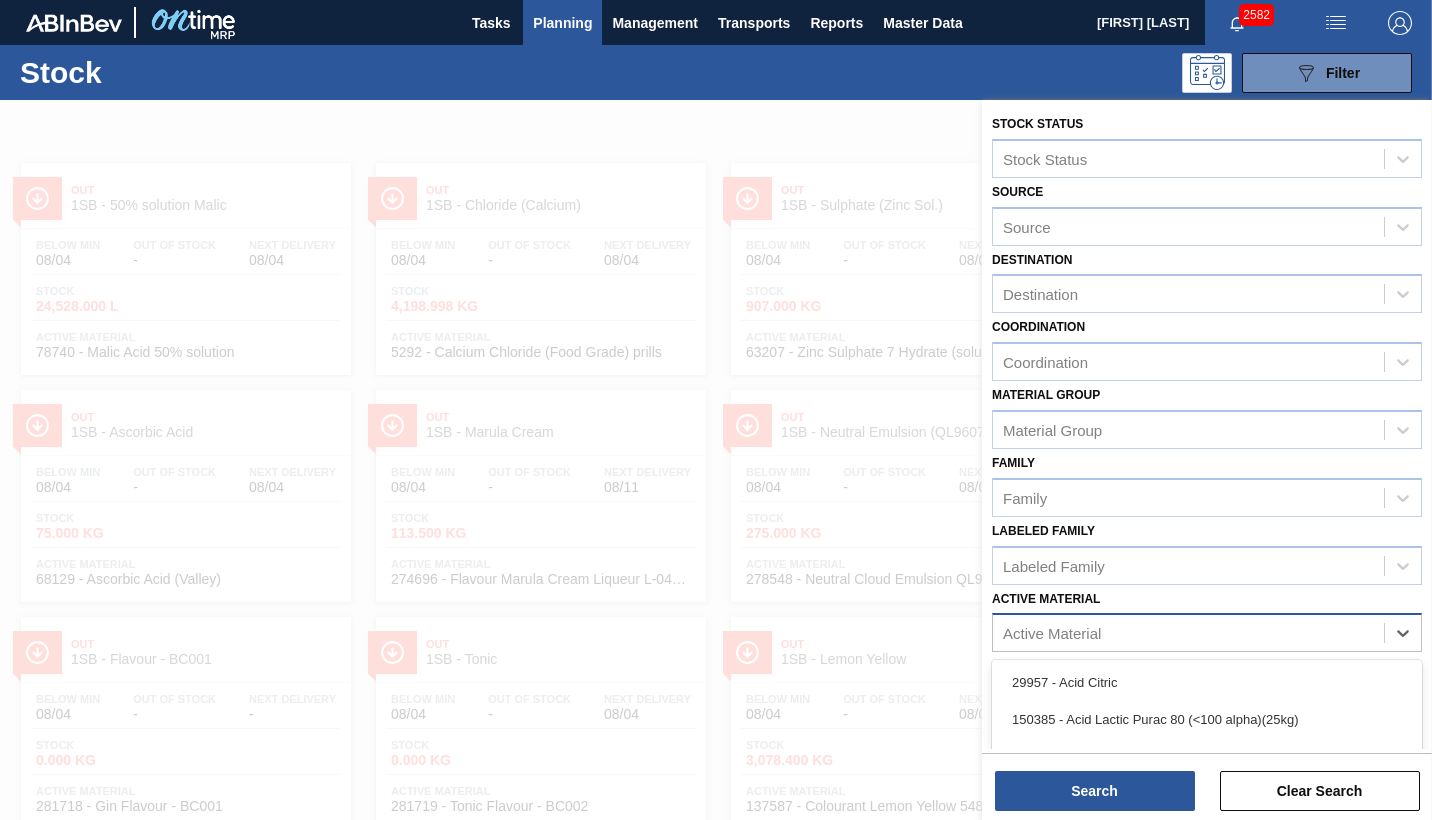 scroll, scrollTop: 148, scrollLeft: 0, axis: vertical 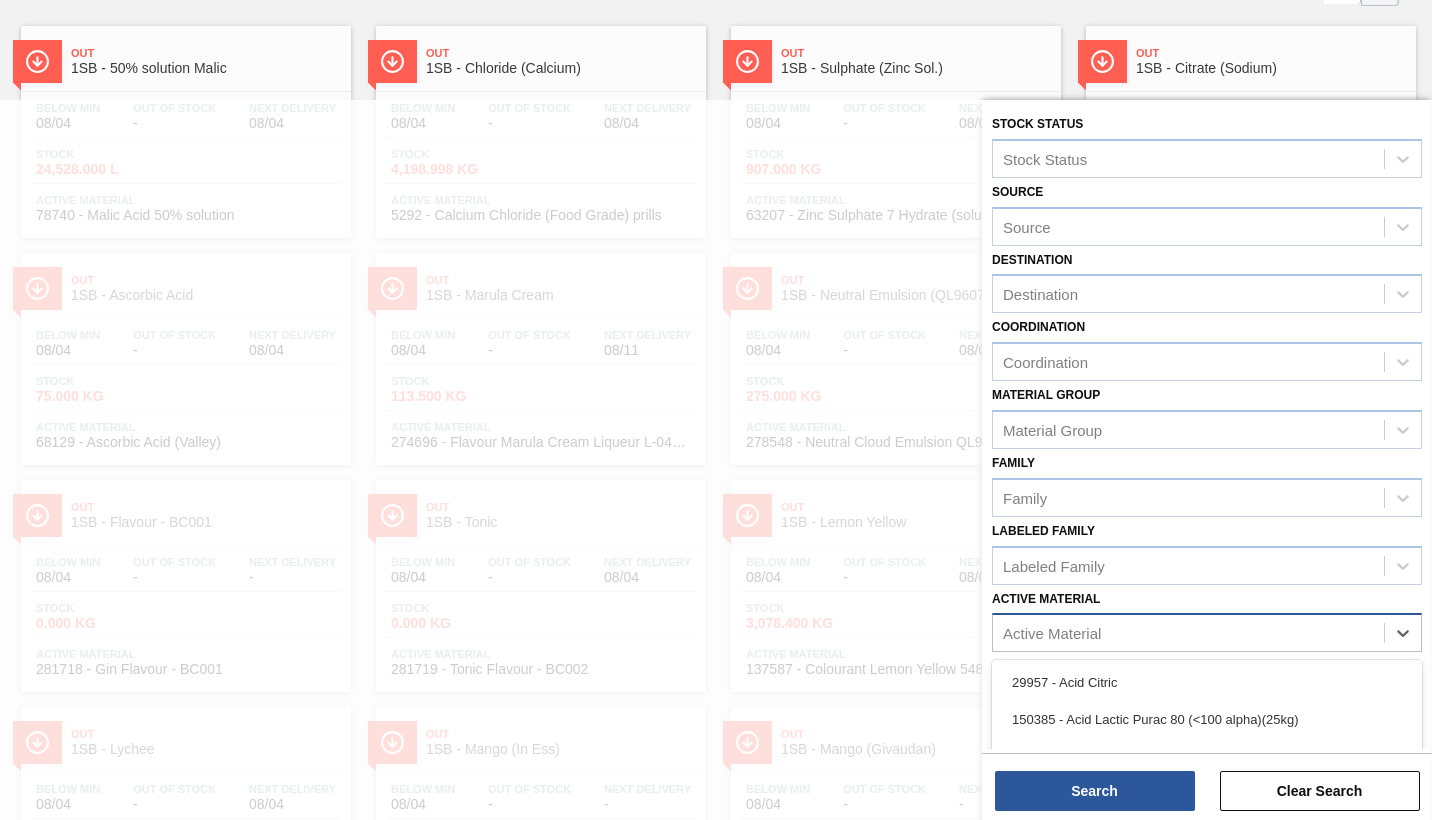 click on "Active Material" at bounding box center [1052, 633] 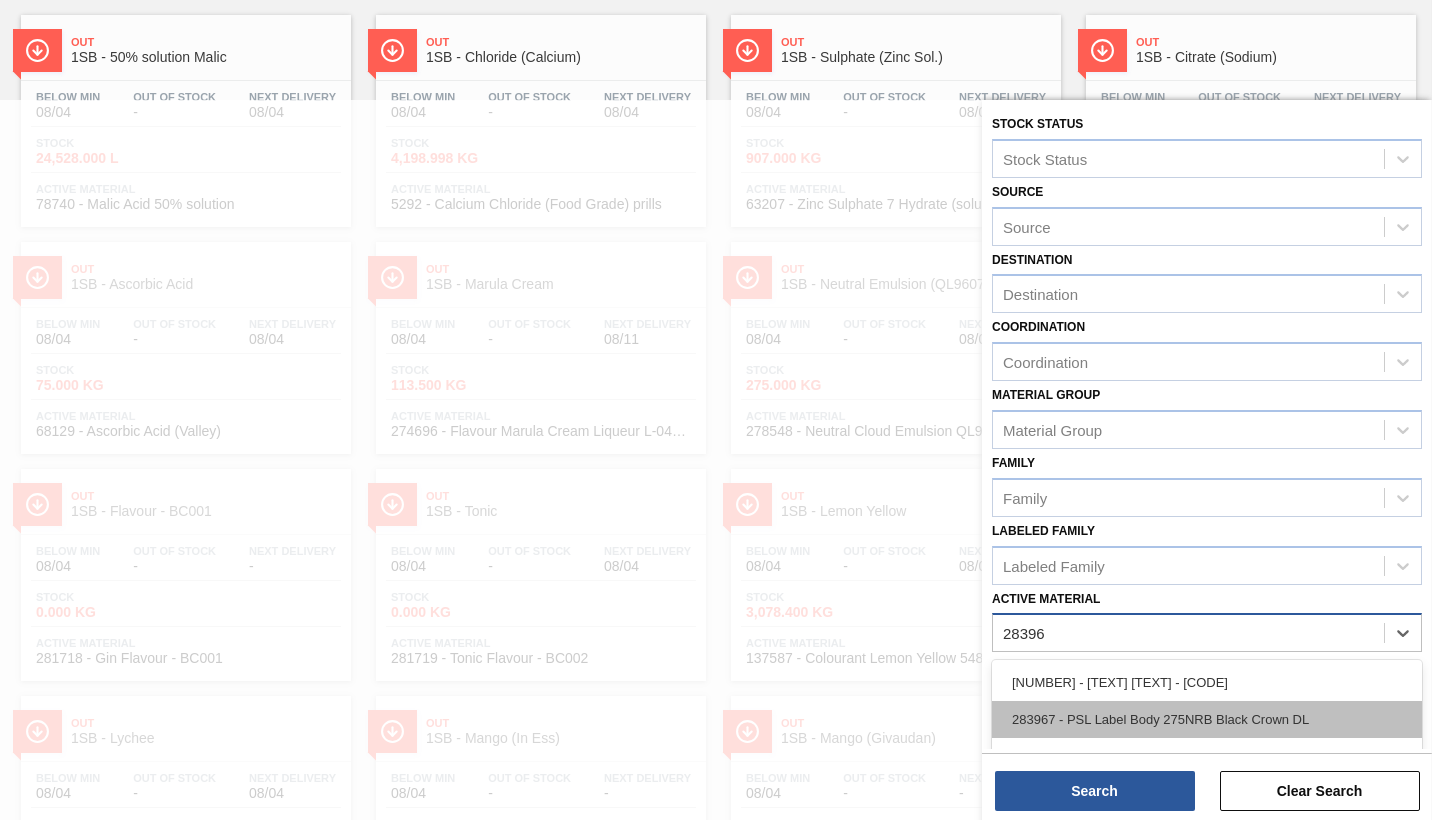 type on "283968" 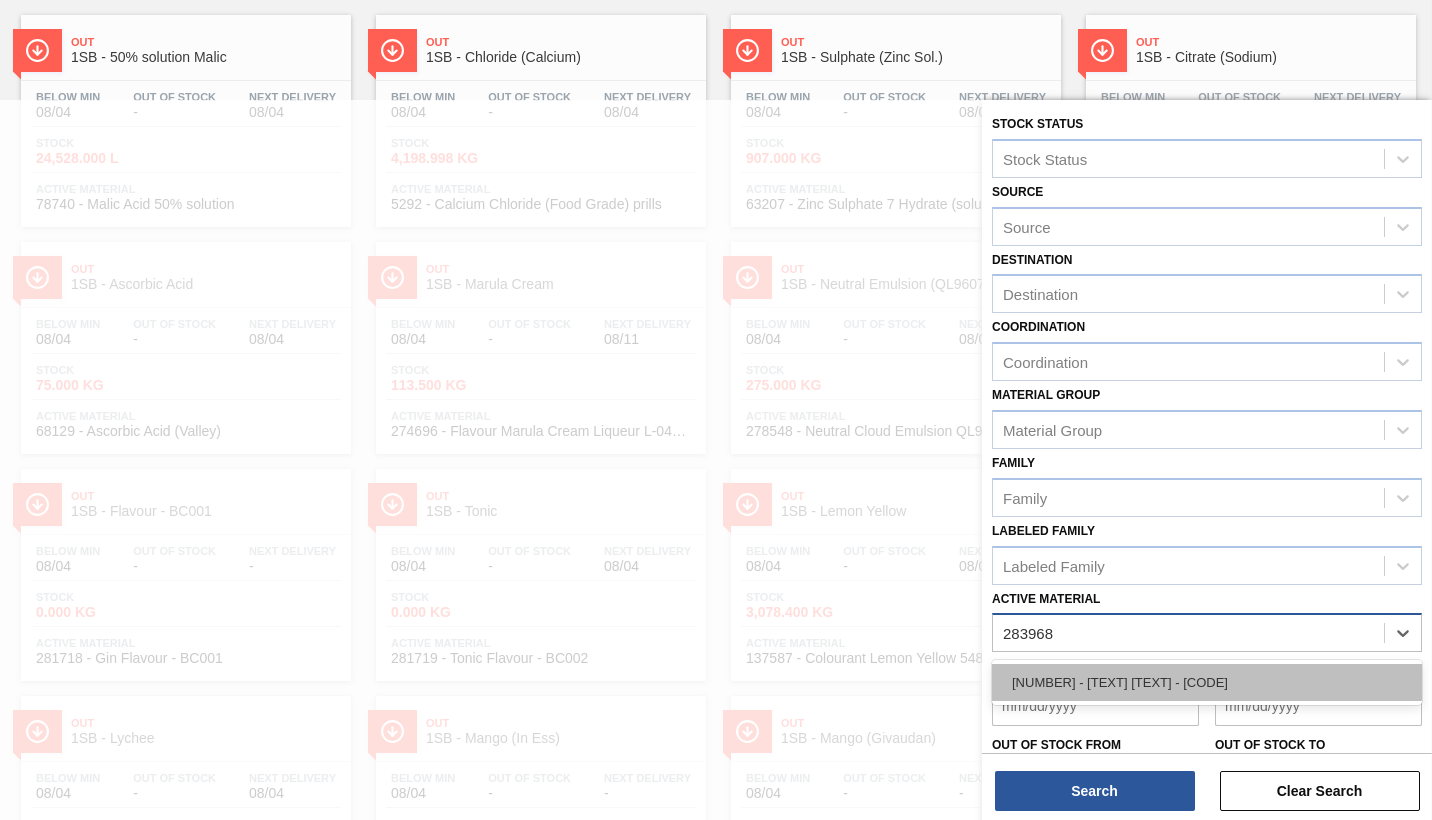 click on "[NUMBER] - [TEXT] [TEXT] - [CODE]" at bounding box center [1207, 682] 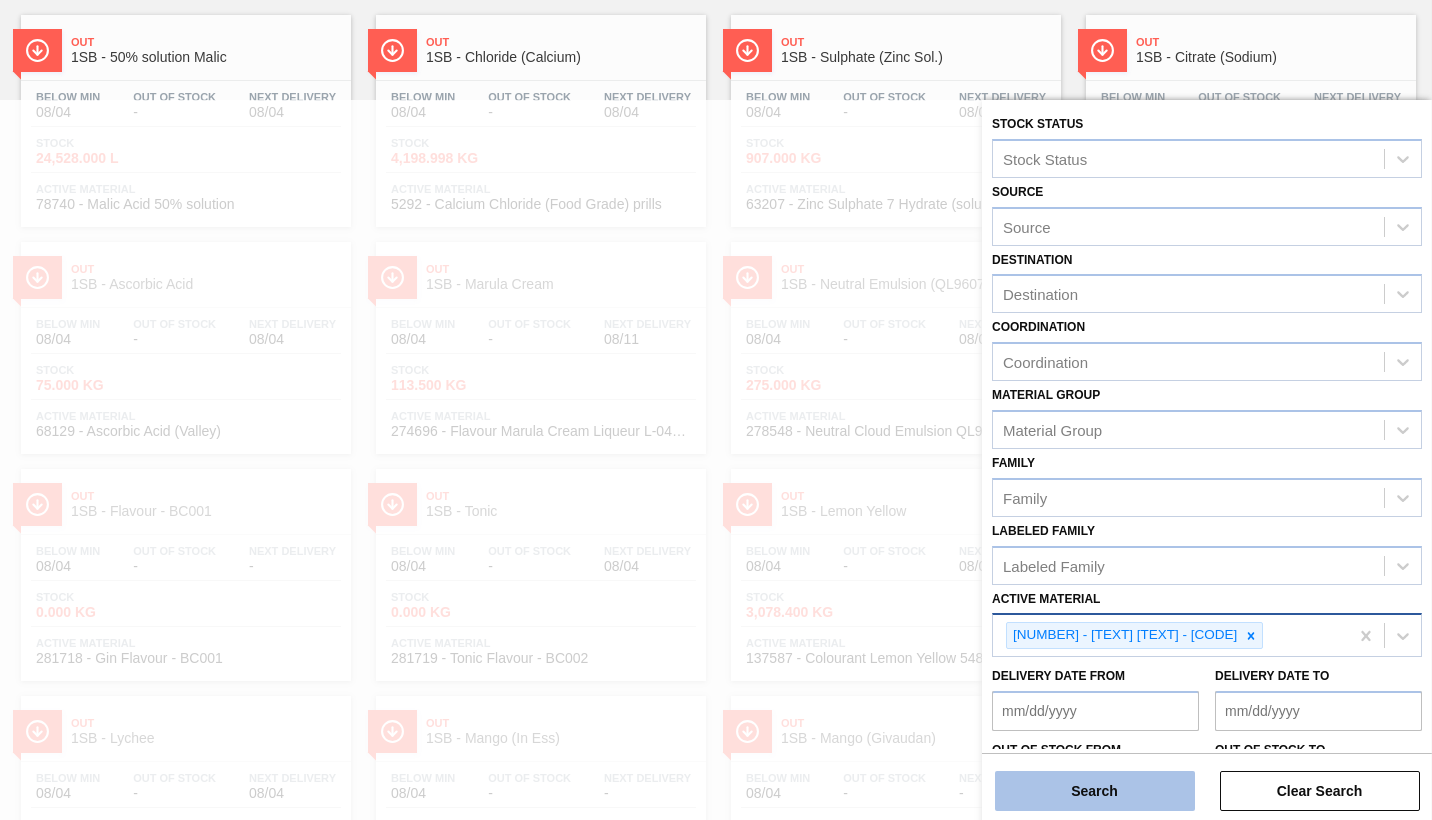click on "Search" at bounding box center [1095, 791] 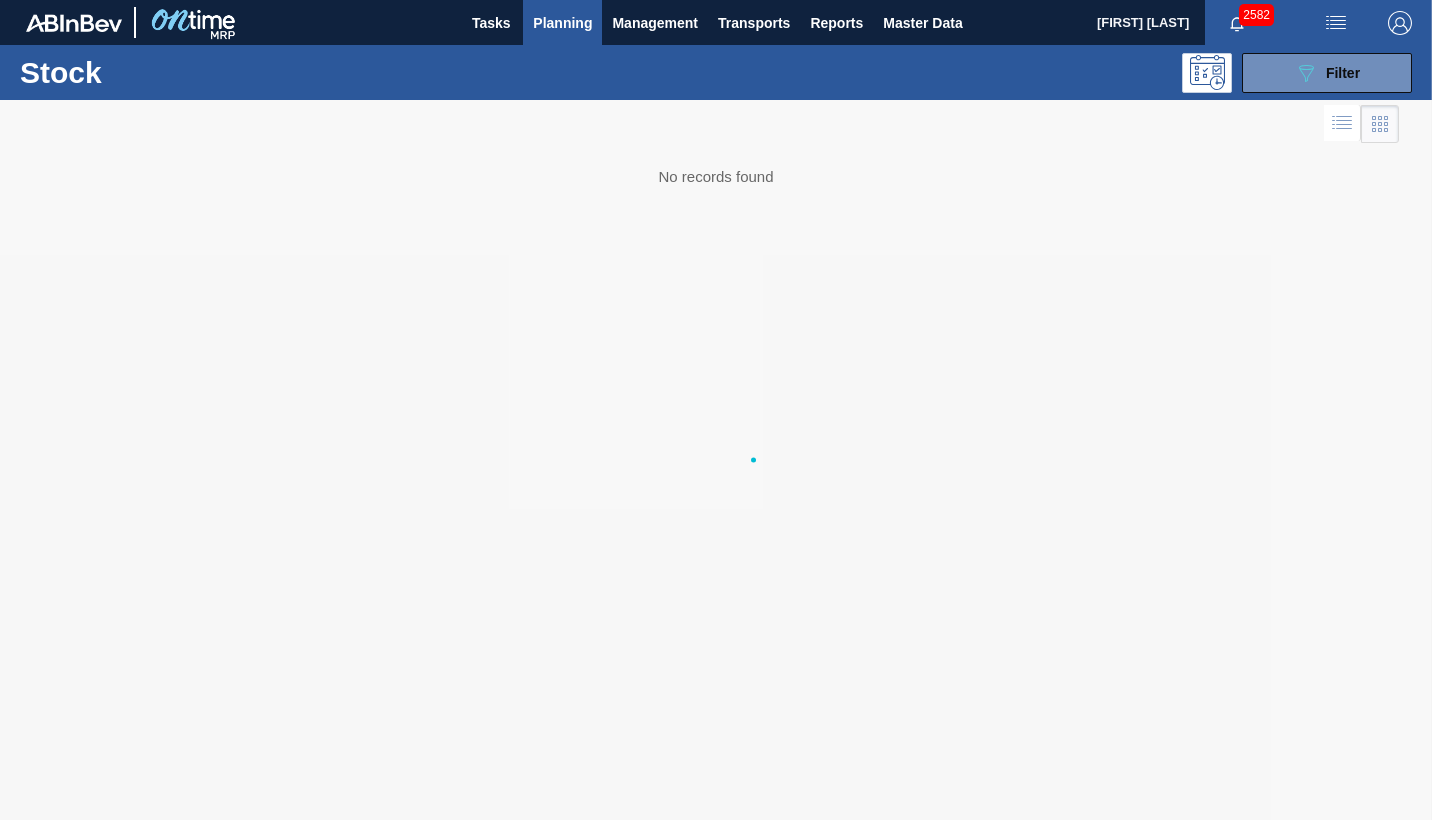 scroll, scrollTop: 0, scrollLeft: 0, axis: both 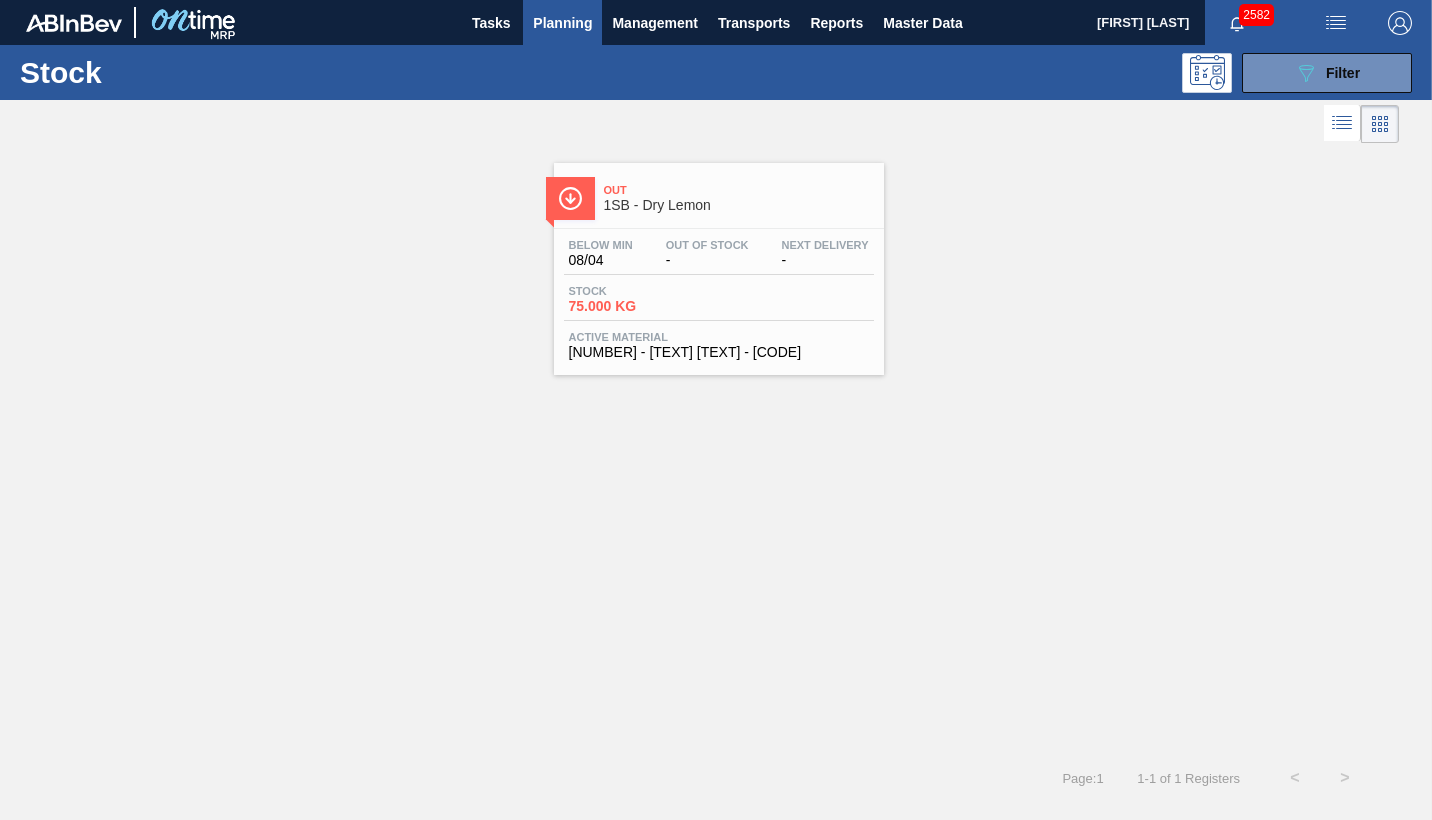 click on "Stock" at bounding box center (639, 291) 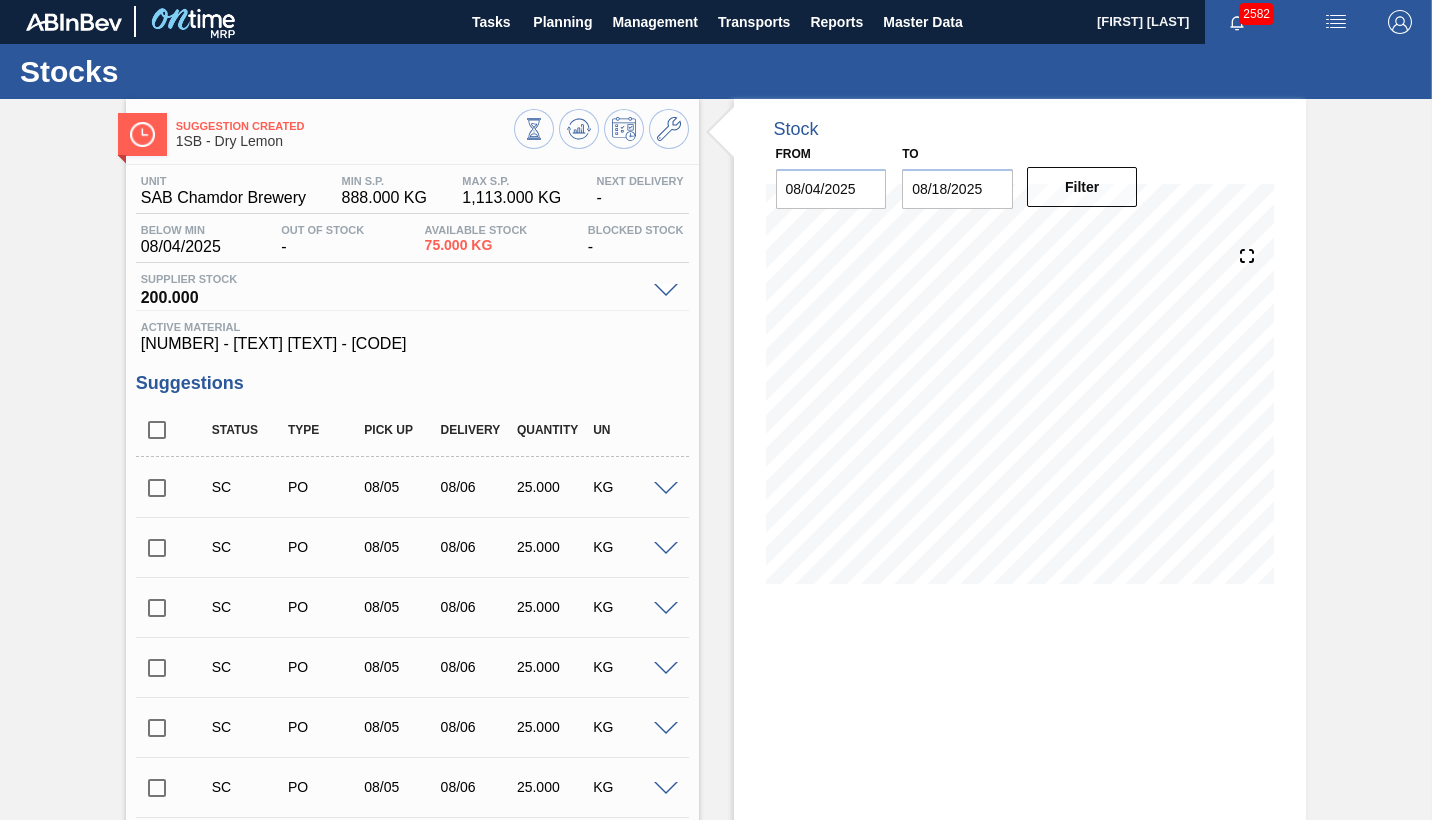 scroll, scrollTop: 0, scrollLeft: 0, axis: both 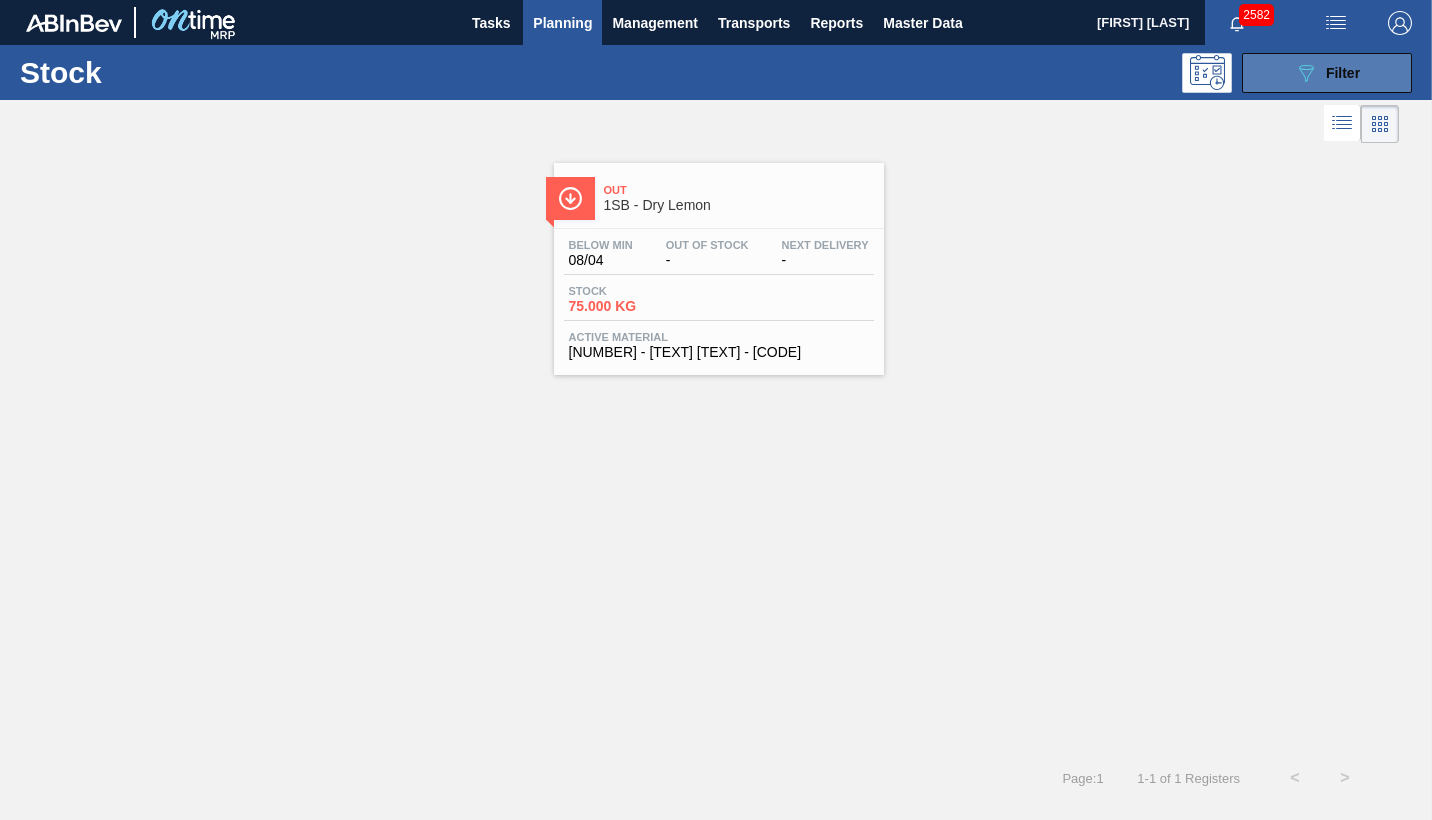 click on "089F7B8B-B2A5-4AFE-B5C0-19BA573D28AC" 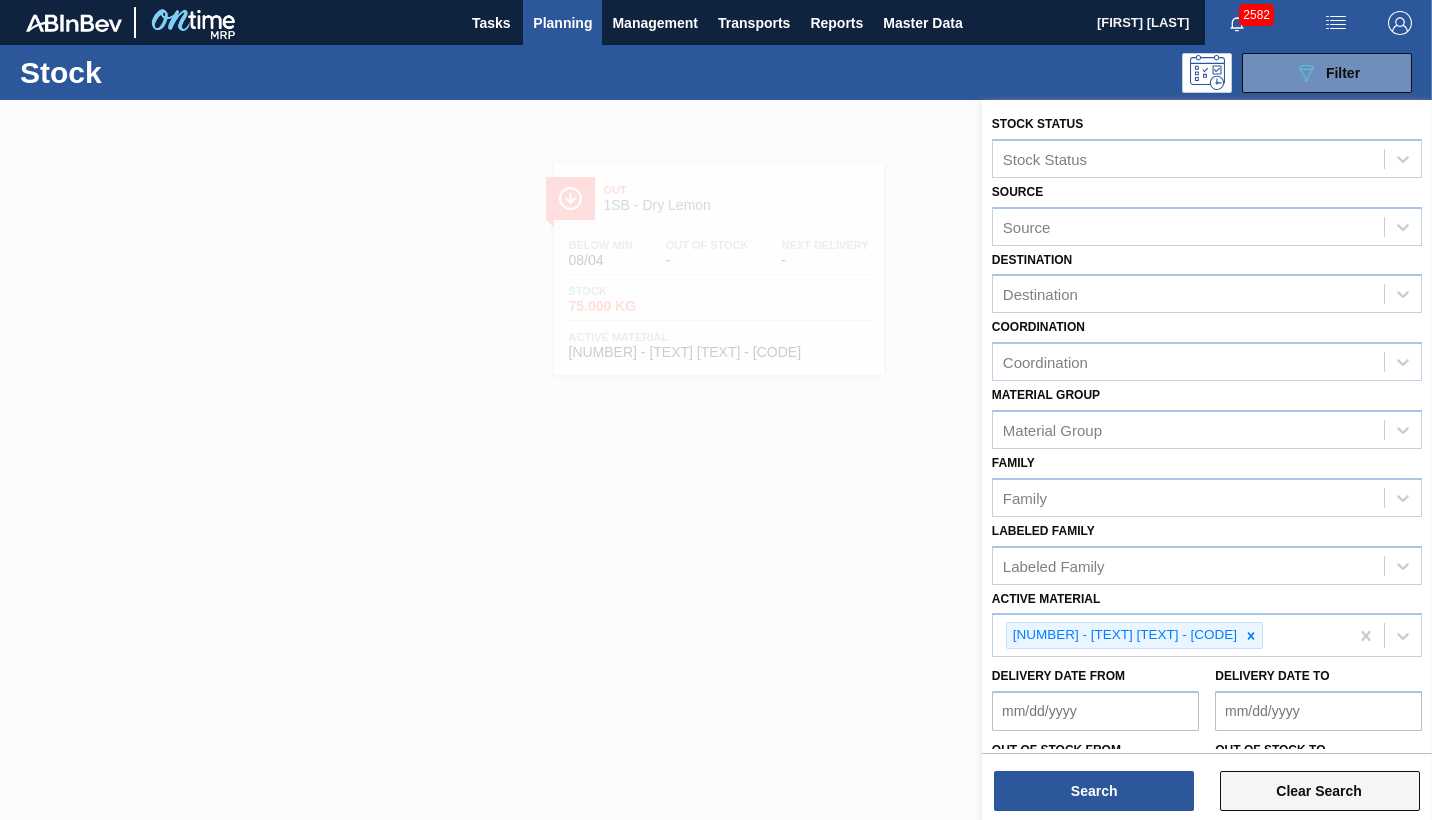 click on "Clear Search" at bounding box center (1320, 791) 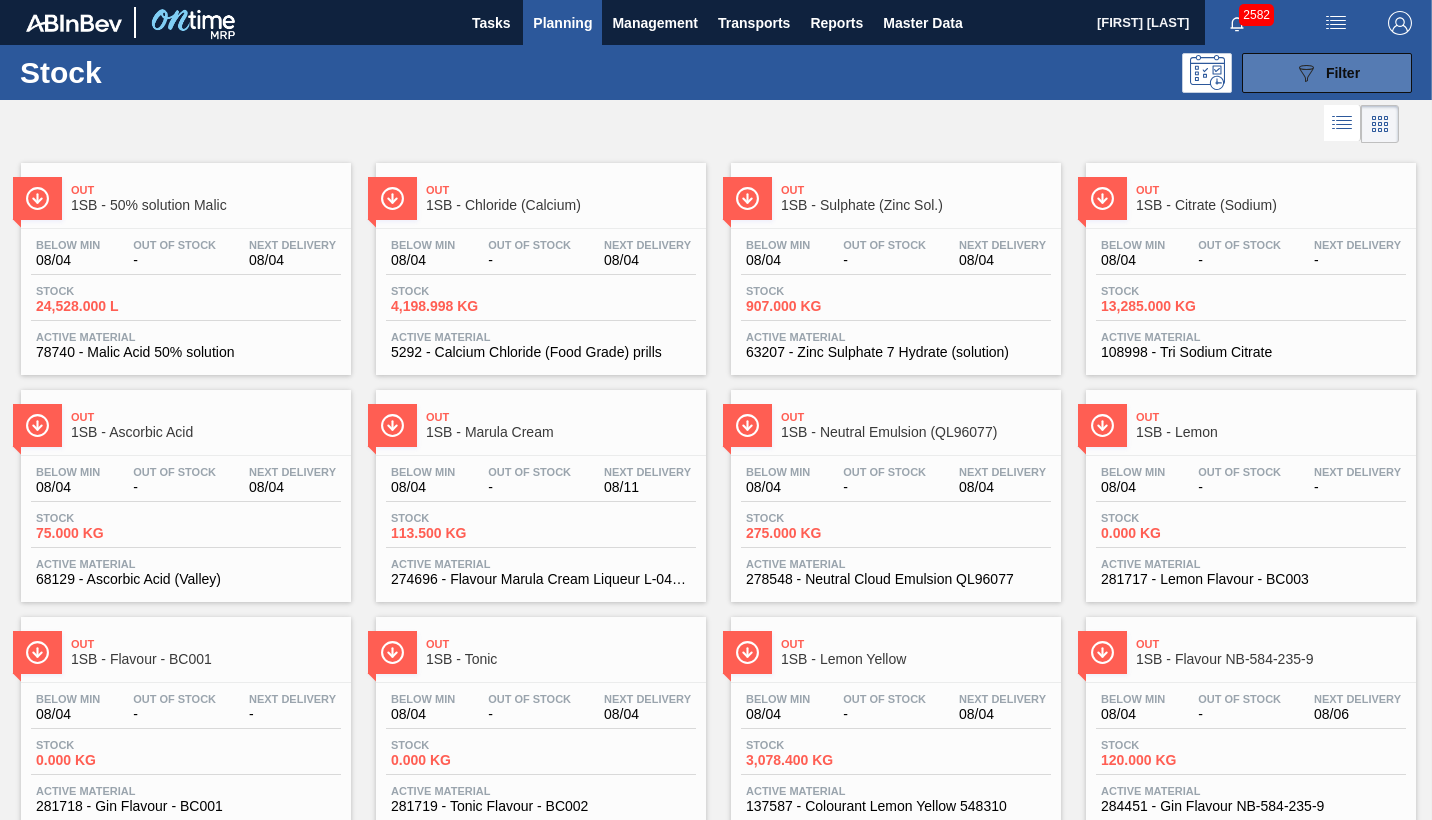 click on "Filter" at bounding box center (1343, 73) 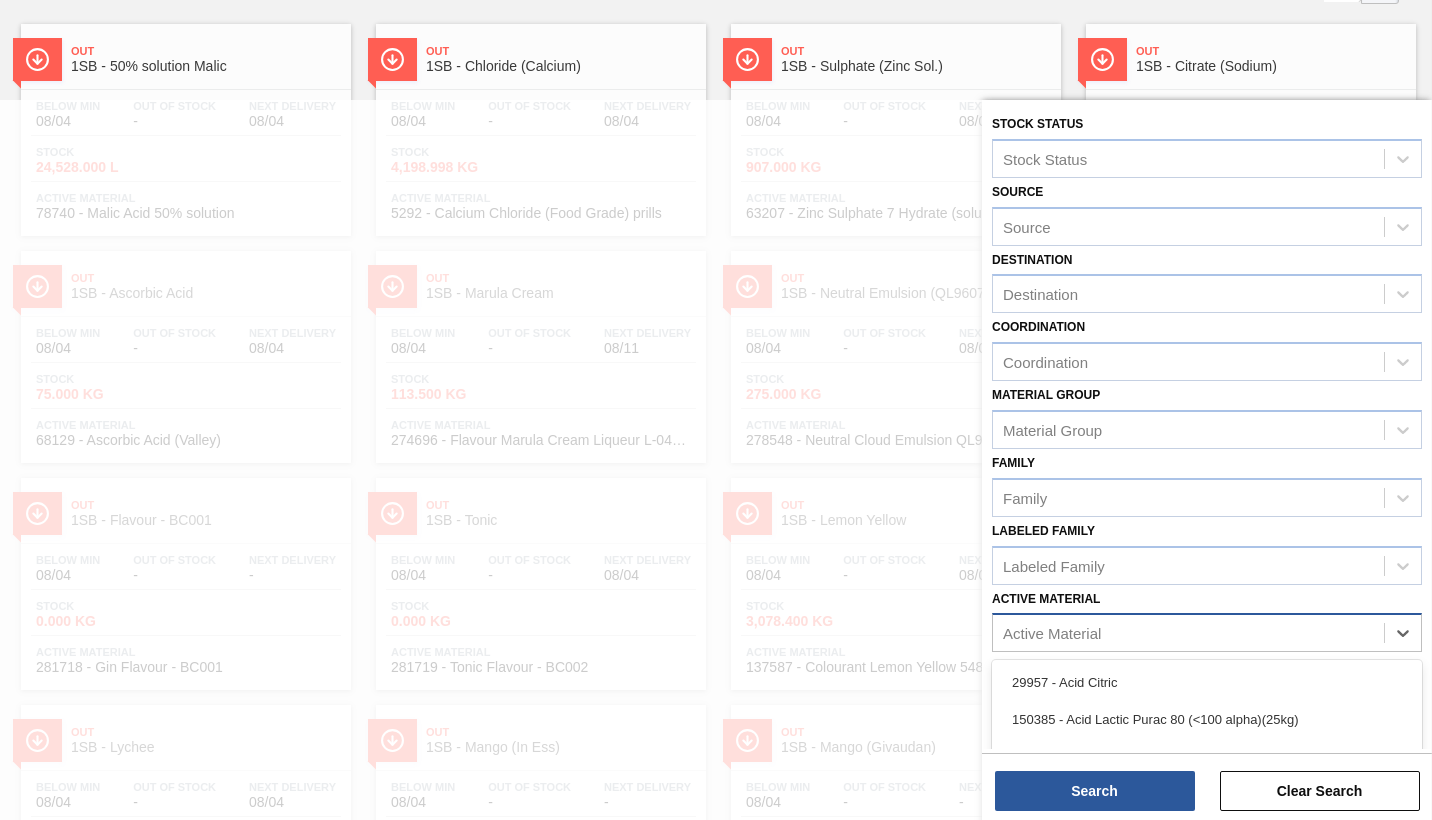 click on "Active Material" at bounding box center [1052, 633] 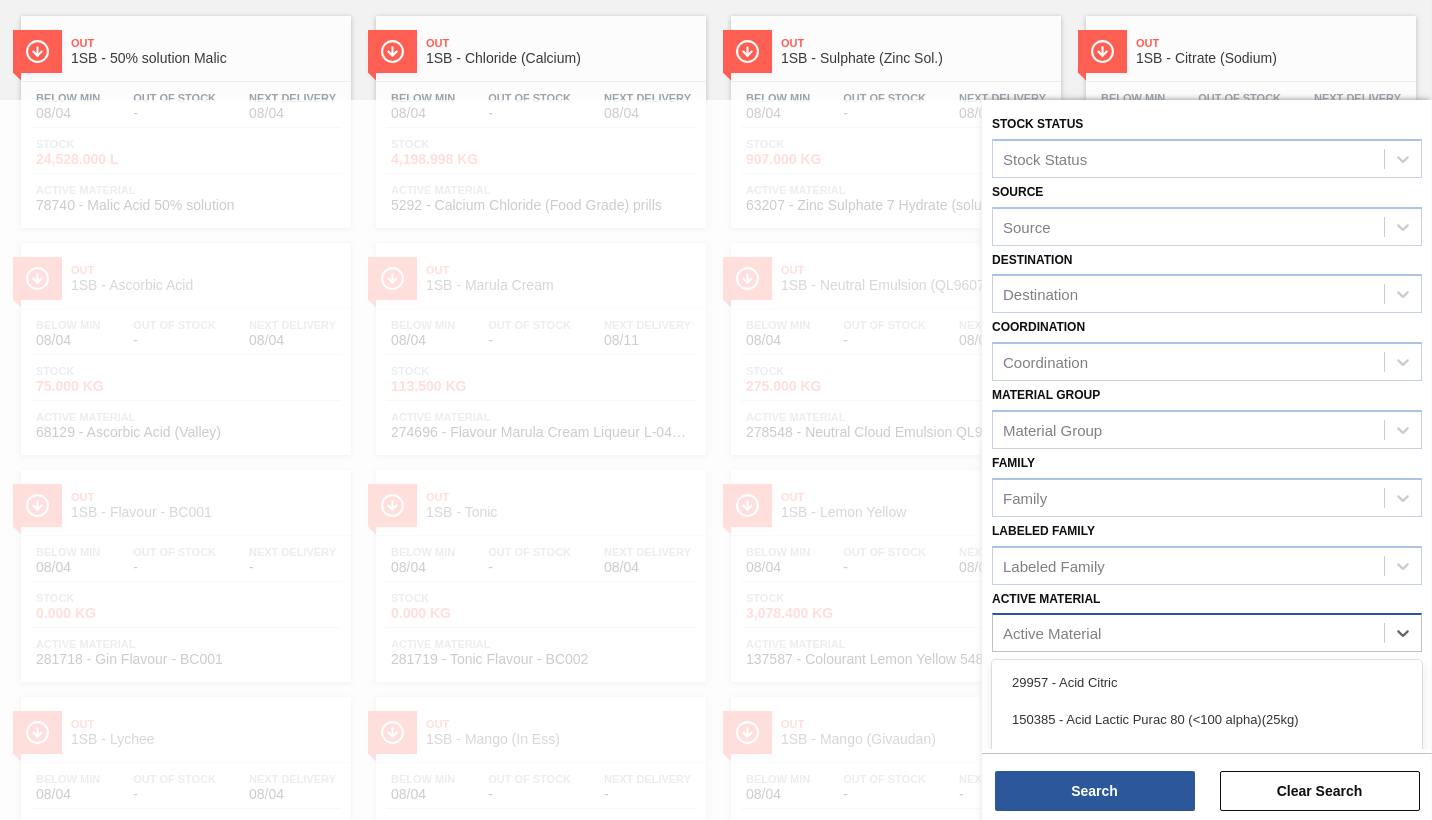 scroll, scrollTop: 148, scrollLeft: 0, axis: vertical 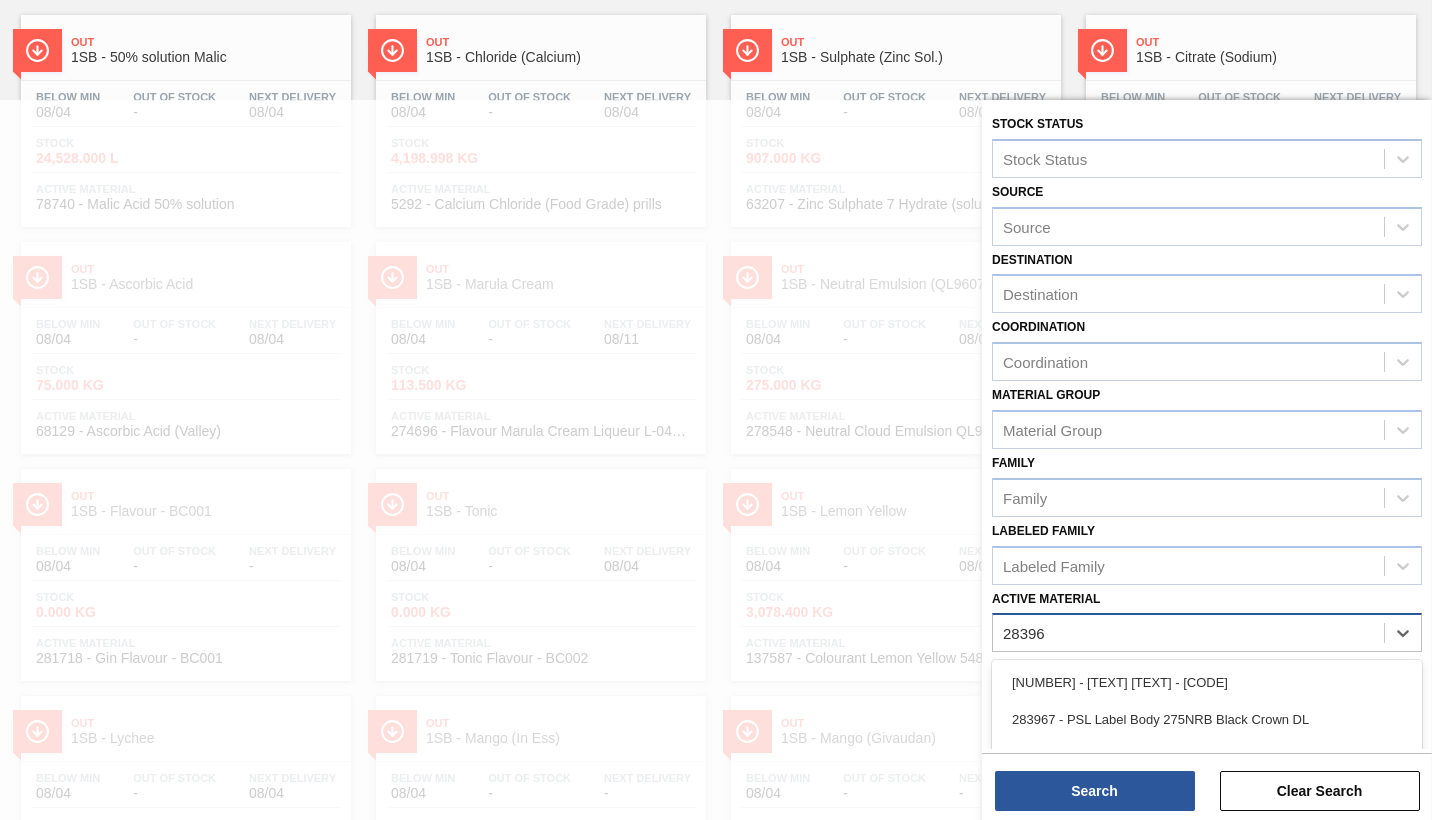 type on "283968" 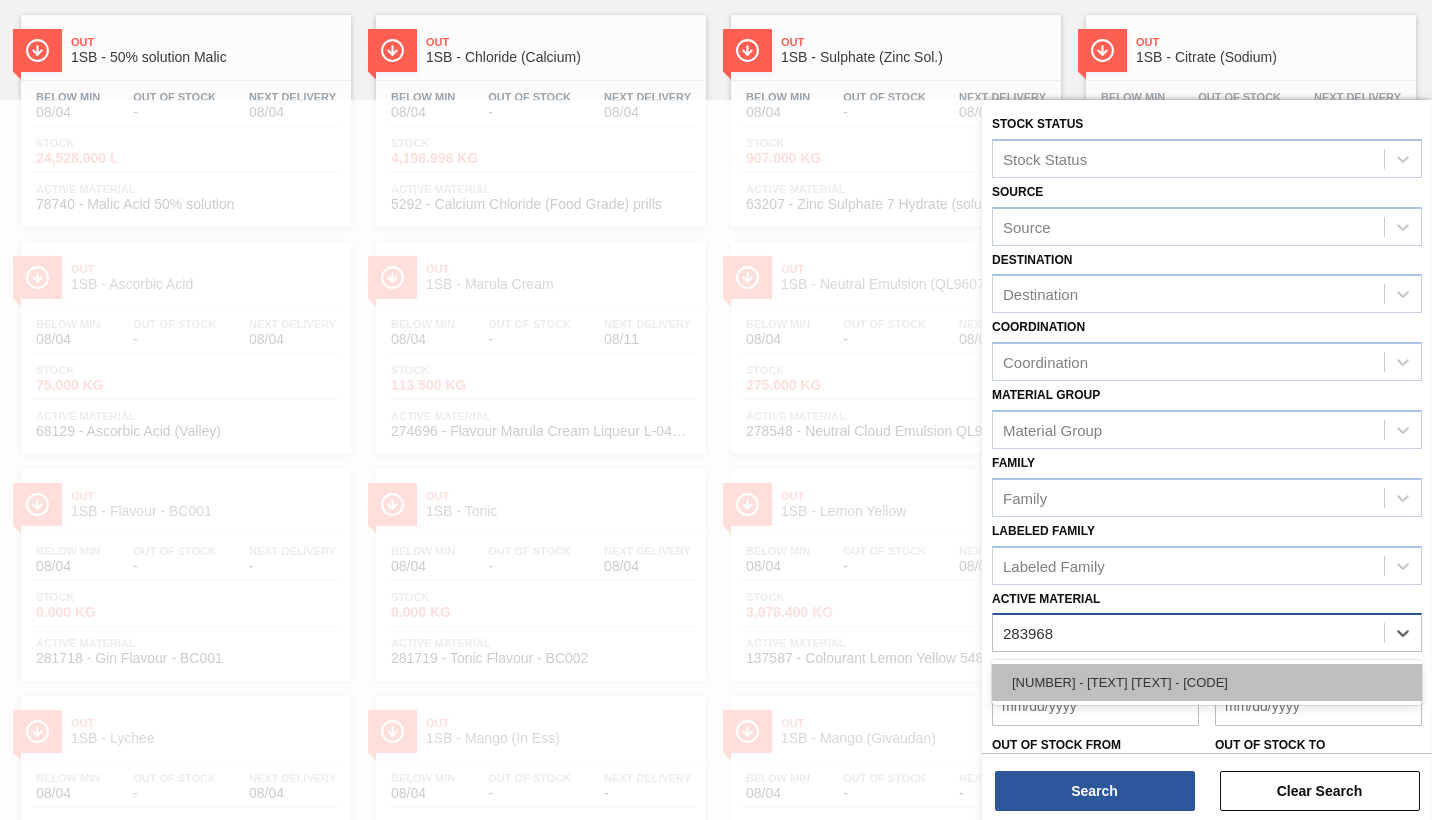 click on "[NUMBER] - [TEXT] [TEXT] - [CODE]" at bounding box center (1207, 682) 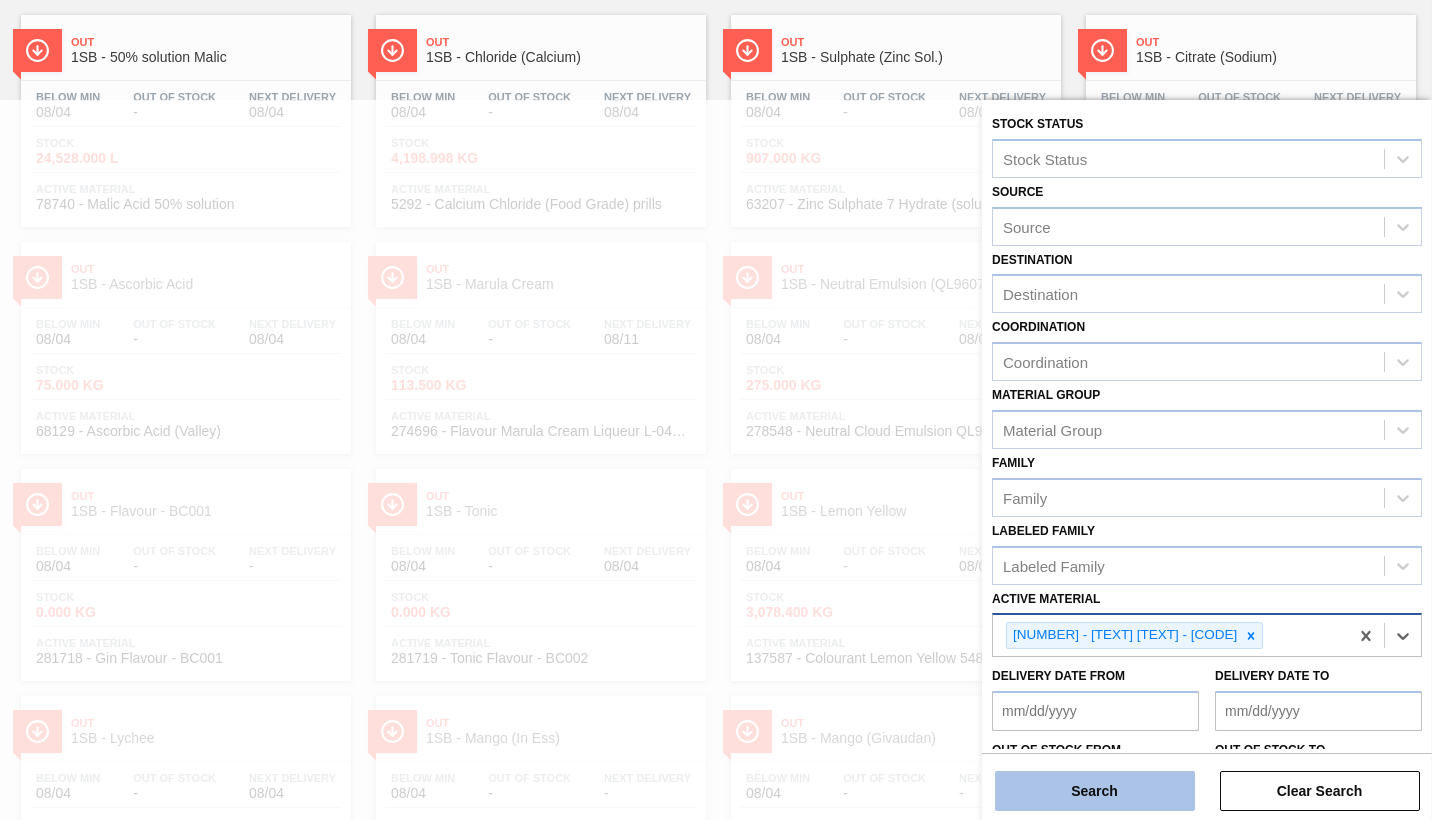click on "Search" at bounding box center (1095, 791) 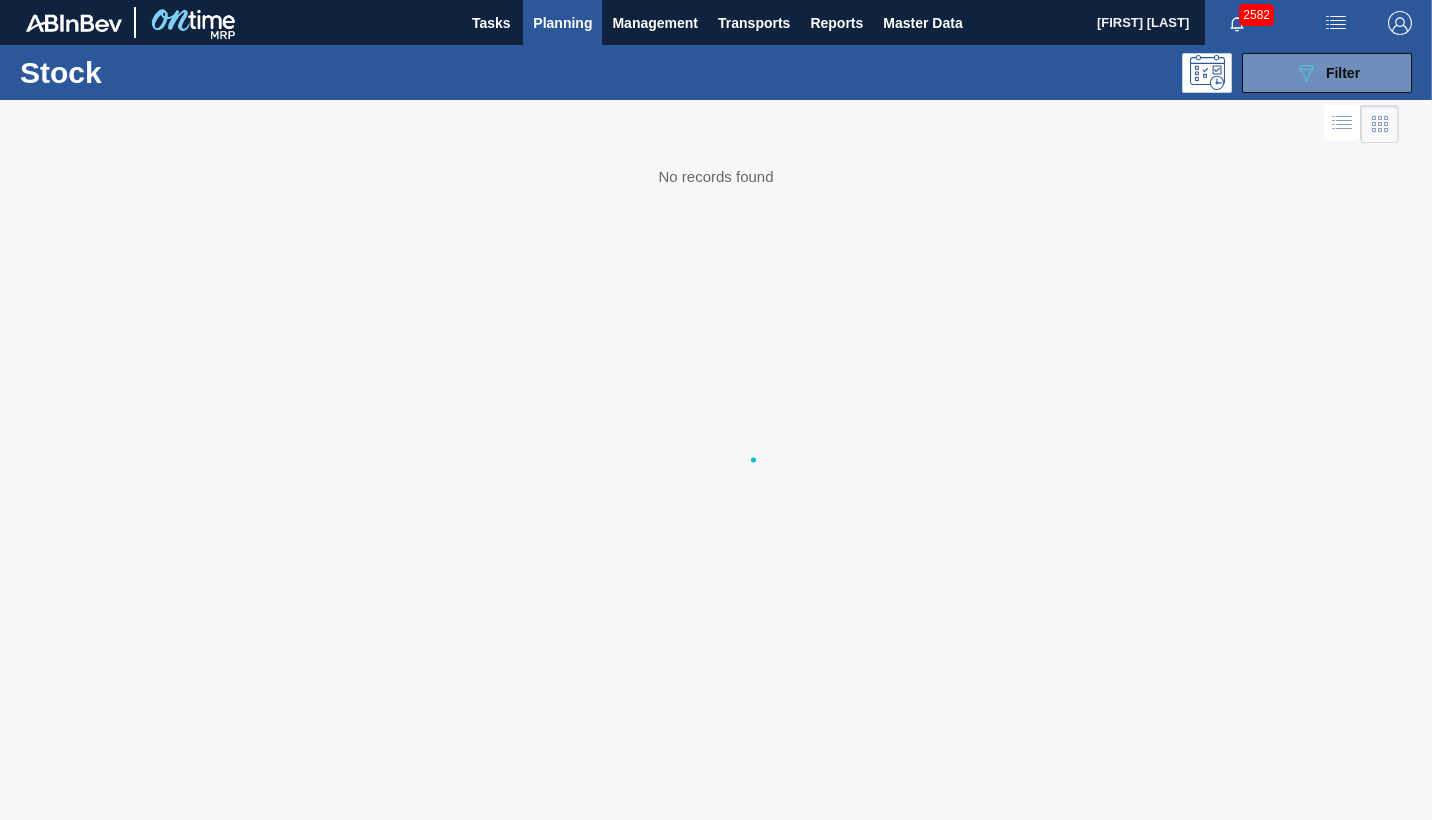 scroll, scrollTop: 0, scrollLeft: 0, axis: both 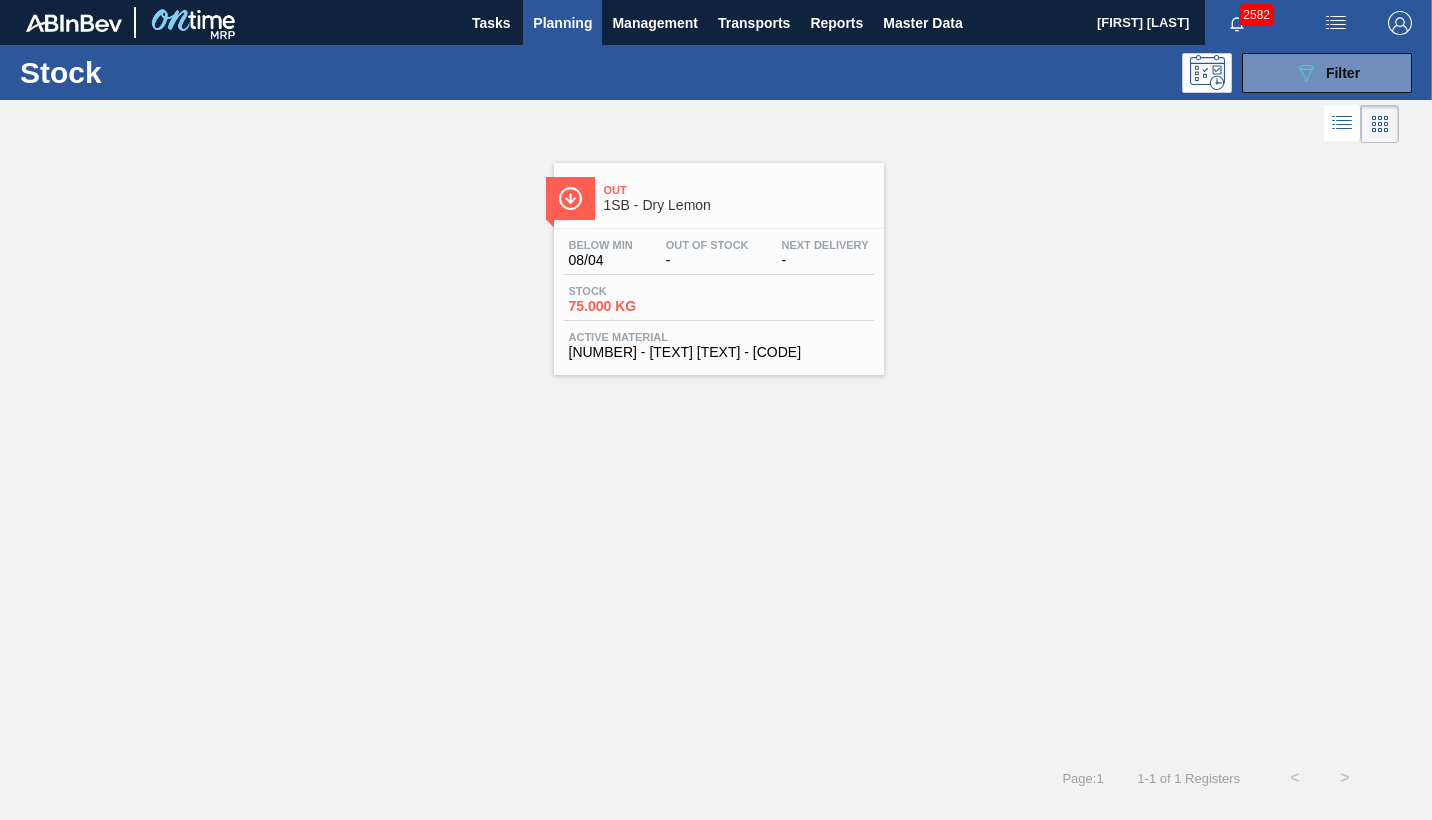 click on "Below Min [MM]/[DD] Out Of Stock - Next Delivery -" at bounding box center [719, 257] 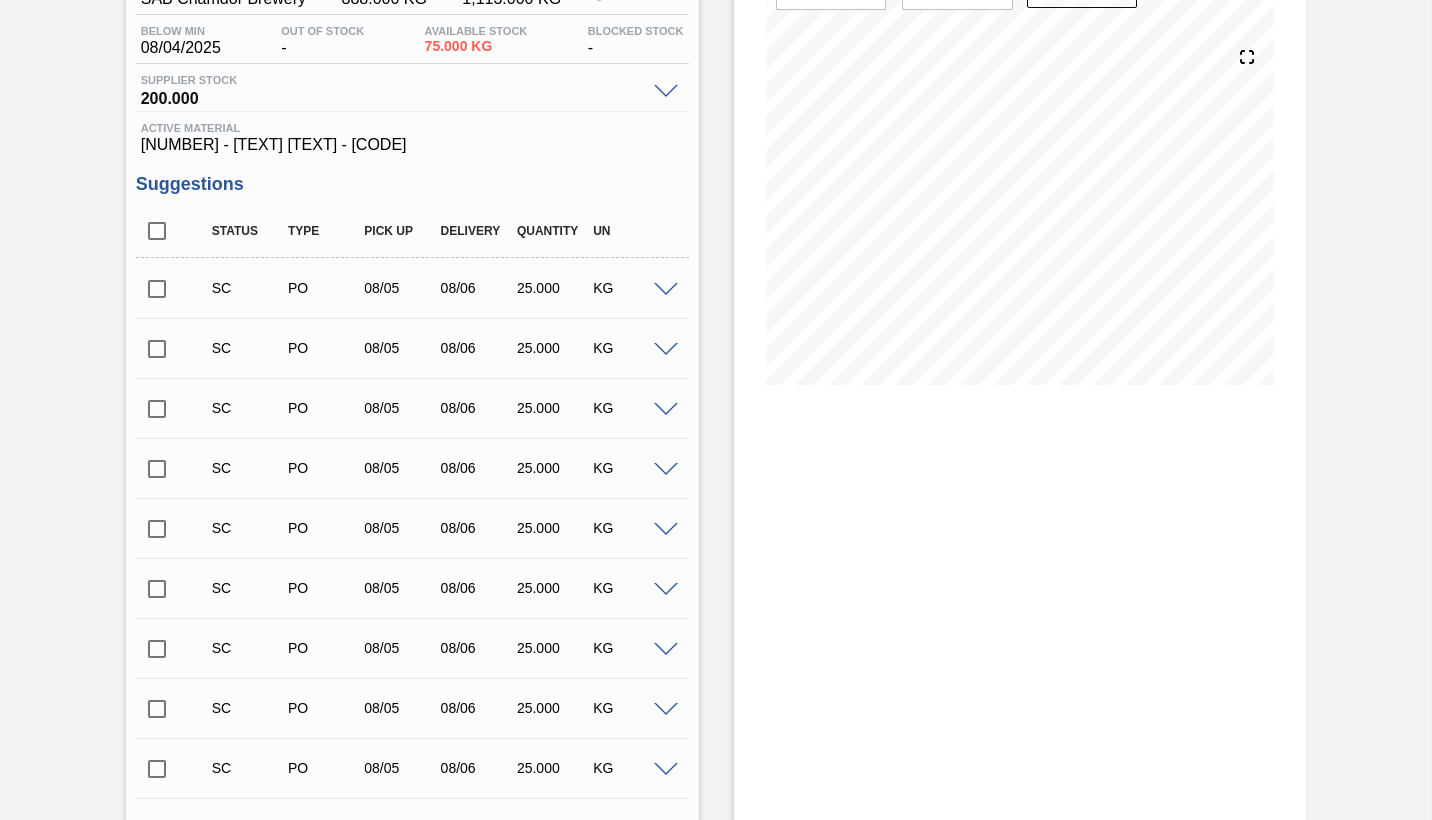 scroll, scrollTop: 0, scrollLeft: 0, axis: both 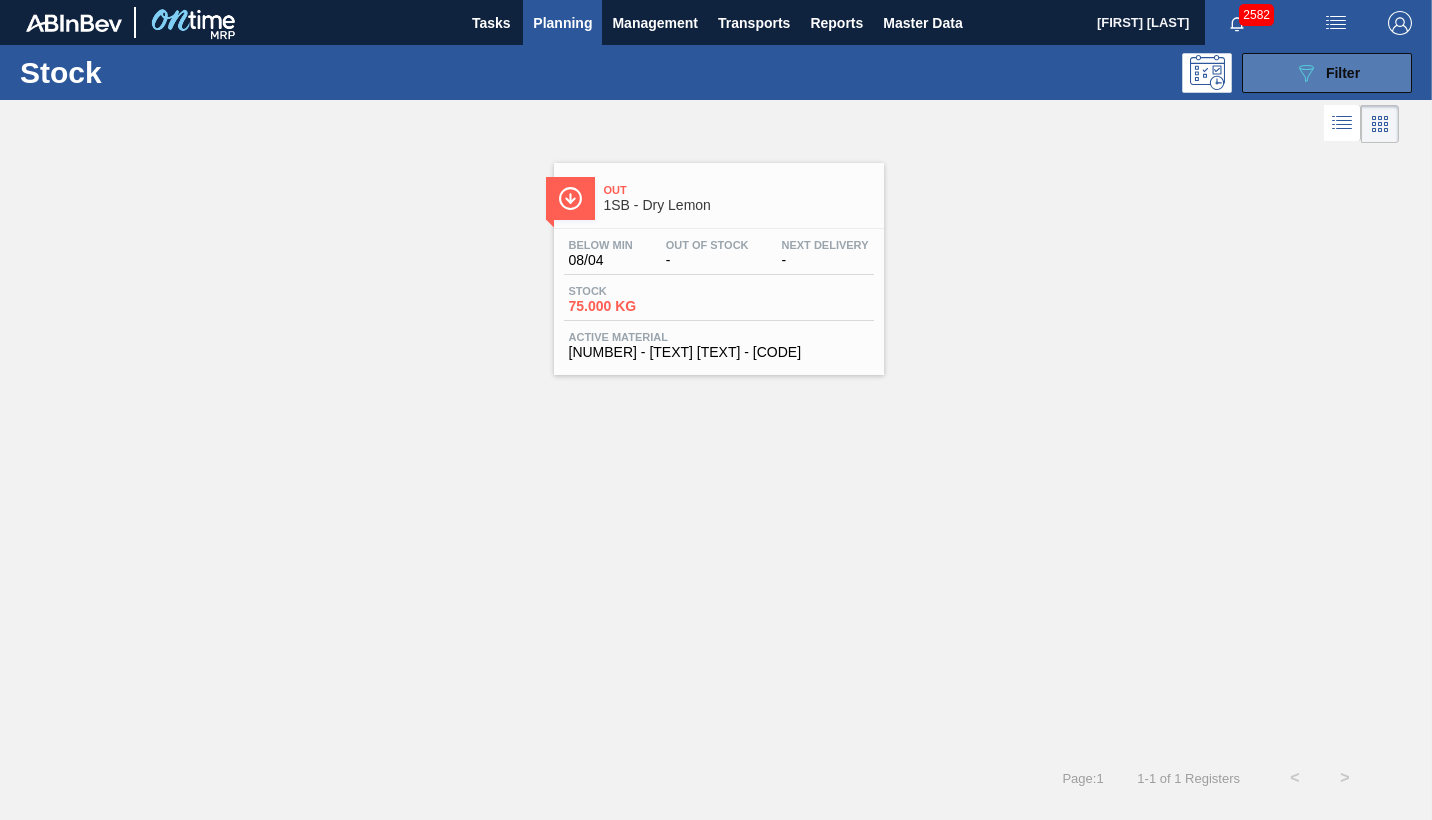 click on "Filter" at bounding box center [1343, 73] 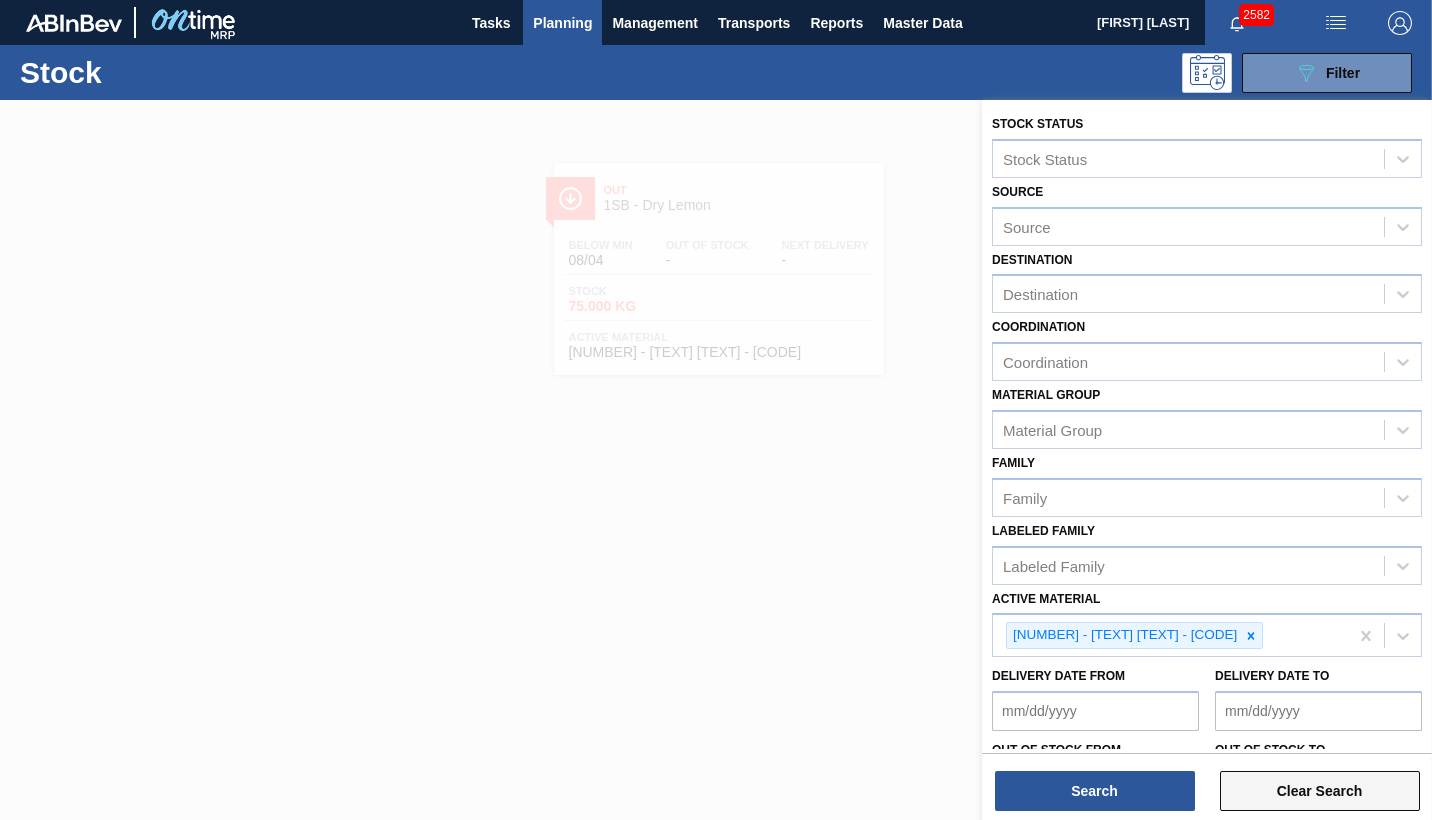 click on "Clear Search" at bounding box center (1320, 791) 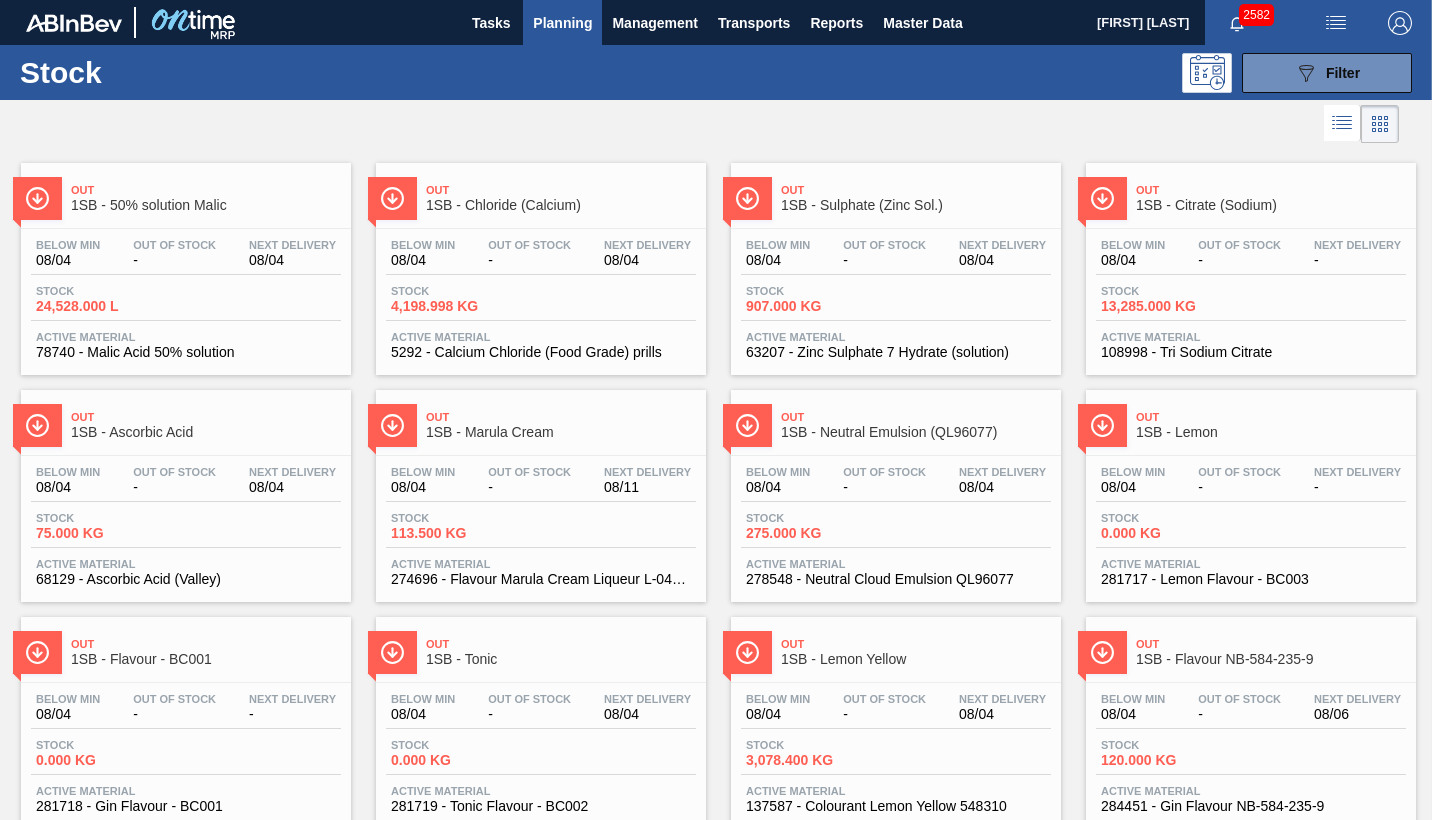 click on "Planning" at bounding box center [562, 23] 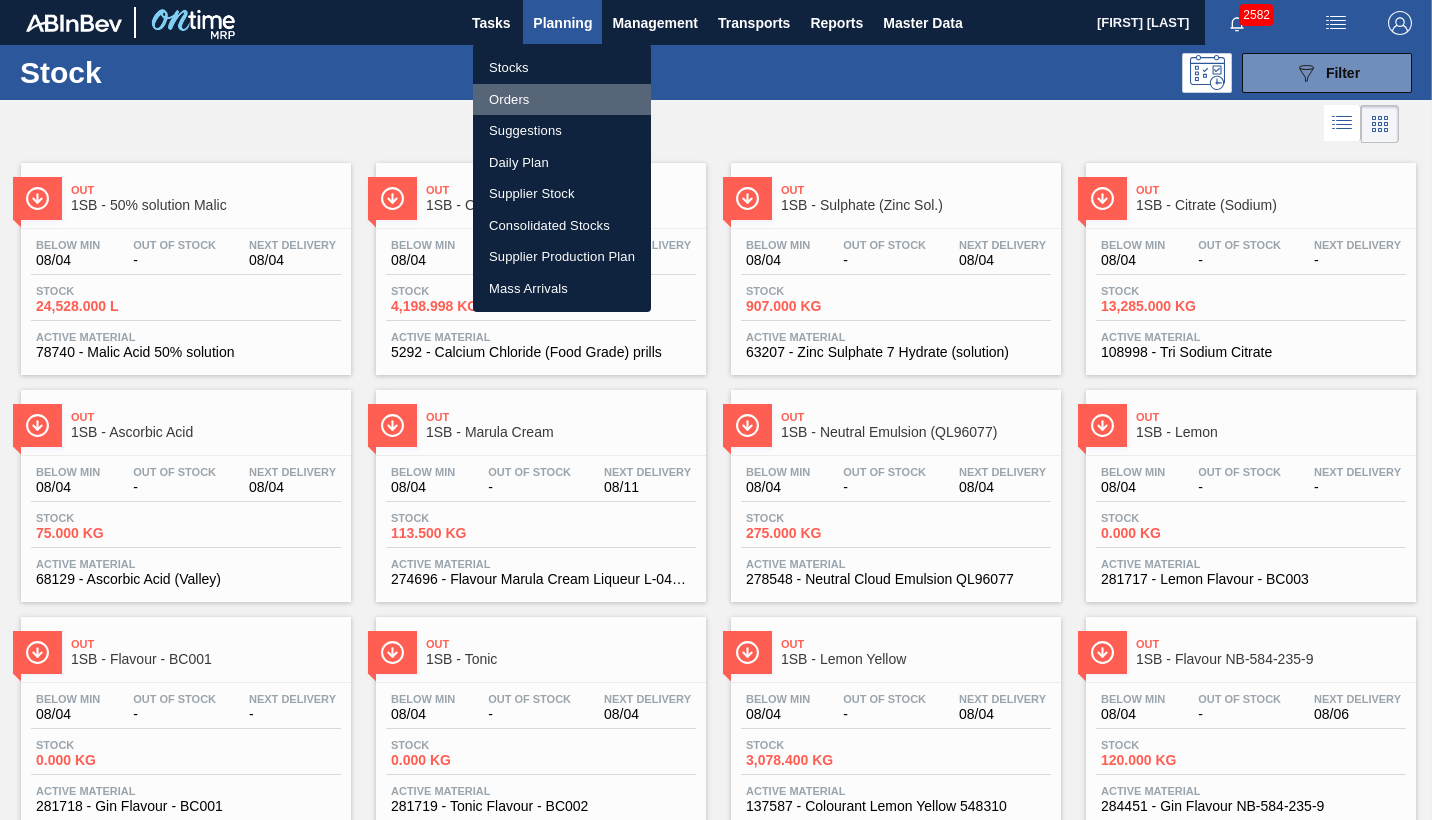 click on "Orders" at bounding box center [562, 100] 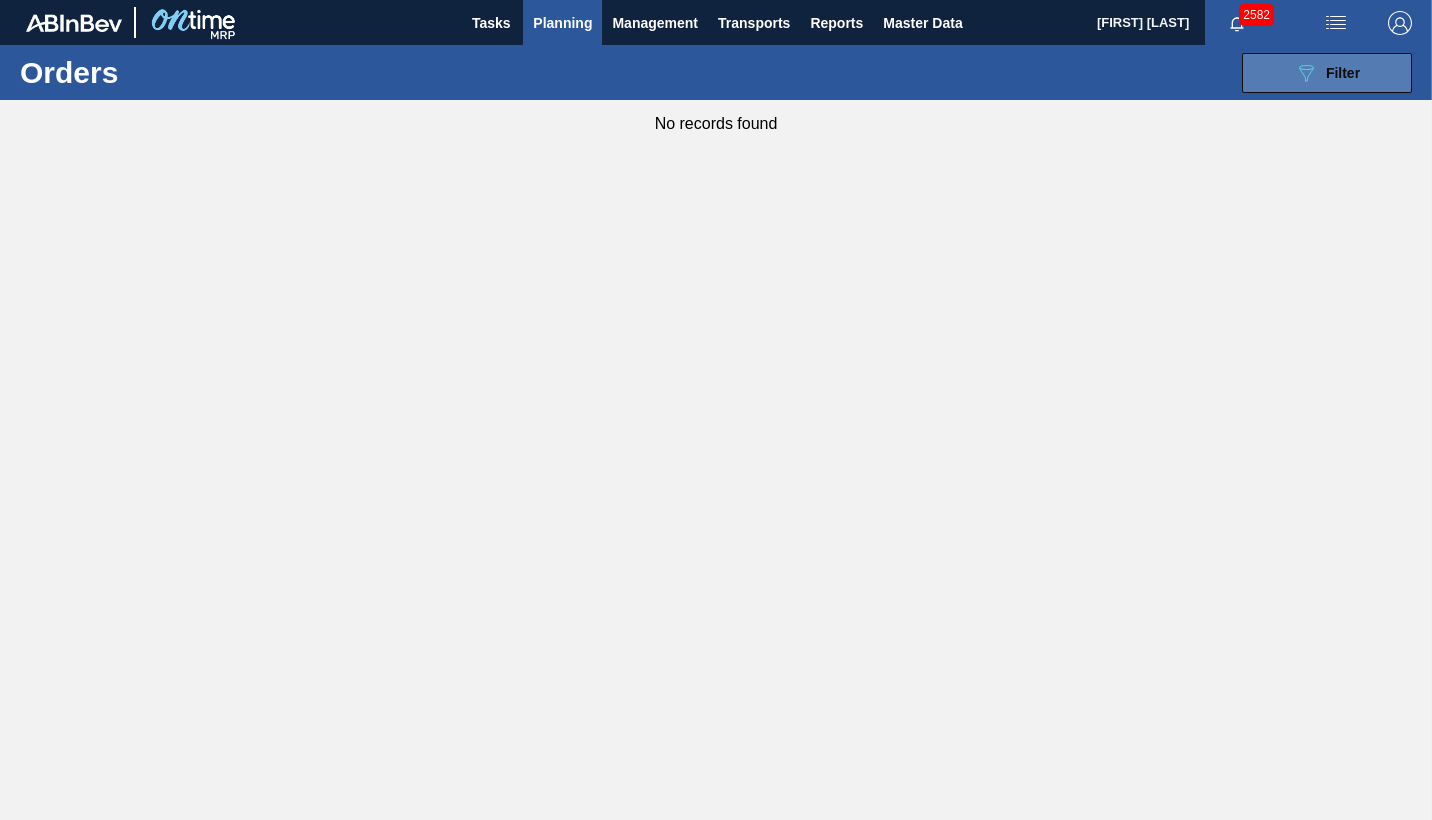 click on "Filter" at bounding box center [1343, 73] 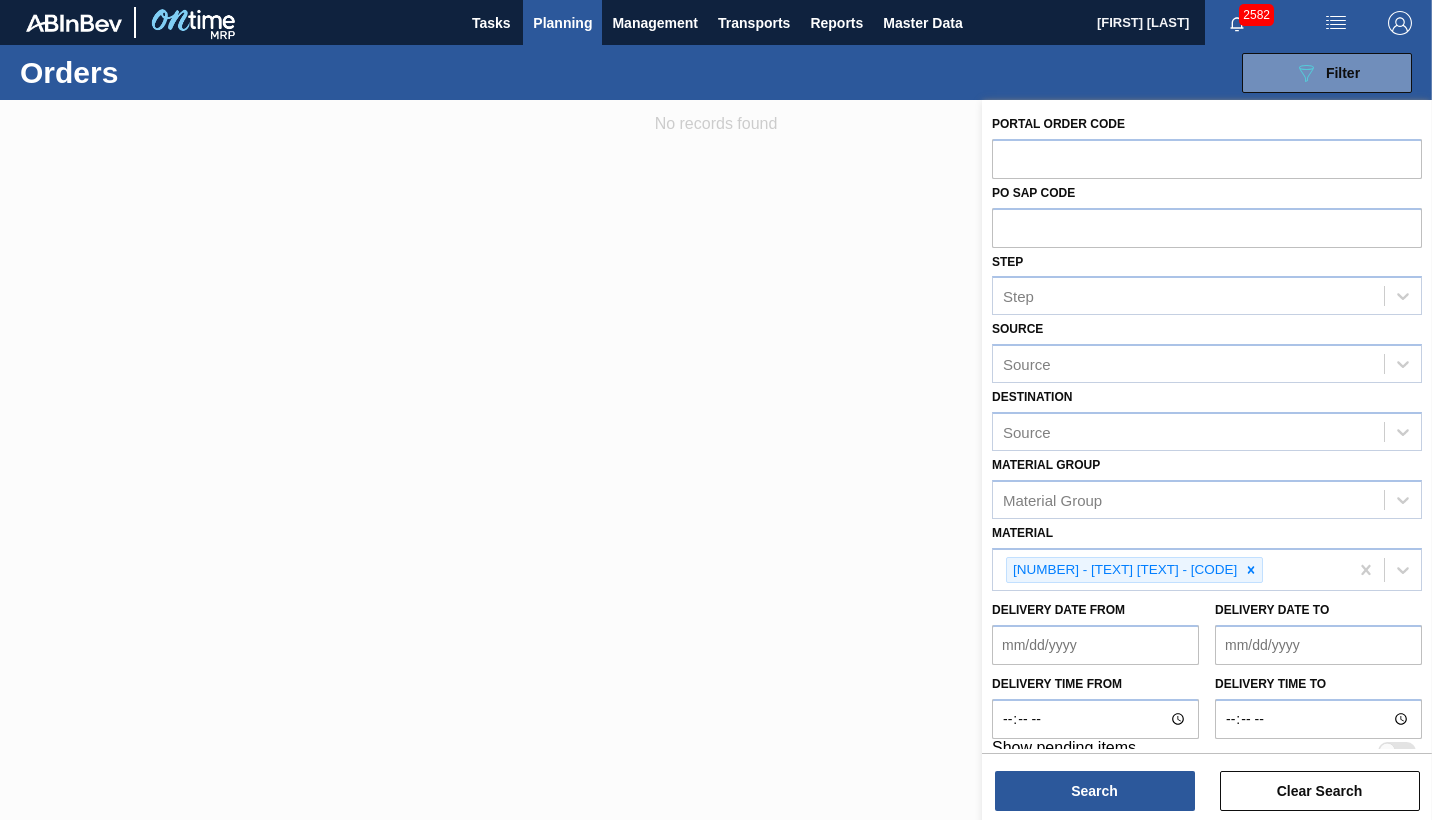 click on "Search Clear Search" at bounding box center [1207, 781] 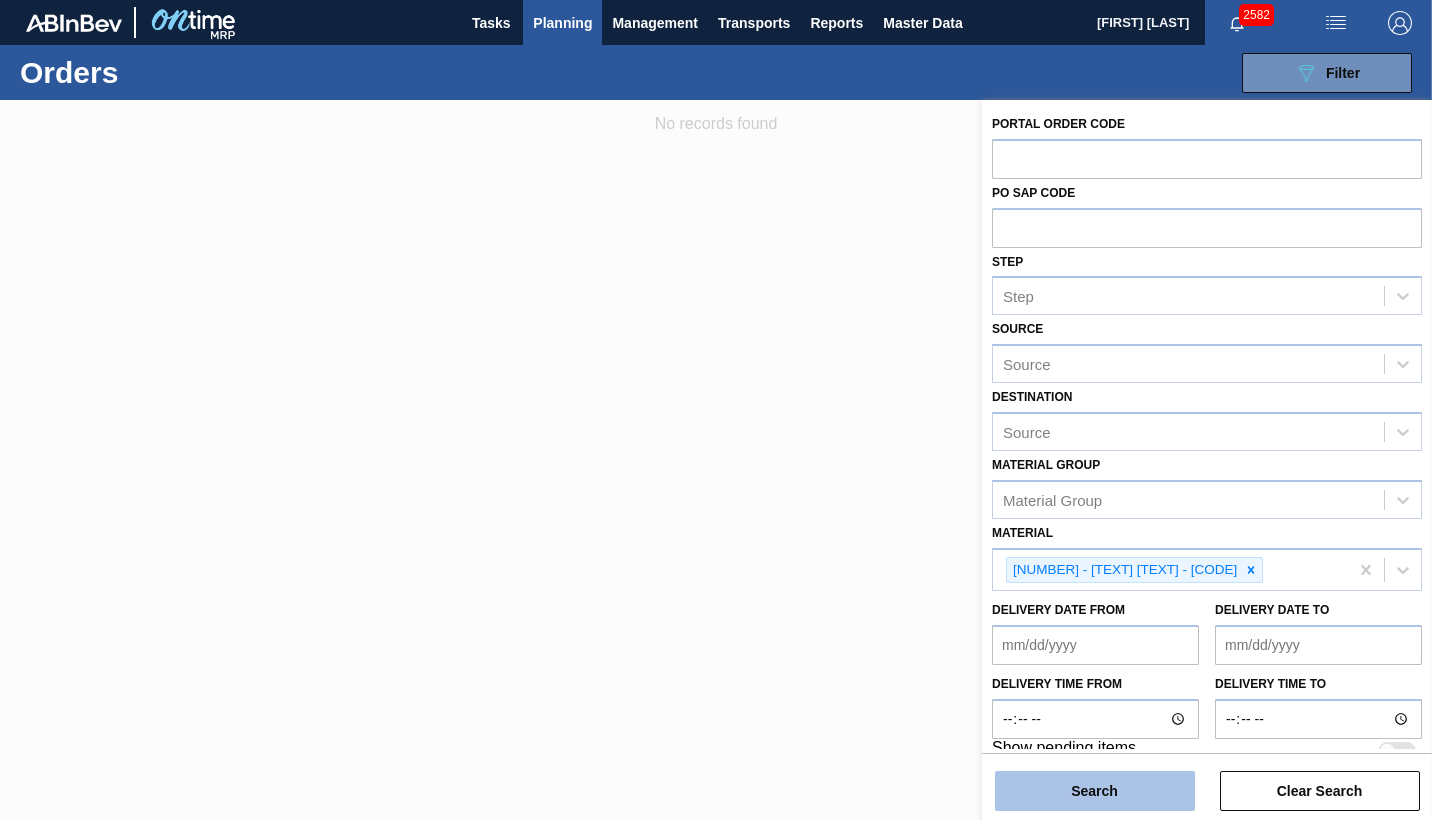 click on "Search" at bounding box center (1095, 791) 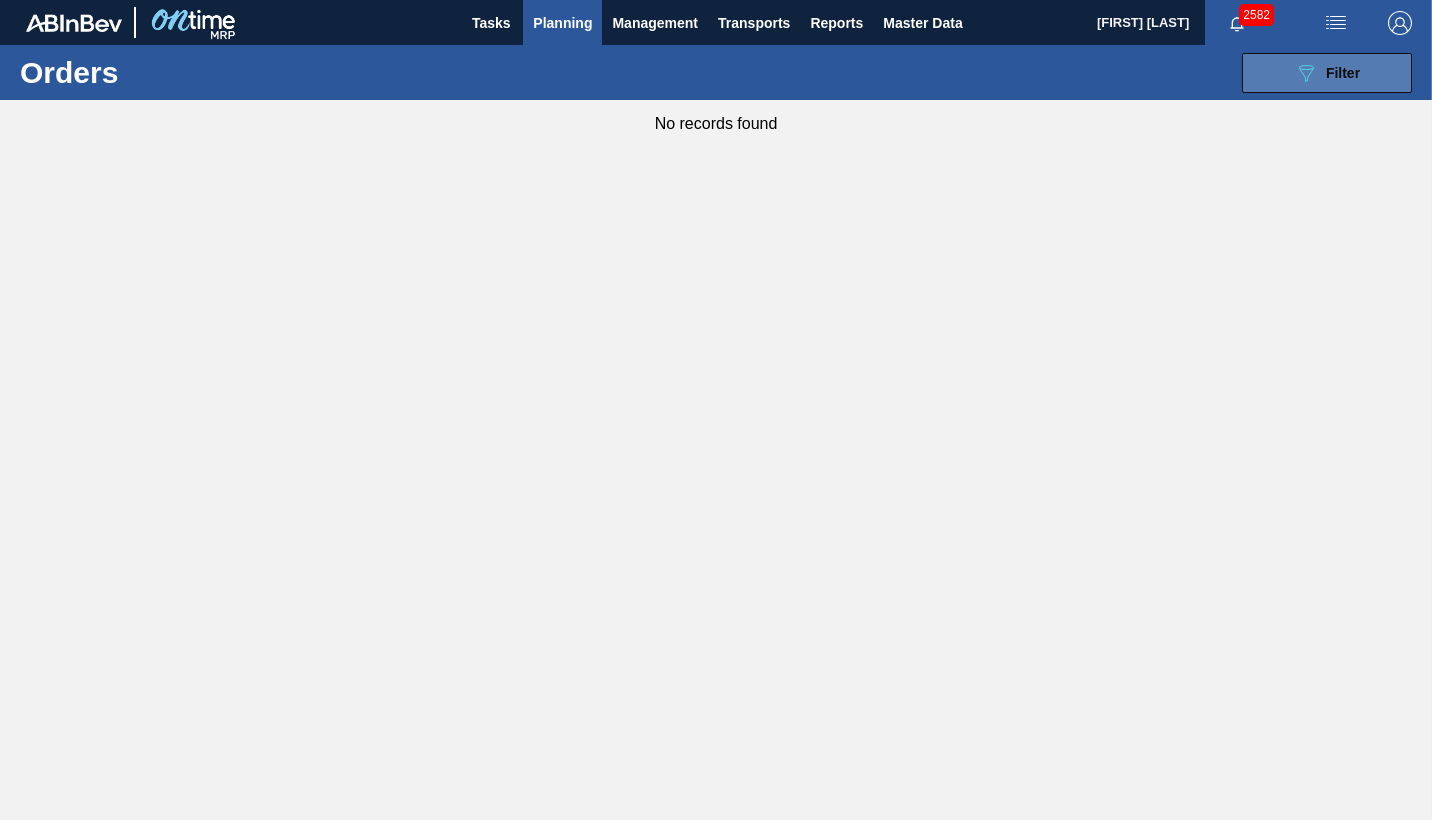 click on "089F7B8B-B2A5-4AFE-B5C0-19BA573D28AC Filter" at bounding box center (1327, 73) 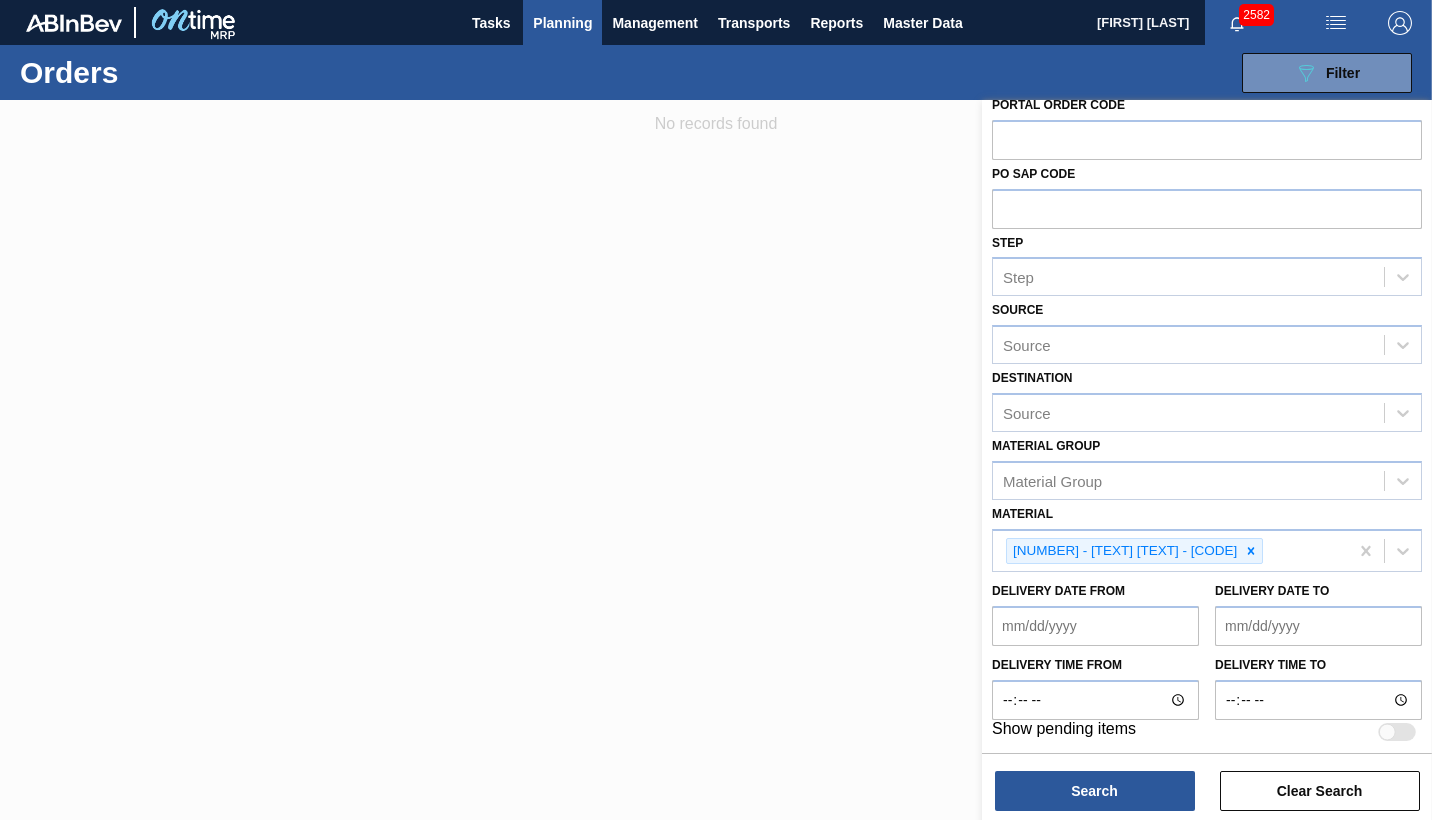 scroll, scrollTop: 24, scrollLeft: 0, axis: vertical 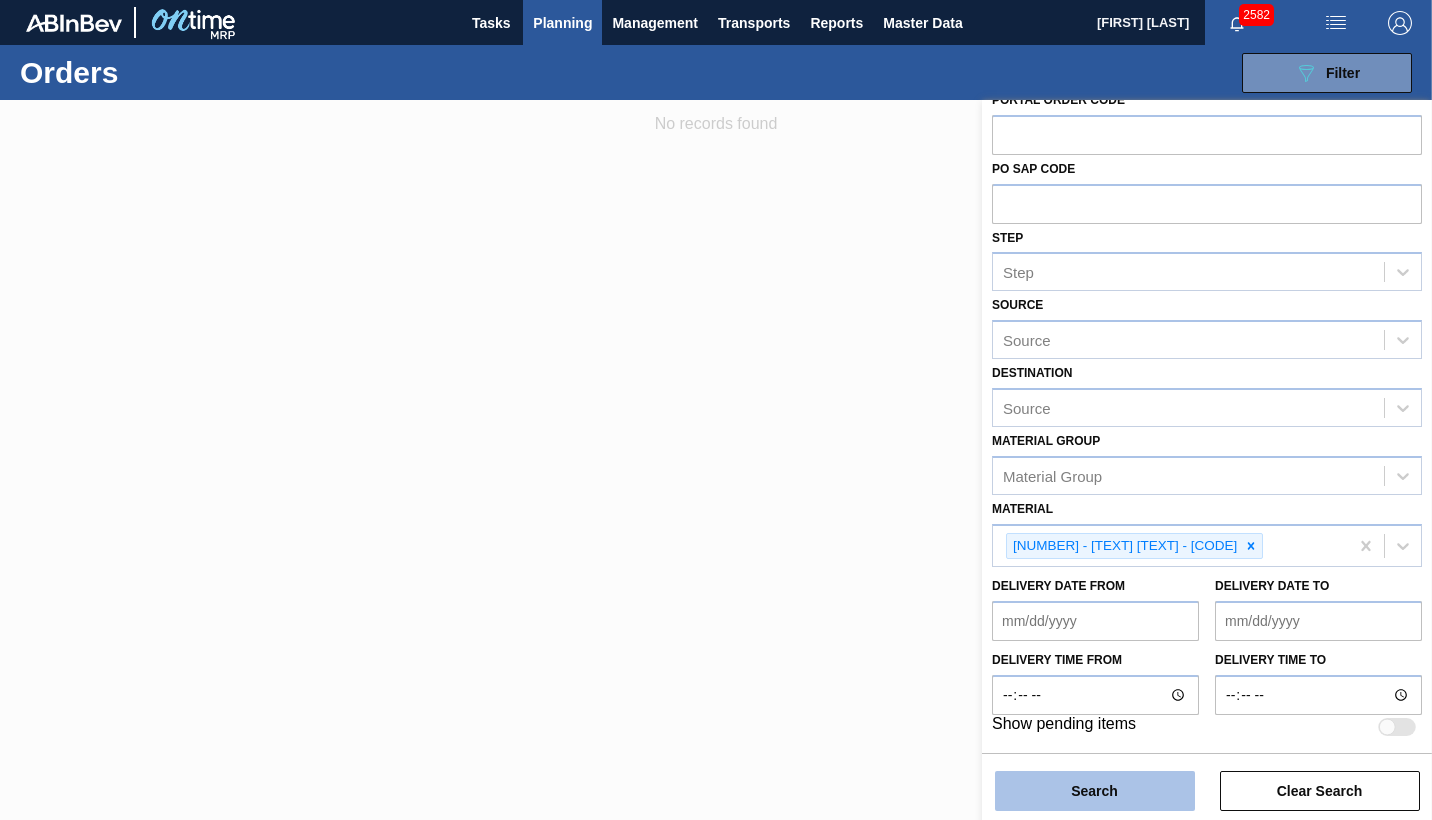 click on "Search" at bounding box center [1095, 791] 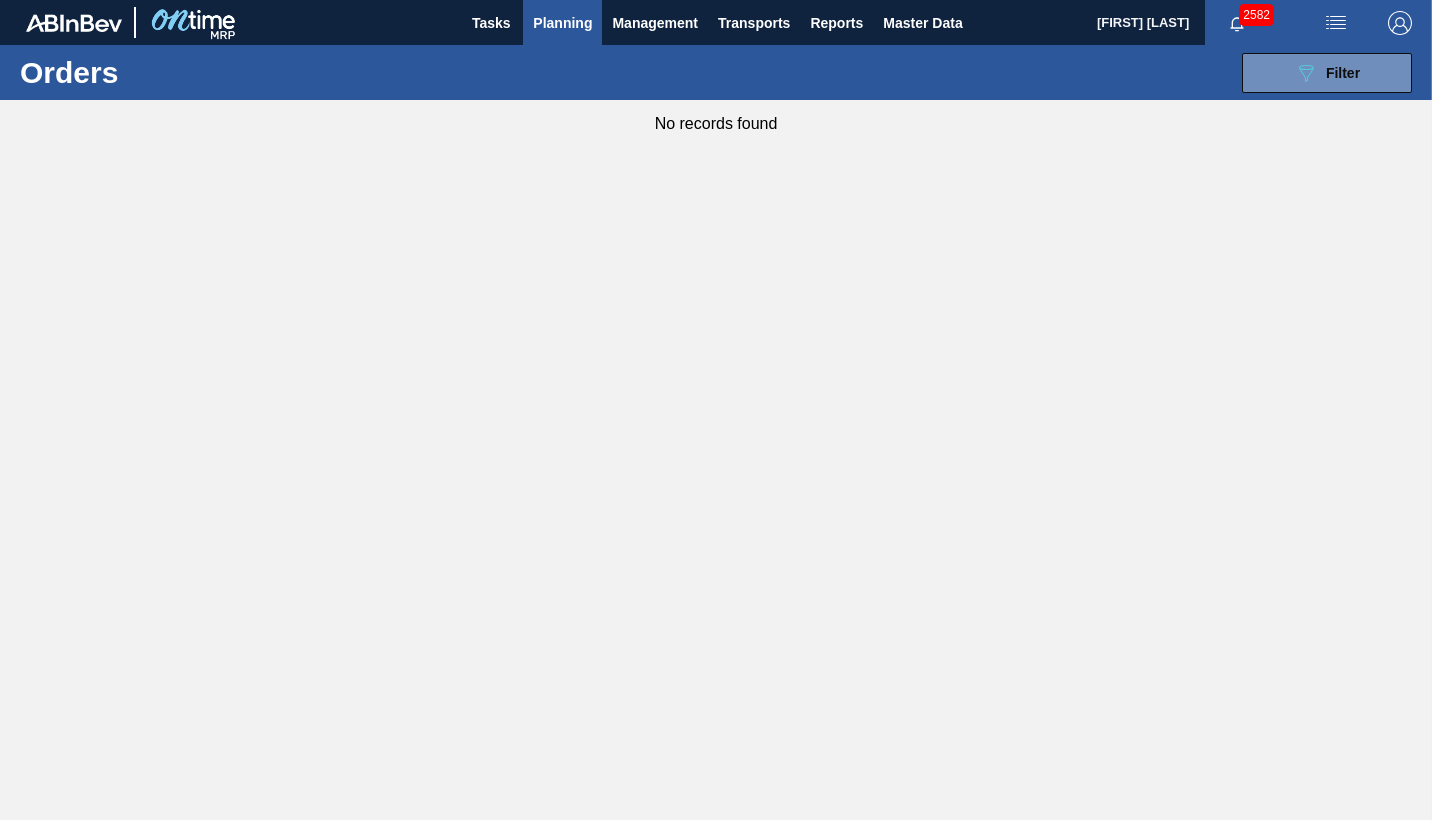 click on "Planning" at bounding box center (562, 23) 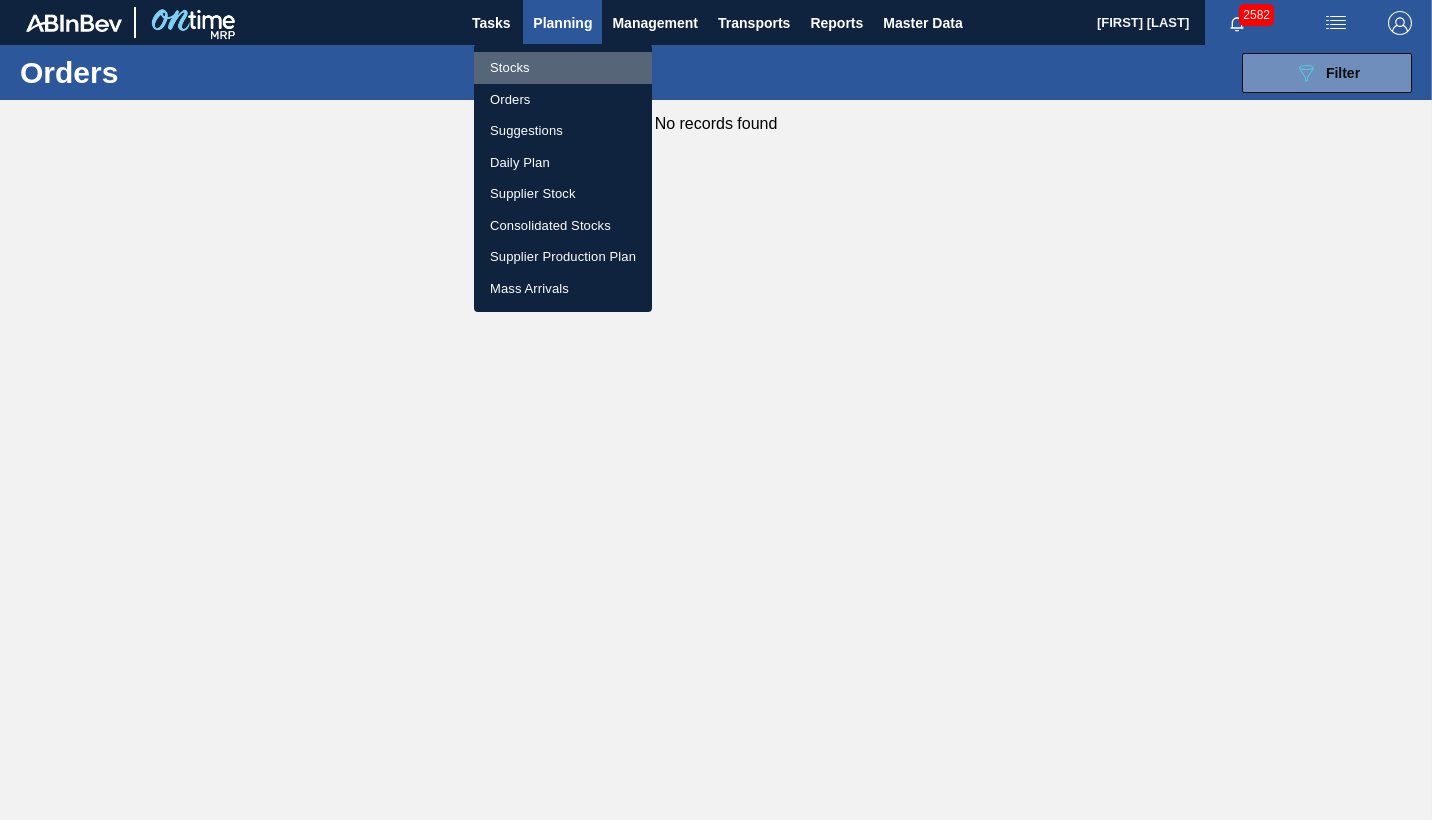 click on "Stocks" at bounding box center [563, 68] 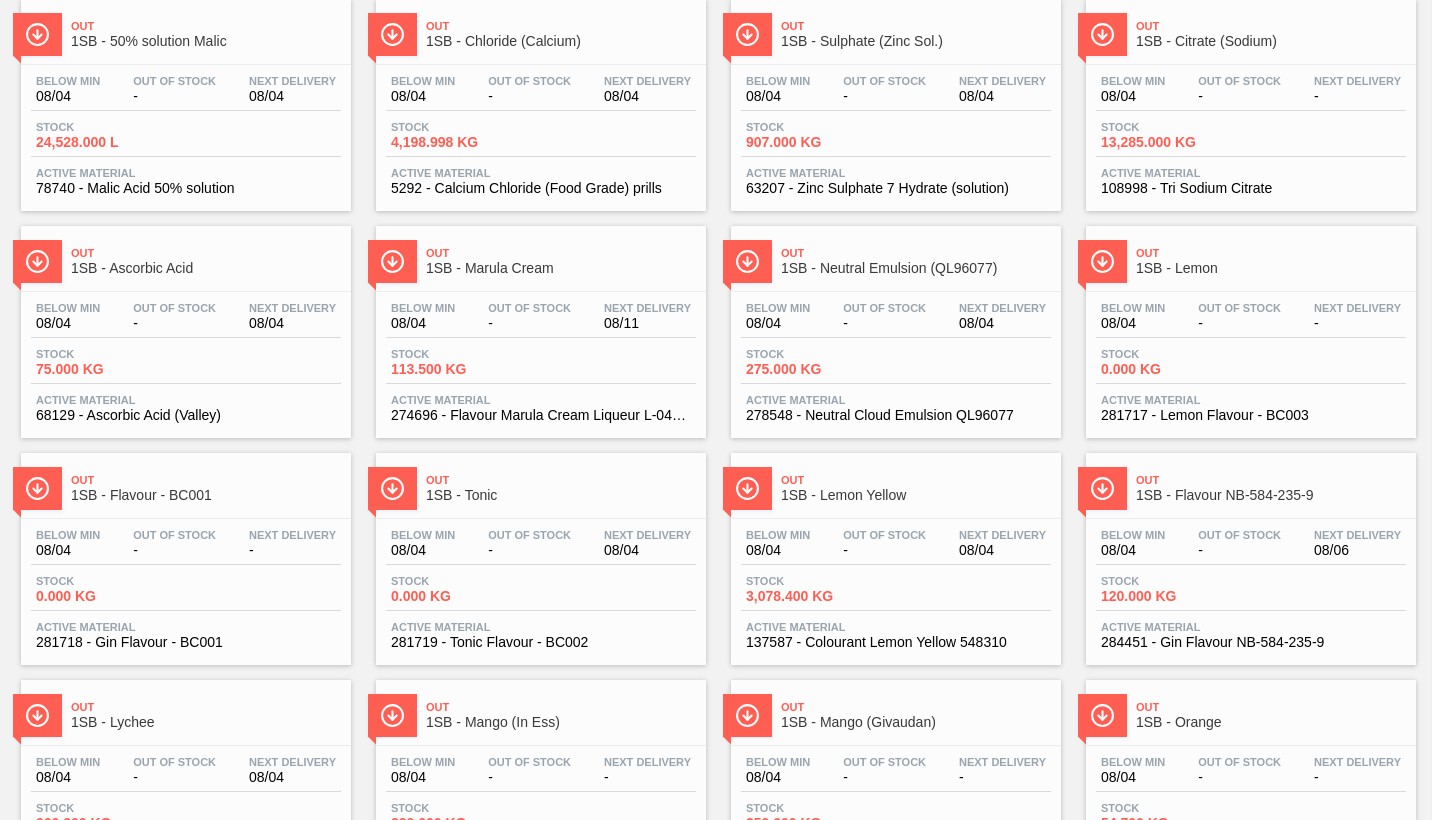scroll, scrollTop: 0, scrollLeft: 0, axis: both 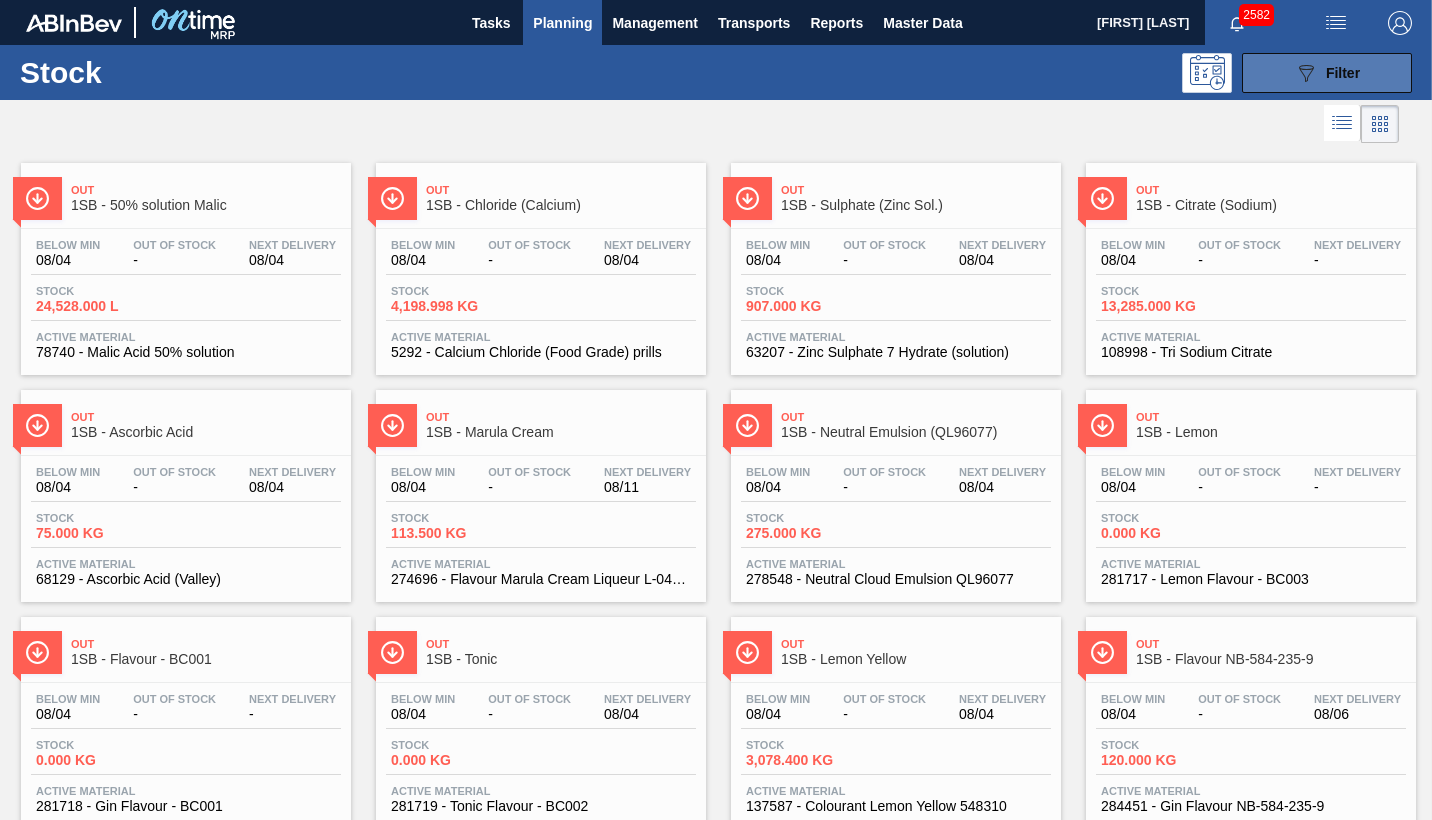 click on "Filter" at bounding box center [1343, 73] 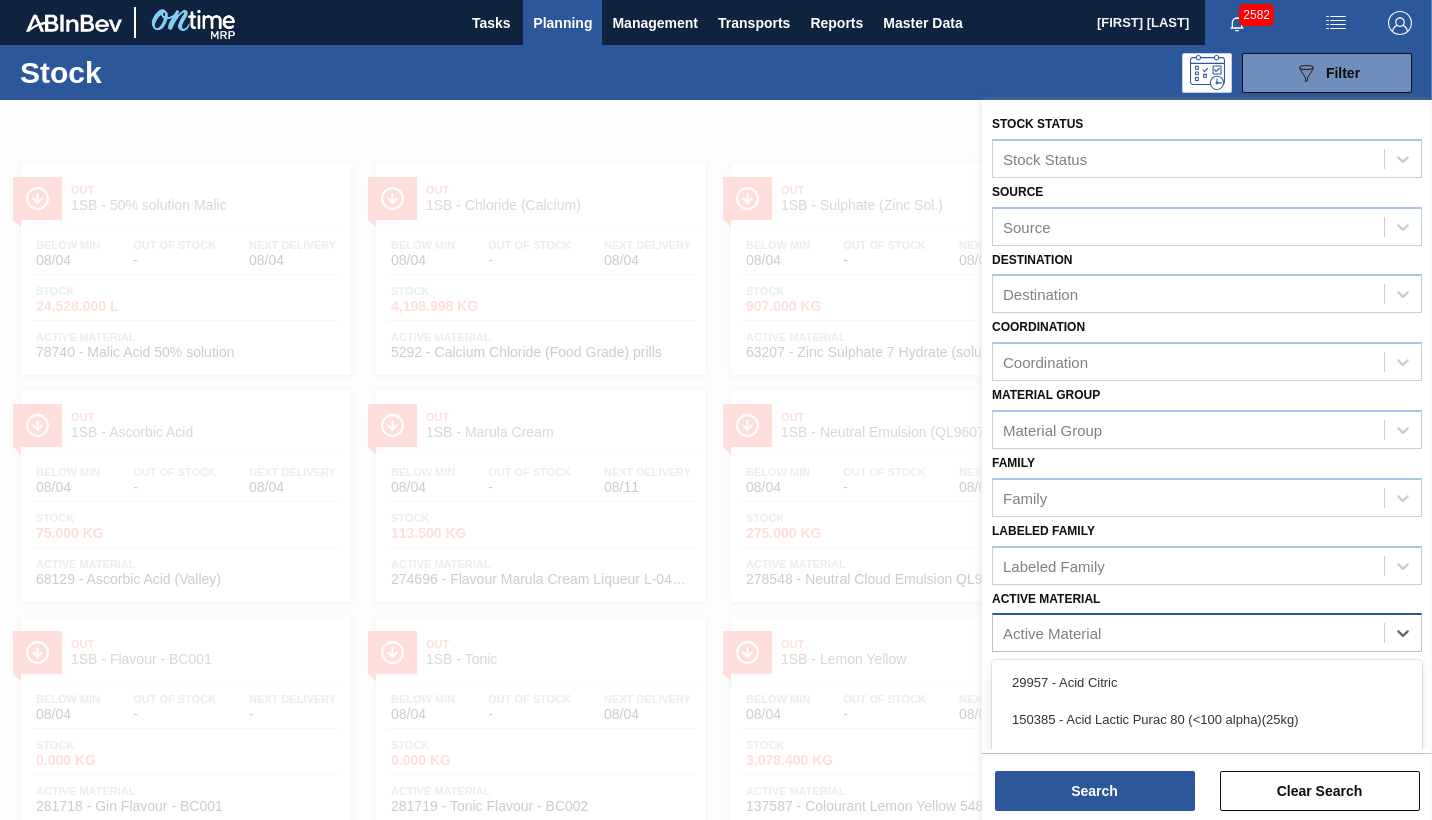 click on "Active Material" at bounding box center [1052, 633] 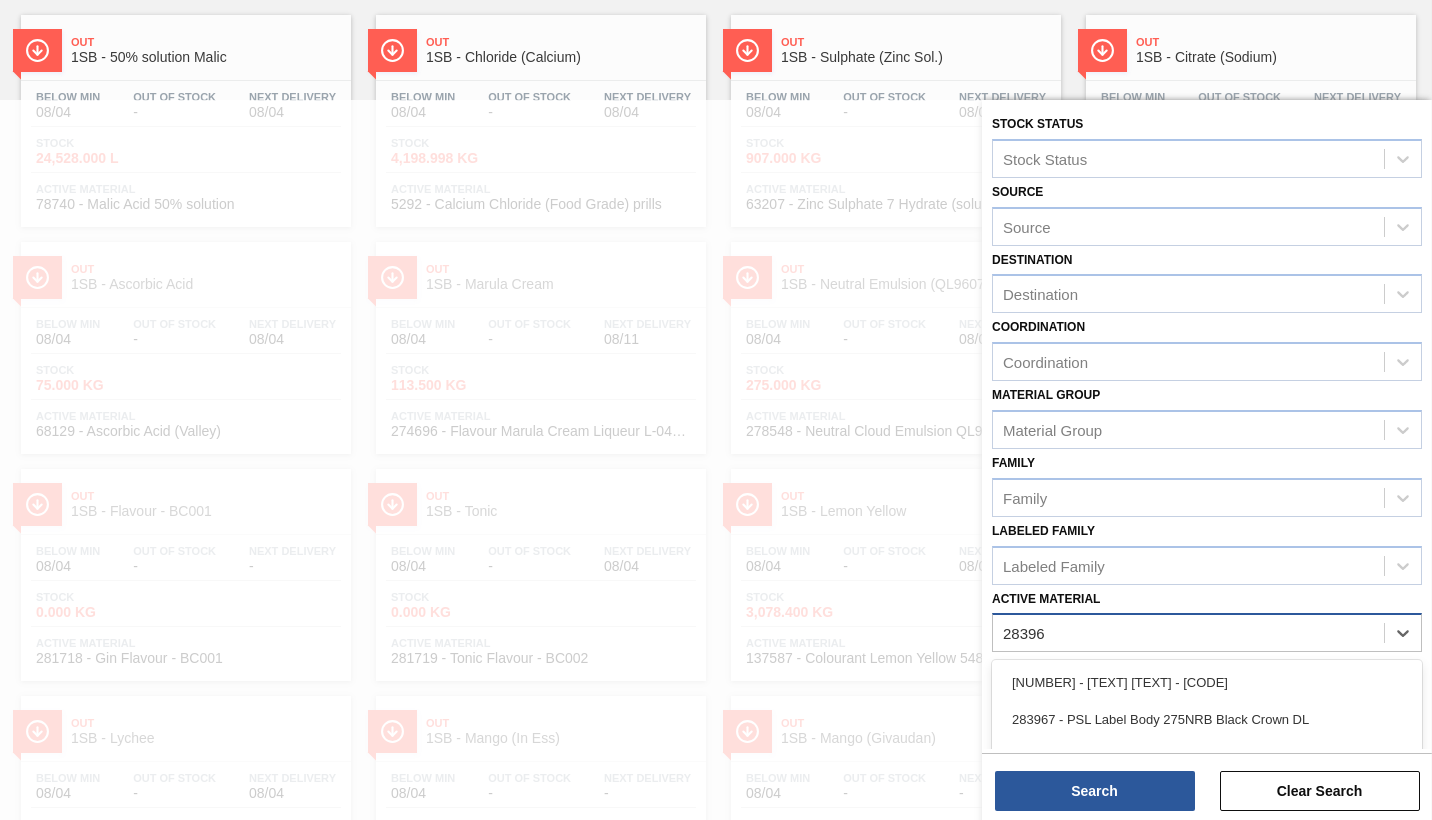 type on "283968" 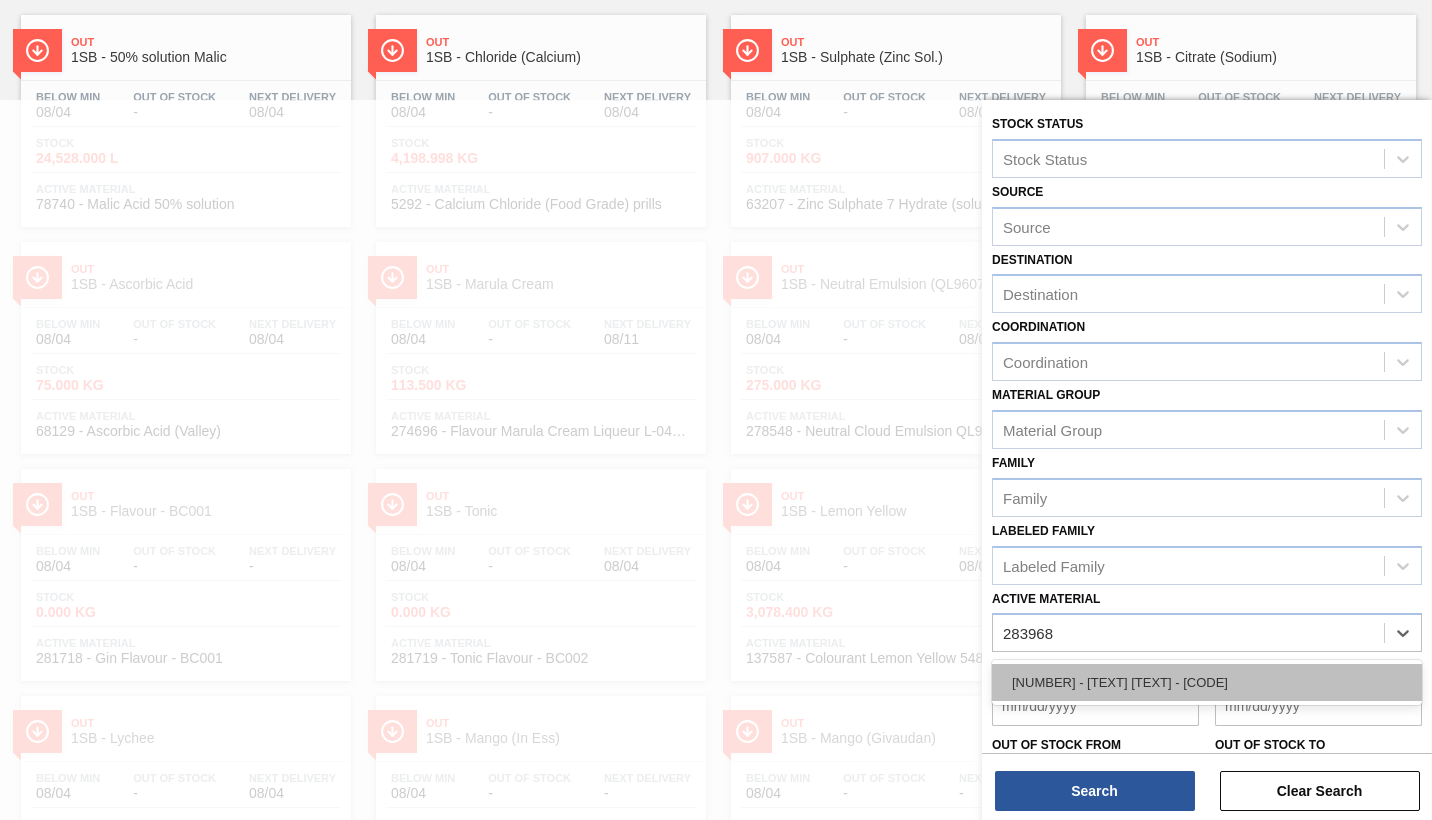 click on "[NUMBER] - [TEXT] [TEXT] - [CODE]" at bounding box center [1207, 682] 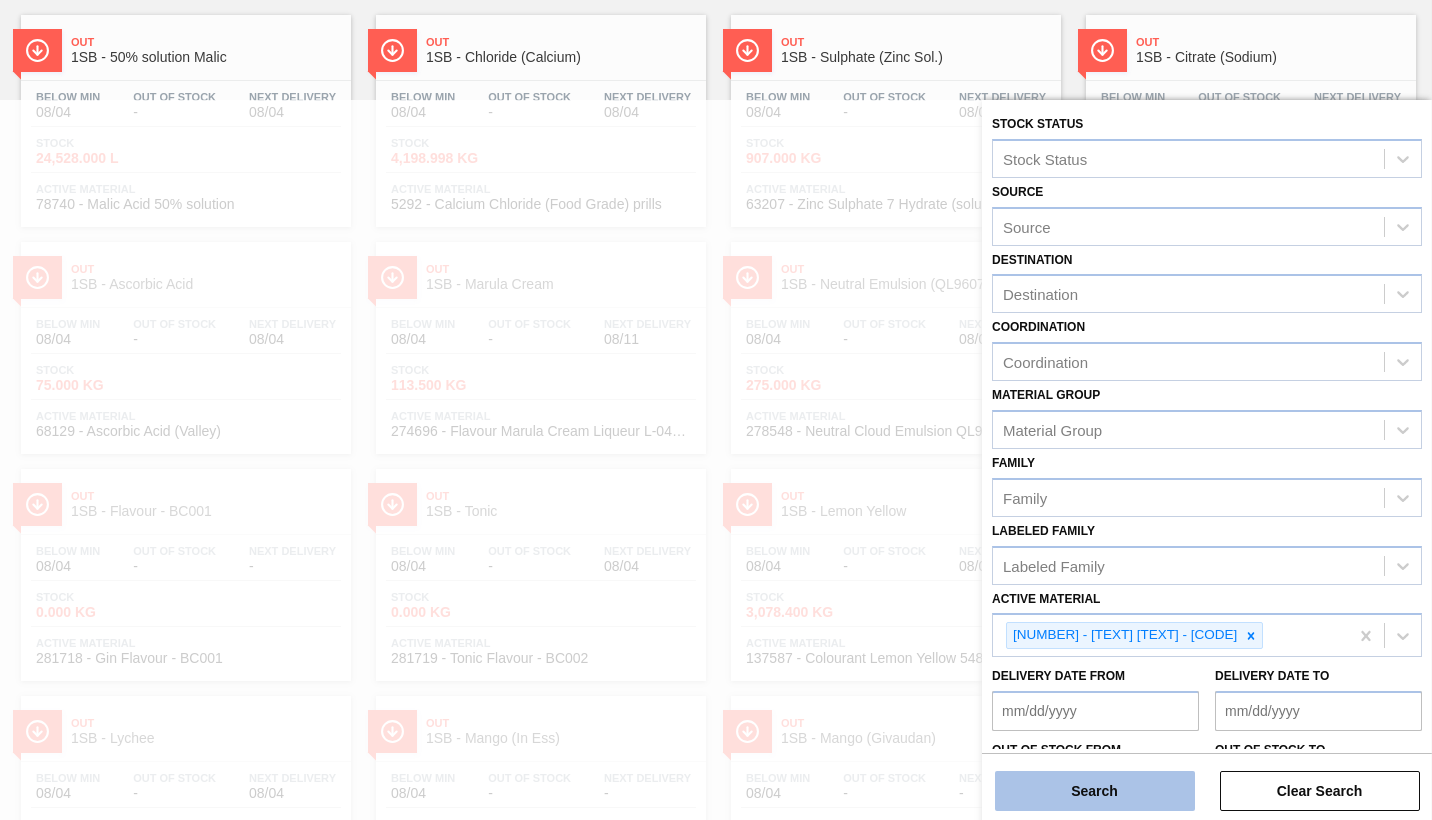 click on "Search" at bounding box center [1095, 791] 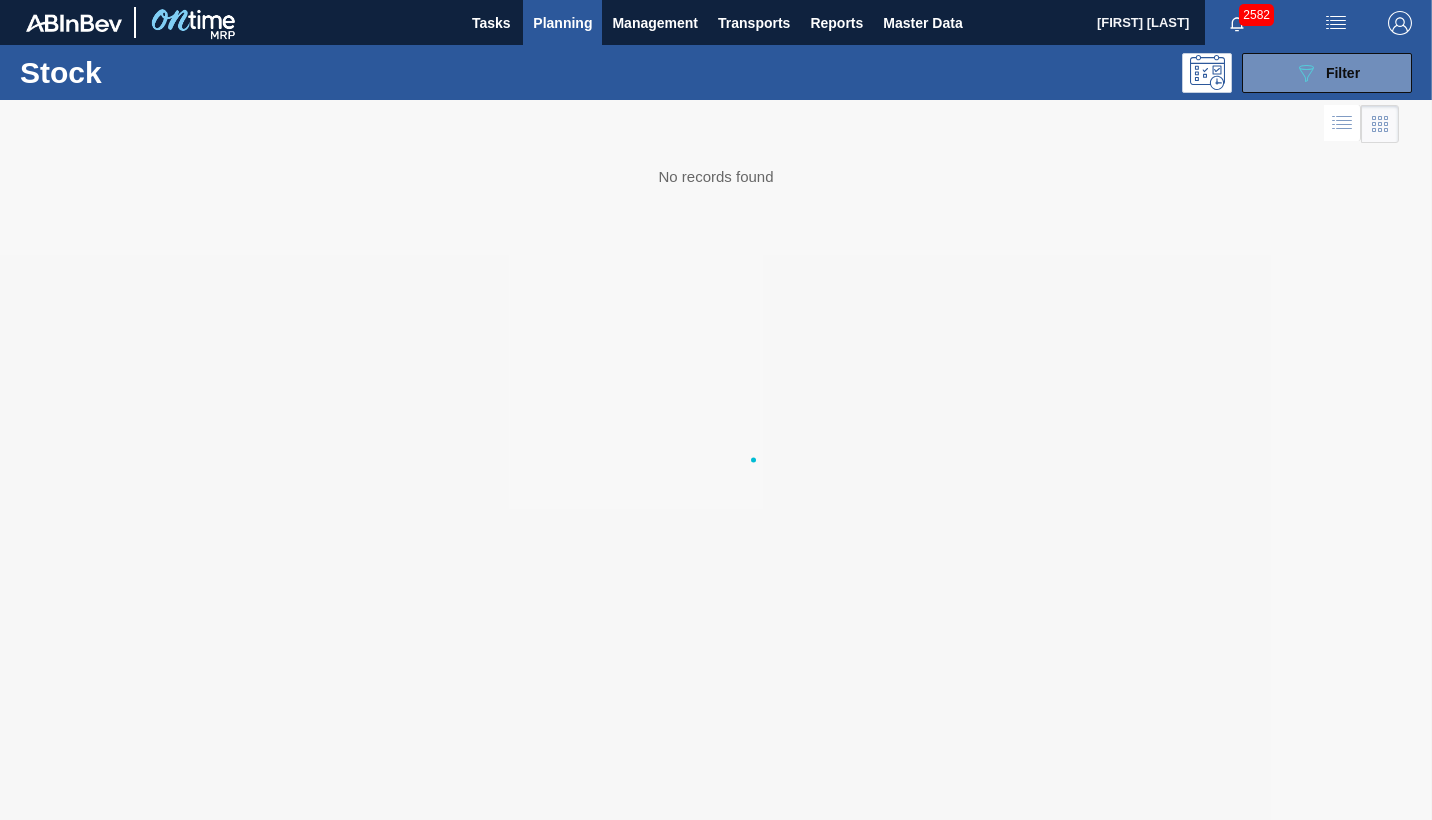 scroll, scrollTop: 0, scrollLeft: 0, axis: both 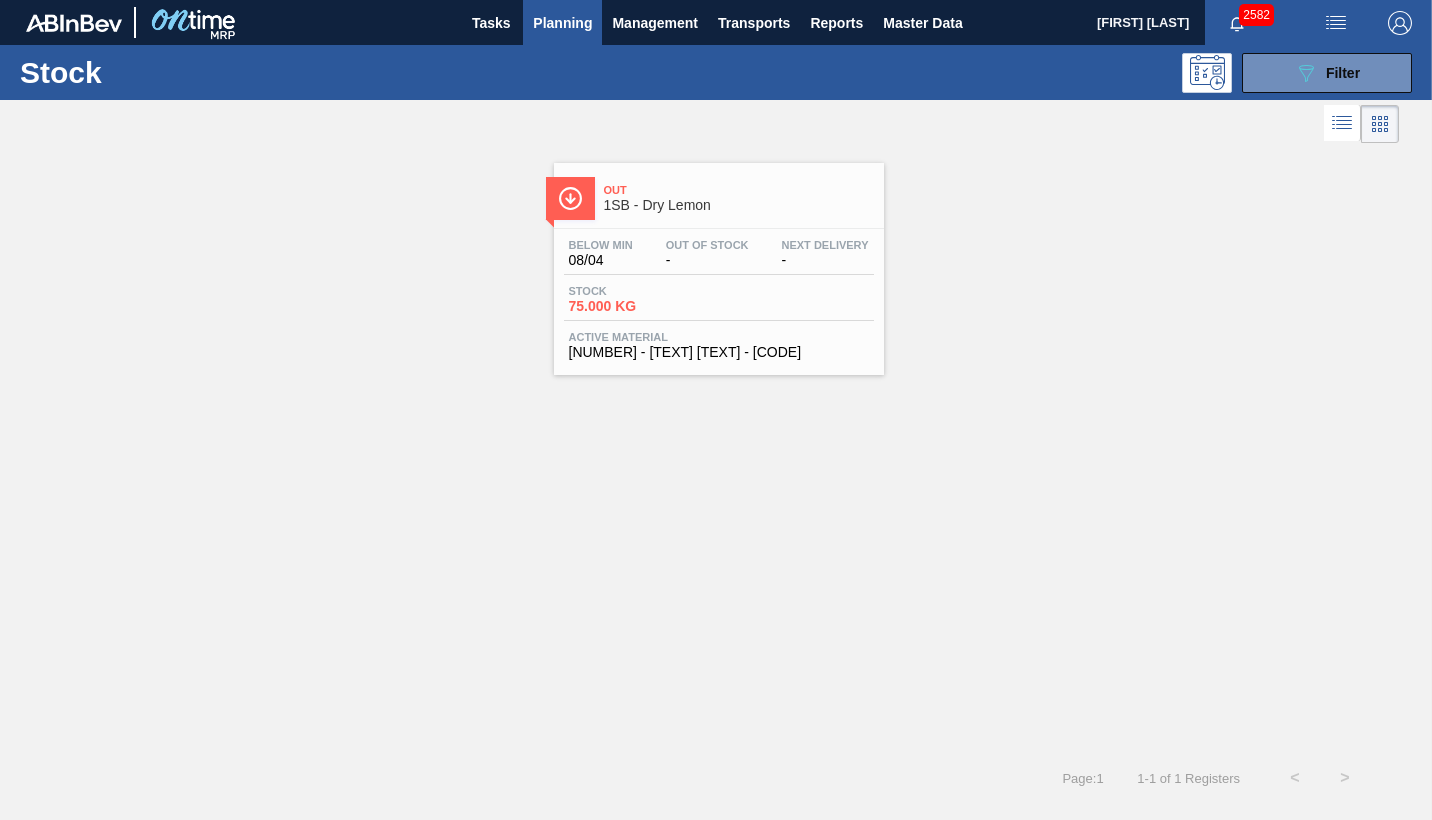 click on "Below Min [MM]/[DD] Out Of Stock - Next Delivery - Stock [NUMBER] [TEXT] Active Material [NUMBER] - [TEXT] [TEXT] - [CODE]" at bounding box center (719, 297) 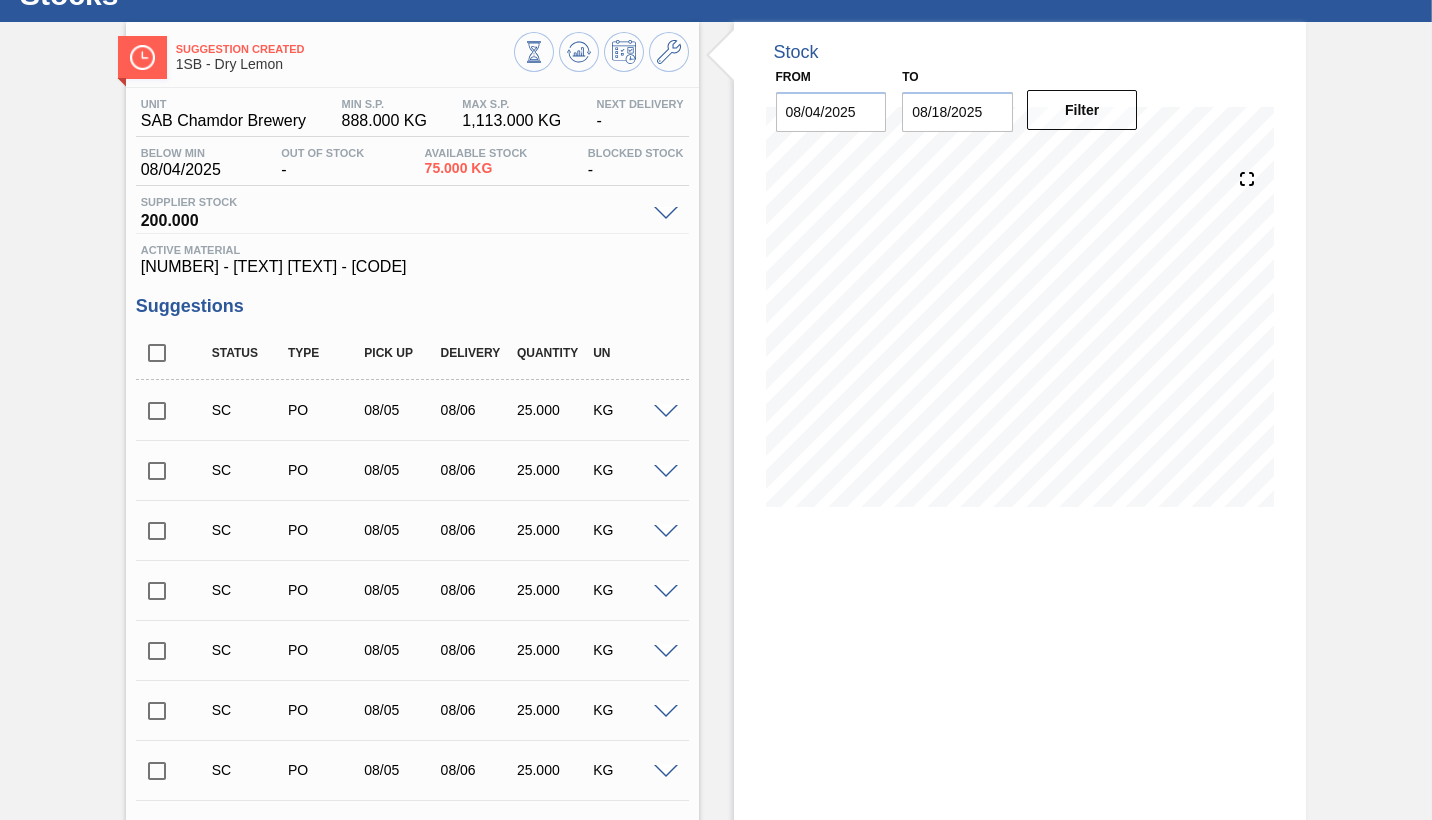scroll, scrollTop: 0, scrollLeft: 0, axis: both 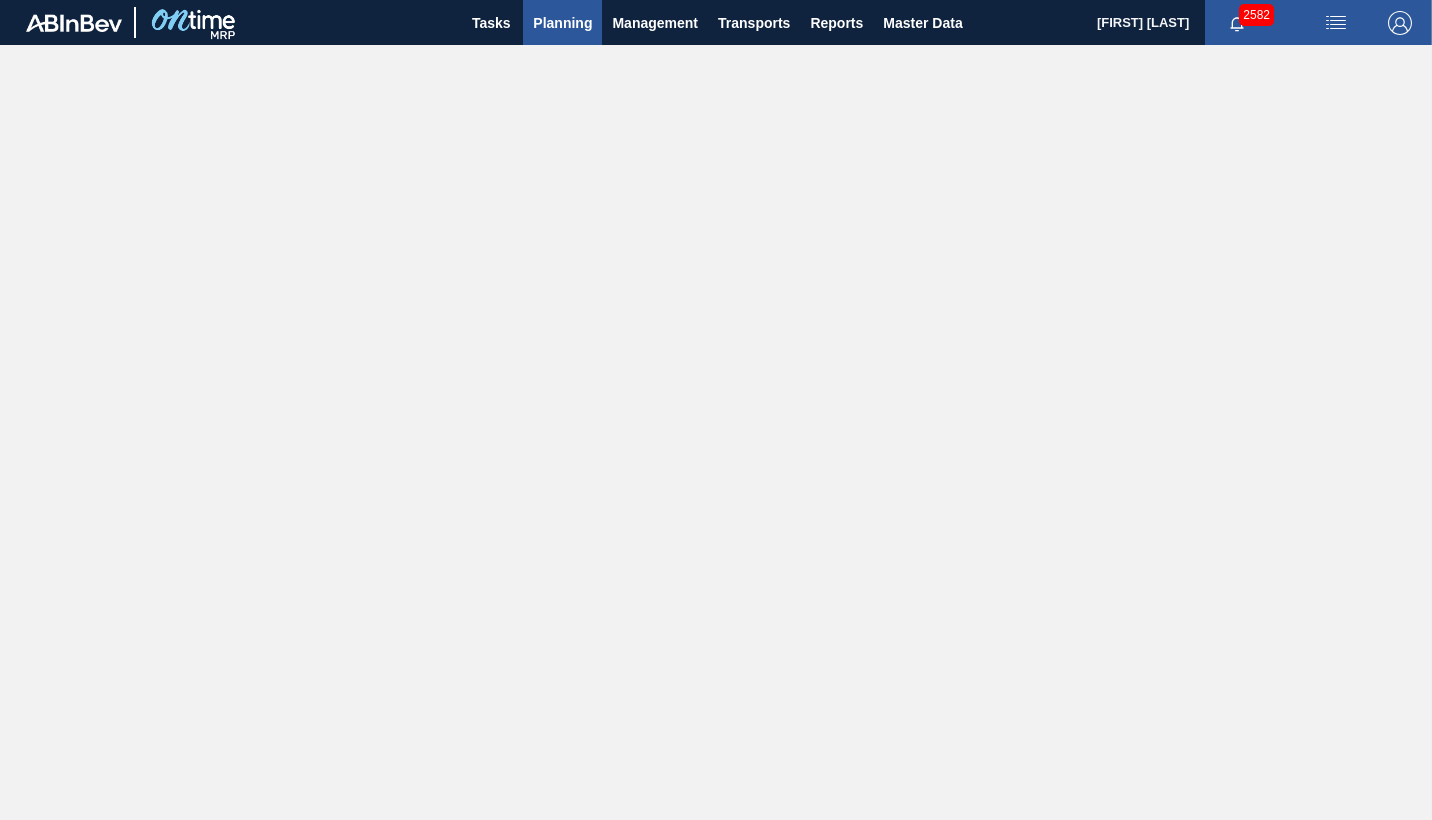 click on "Planning" at bounding box center (562, 23) 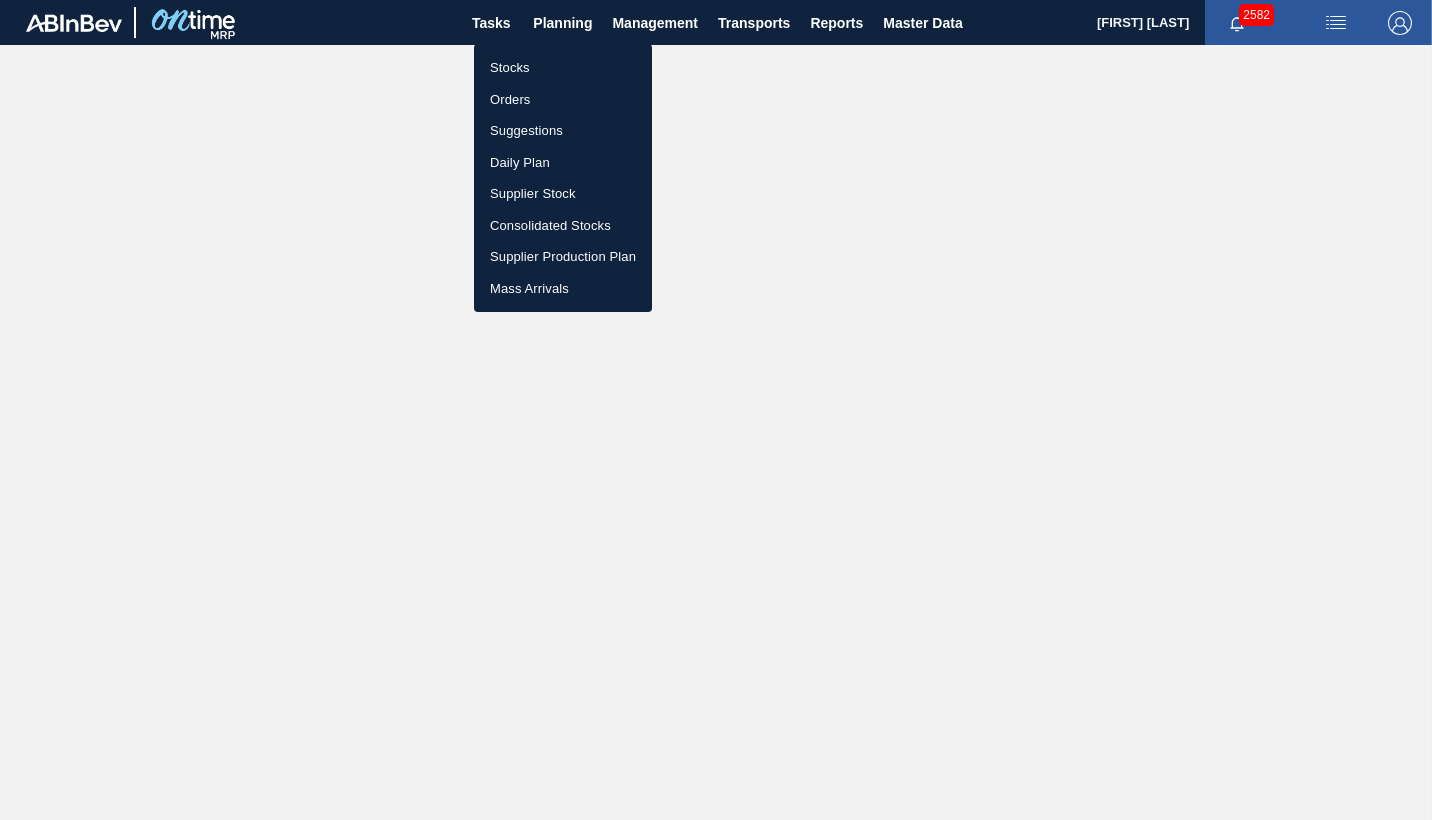 click on "Stocks" at bounding box center [563, 68] 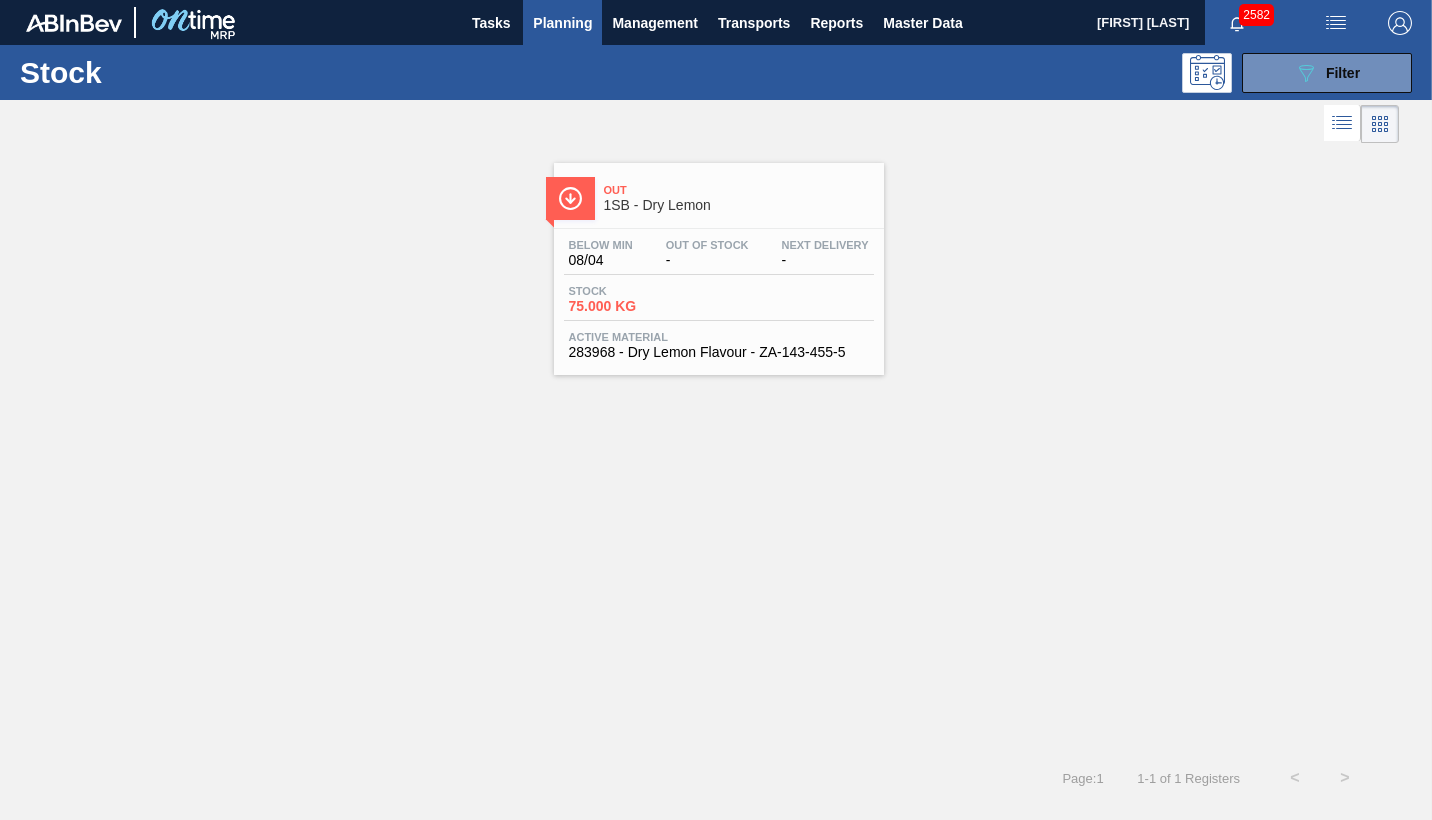 click on "Stock 75.000 KG" at bounding box center (719, 303) 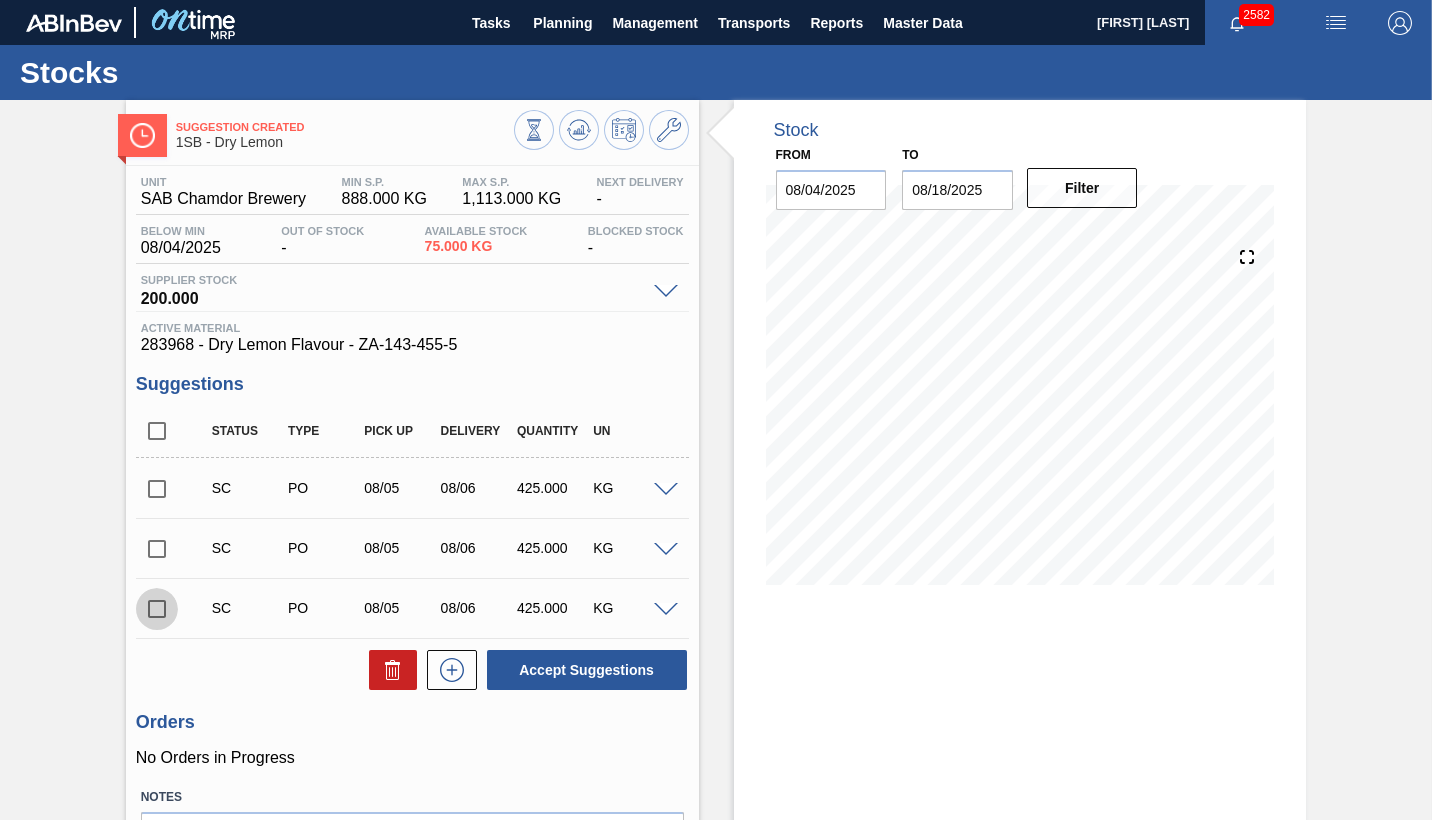 click at bounding box center (157, 609) 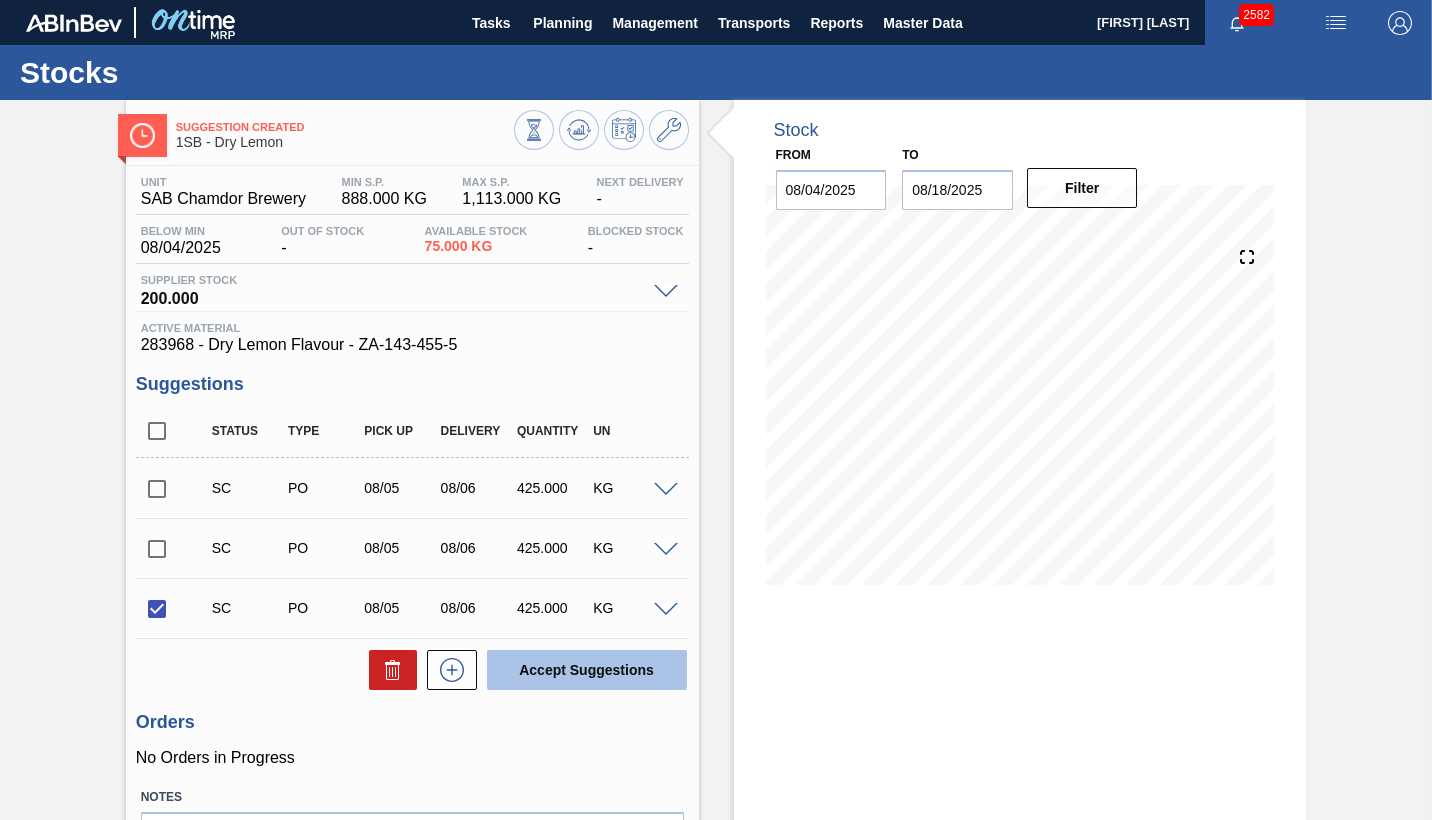click on "Accept Suggestions" at bounding box center (587, 670) 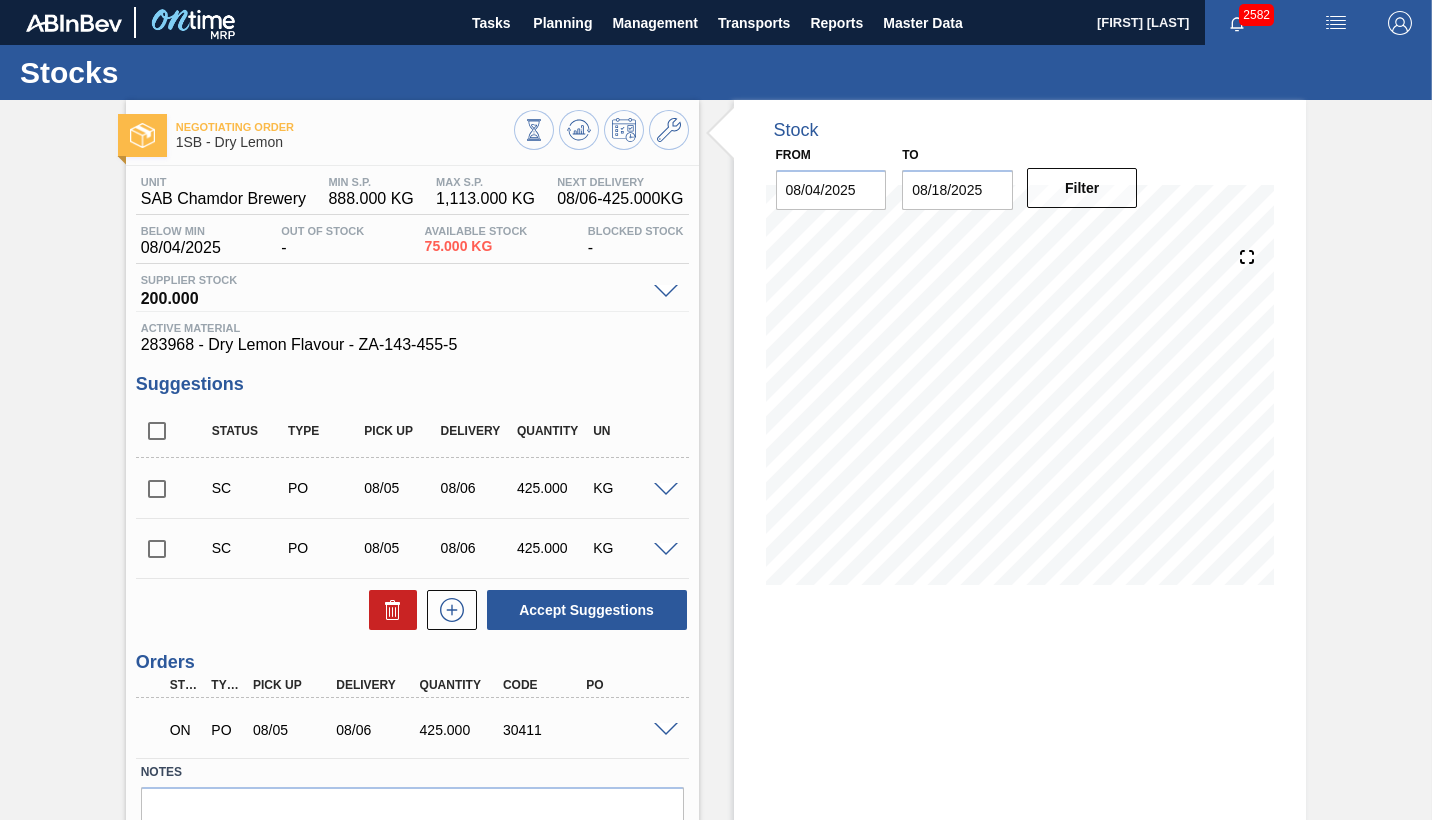 type 